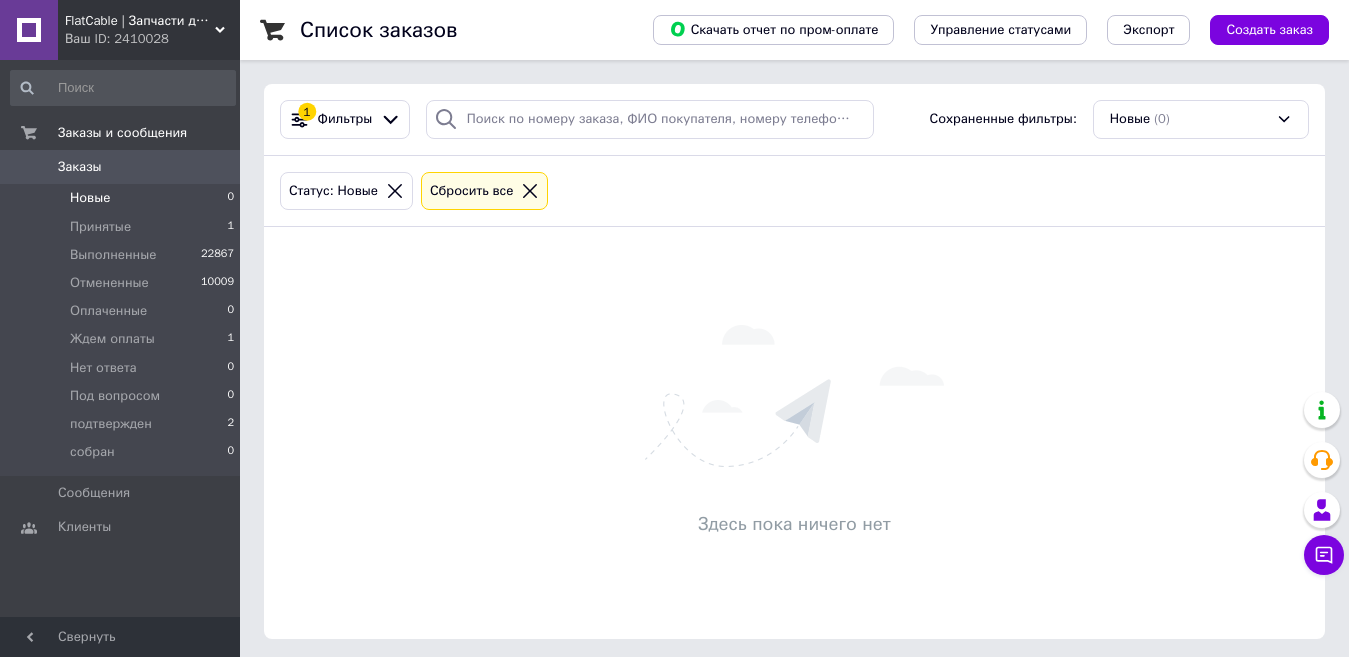 scroll, scrollTop: 0, scrollLeft: 0, axis: both 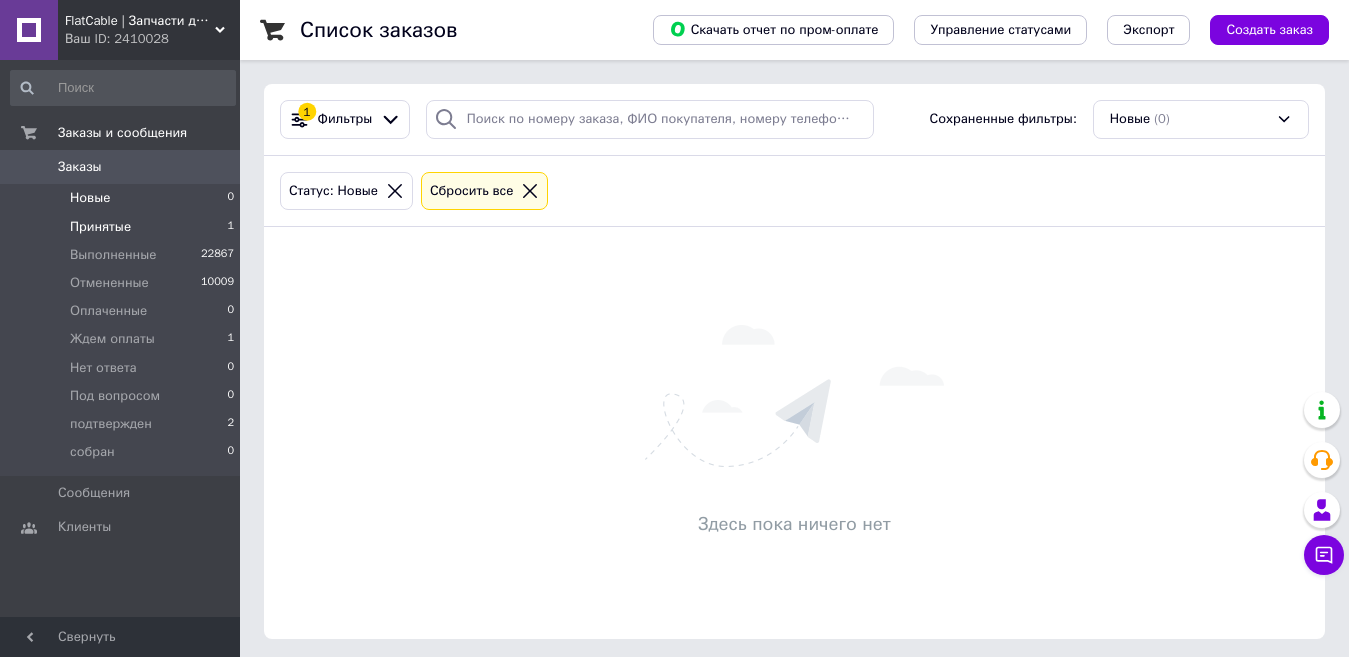 click on "Принятые" at bounding box center (100, 227) 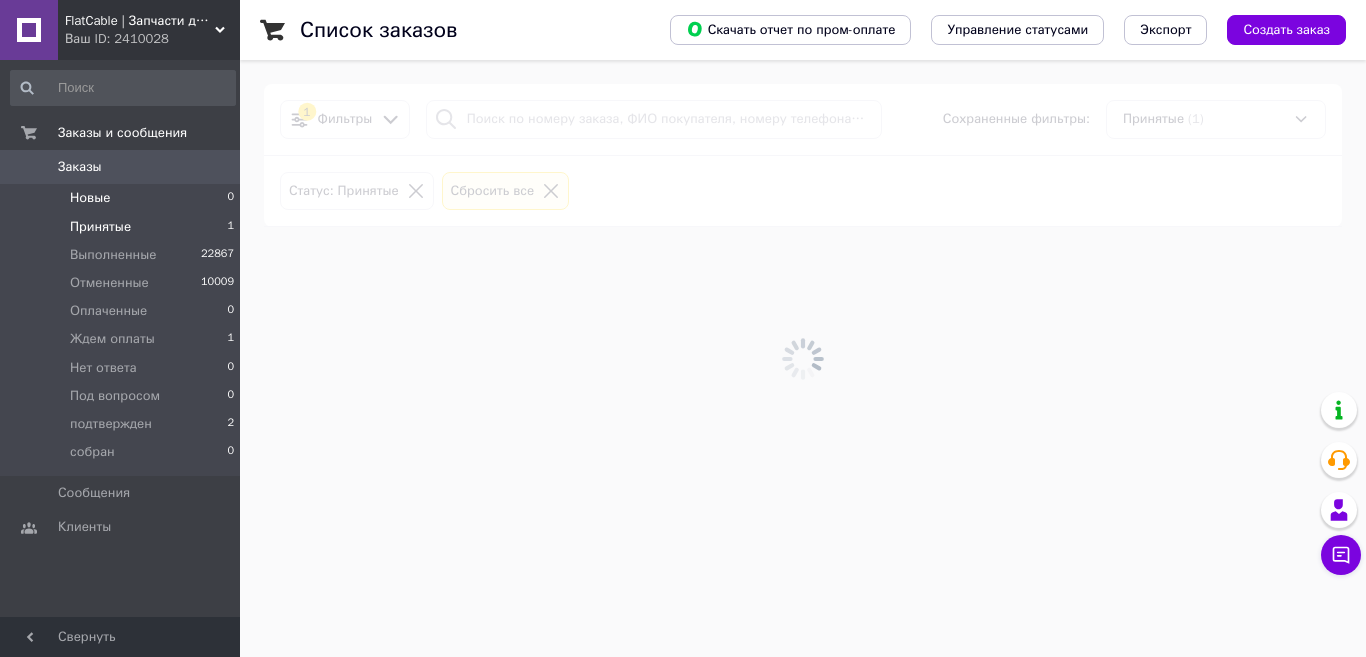 click on "Новые" at bounding box center (90, 198) 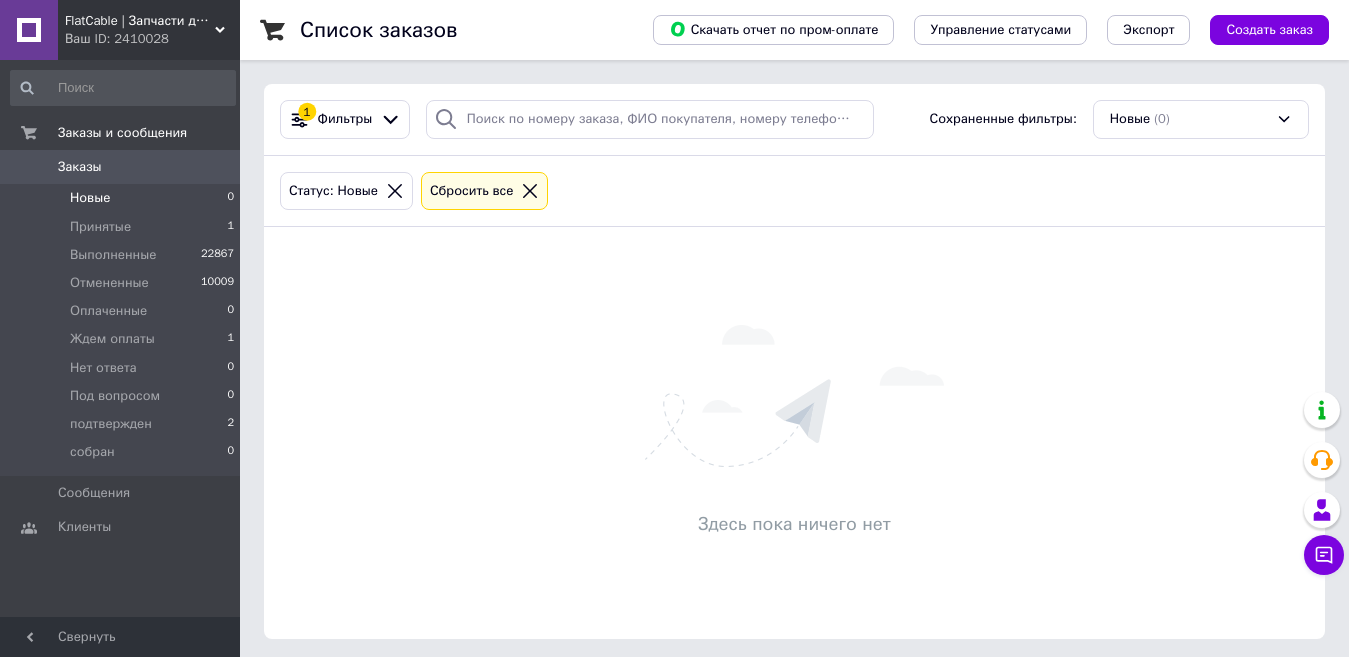 click on "FlatCable | Запчасти для ремонта телефонов" at bounding box center (140, 21) 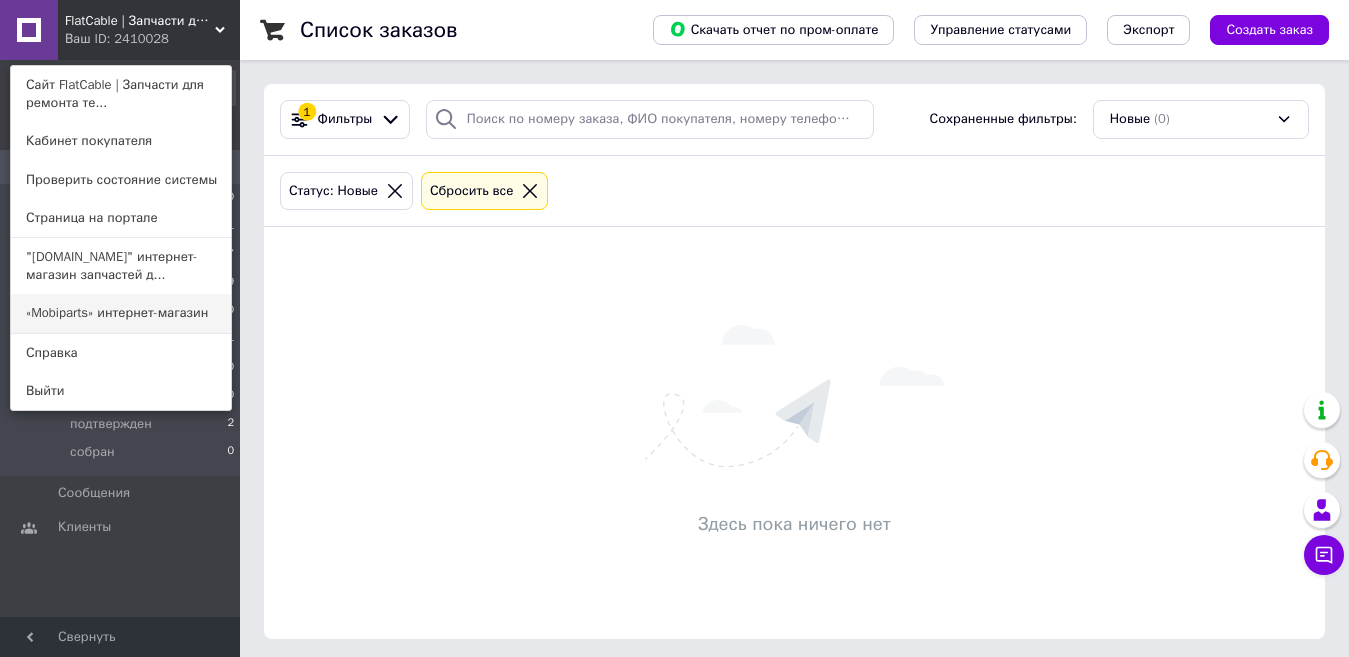 click on "«Mobiparts» интернет-магазин" at bounding box center (121, 313) 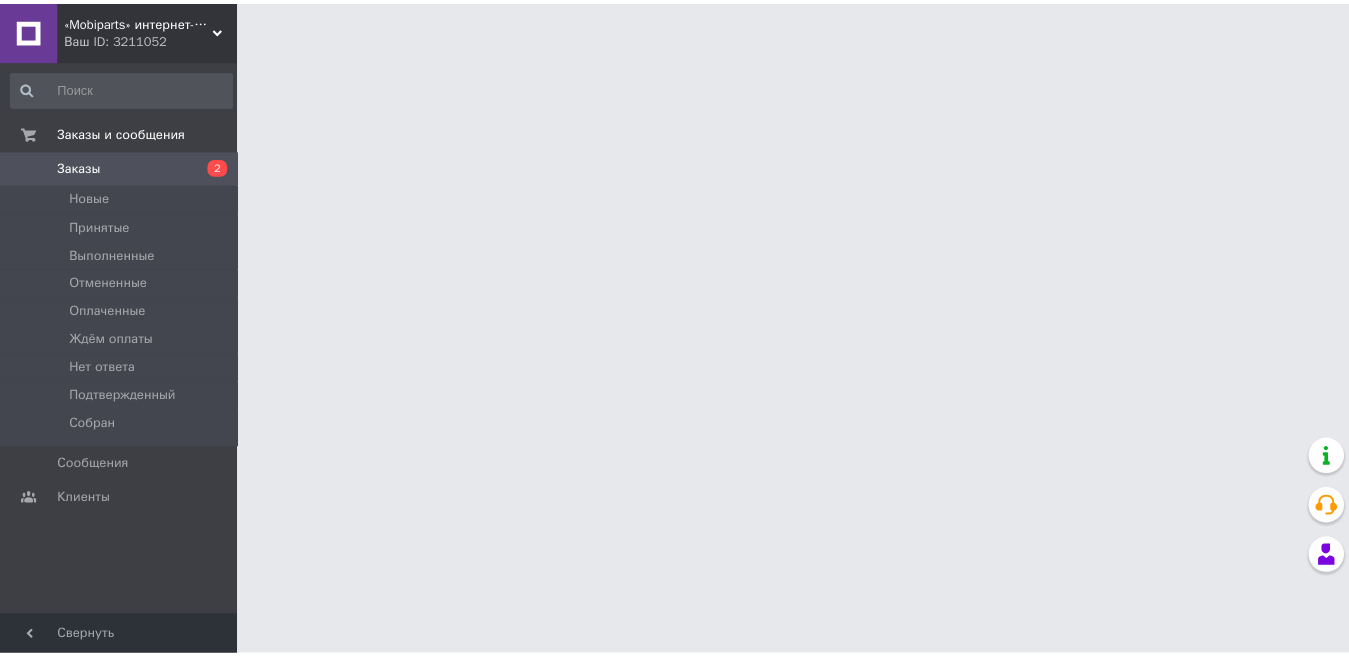 scroll, scrollTop: 0, scrollLeft: 0, axis: both 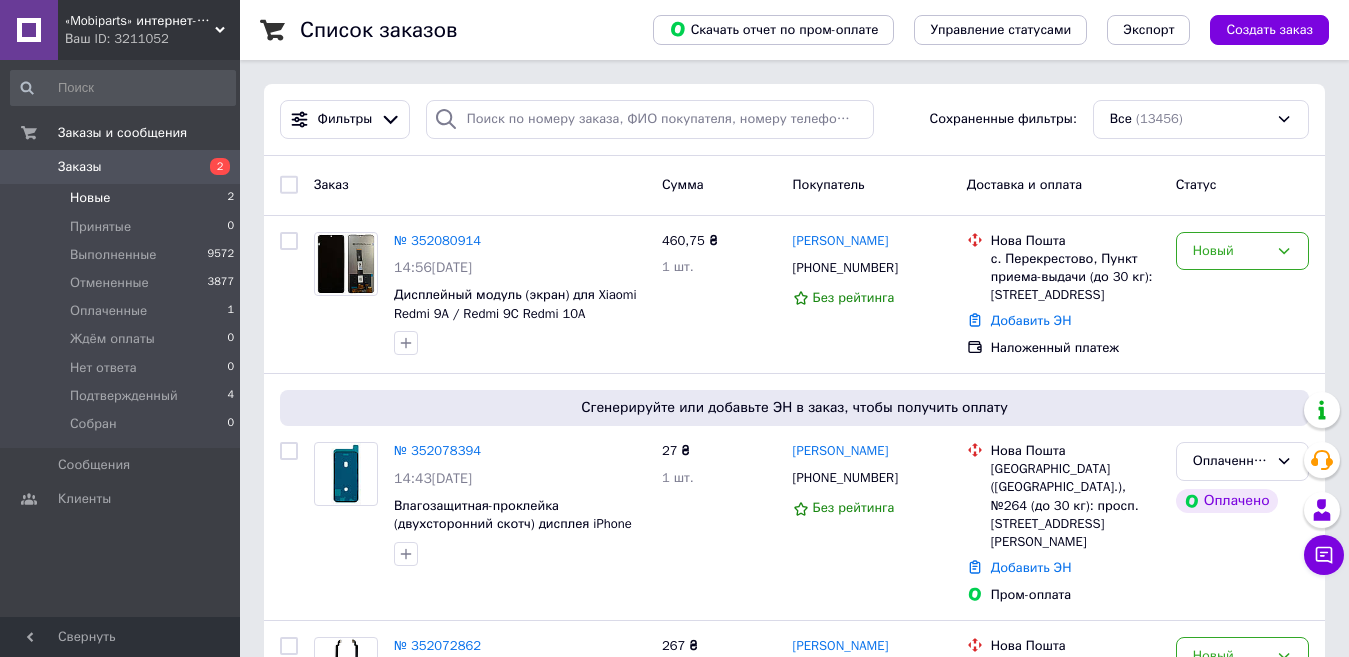 click on "Новые" at bounding box center (90, 198) 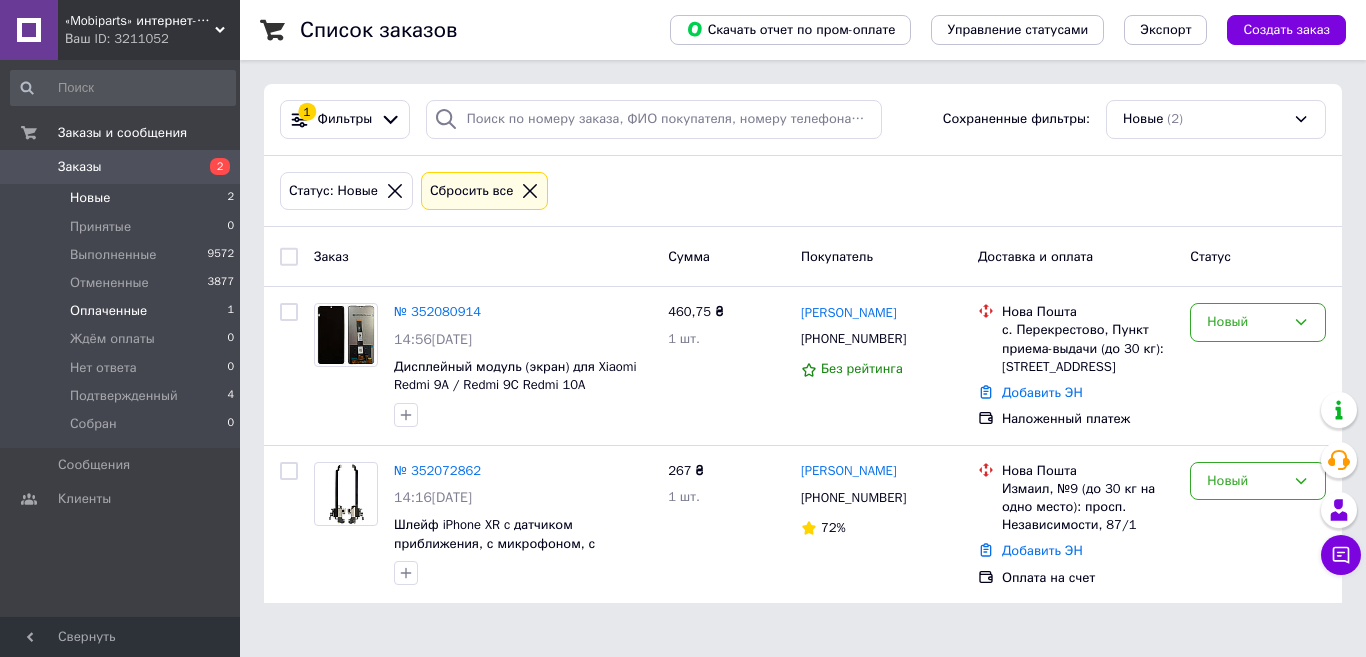 click on "Оплаченные" at bounding box center [108, 311] 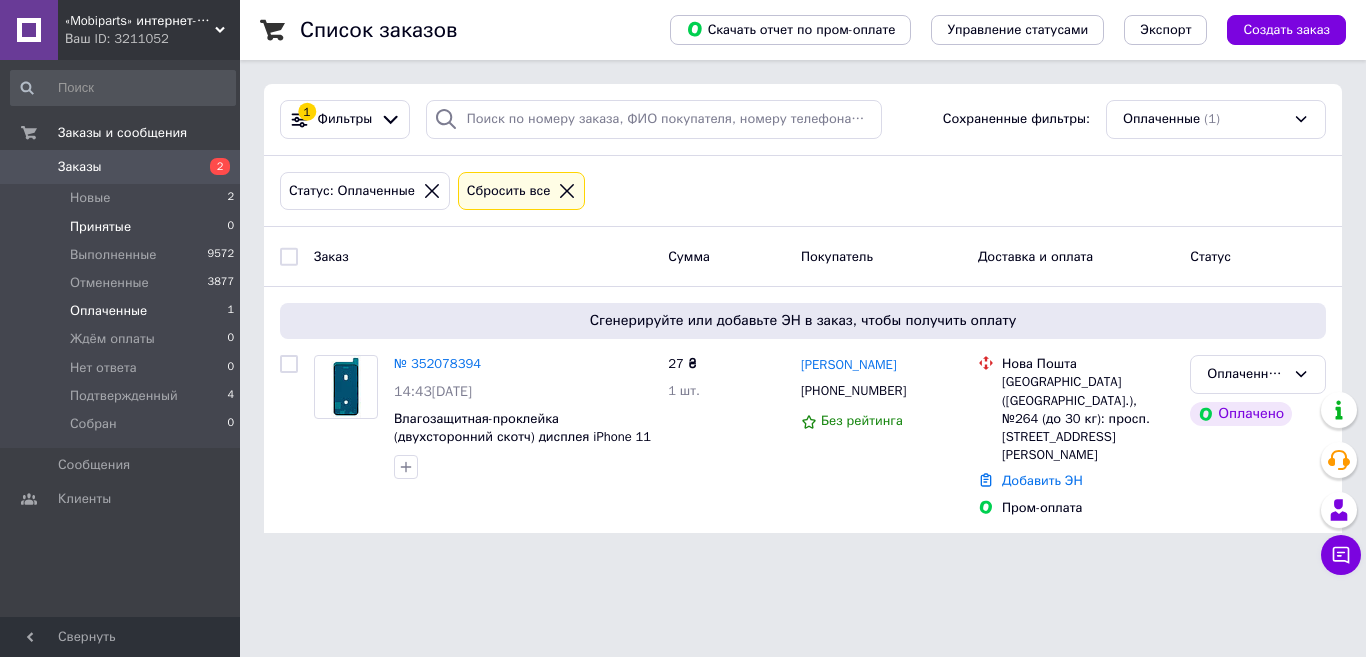 click on "Принятые" at bounding box center (100, 227) 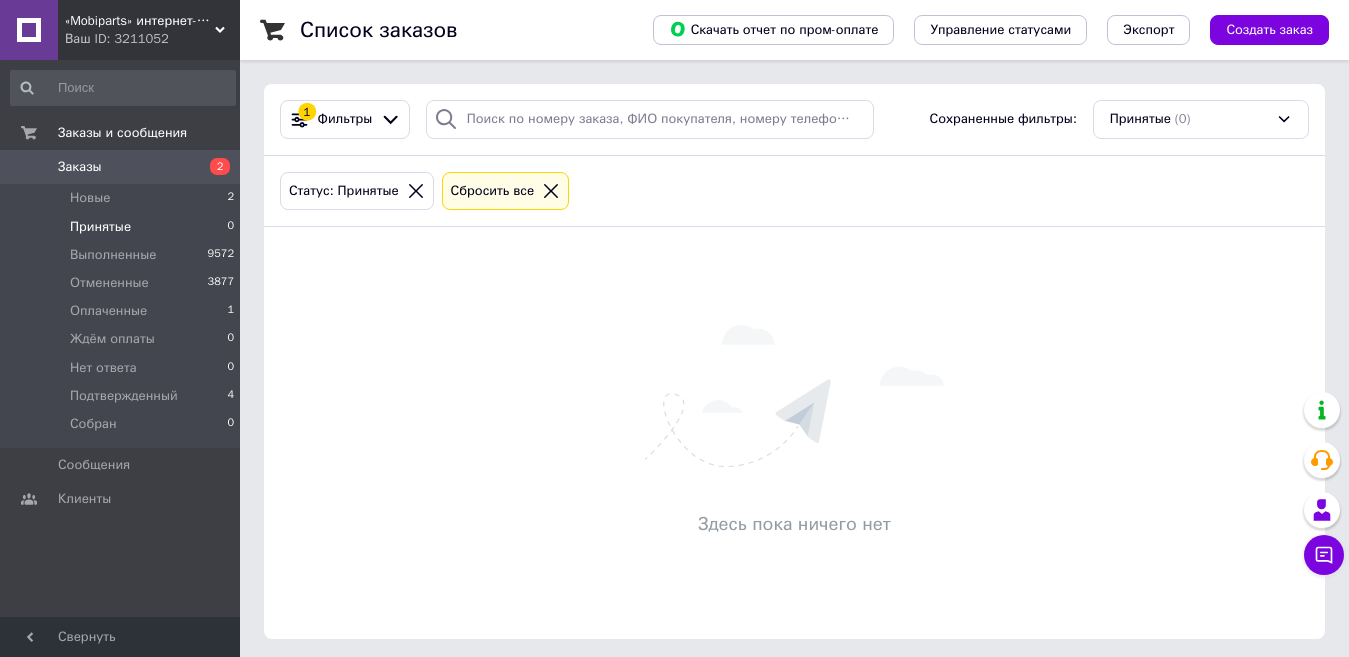 click on "Принятые" at bounding box center [100, 227] 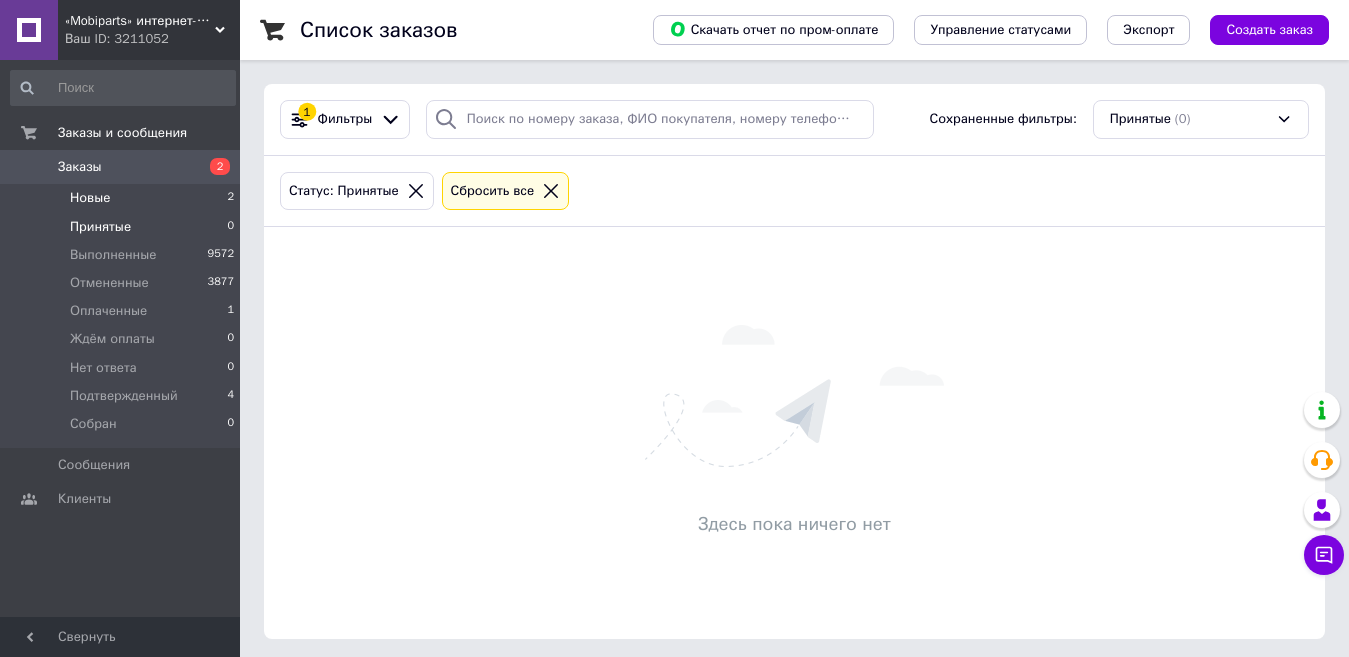 click on "Новые" at bounding box center [90, 198] 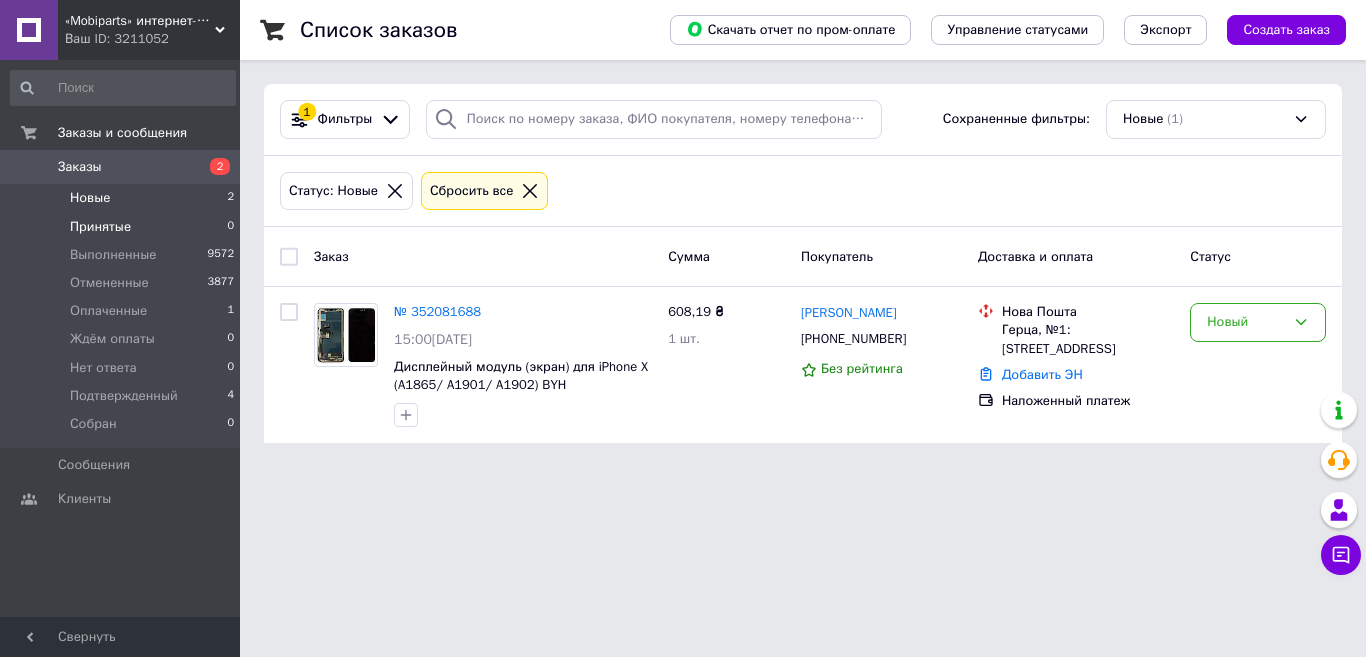 click on "Принятые" at bounding box center [100, 227] 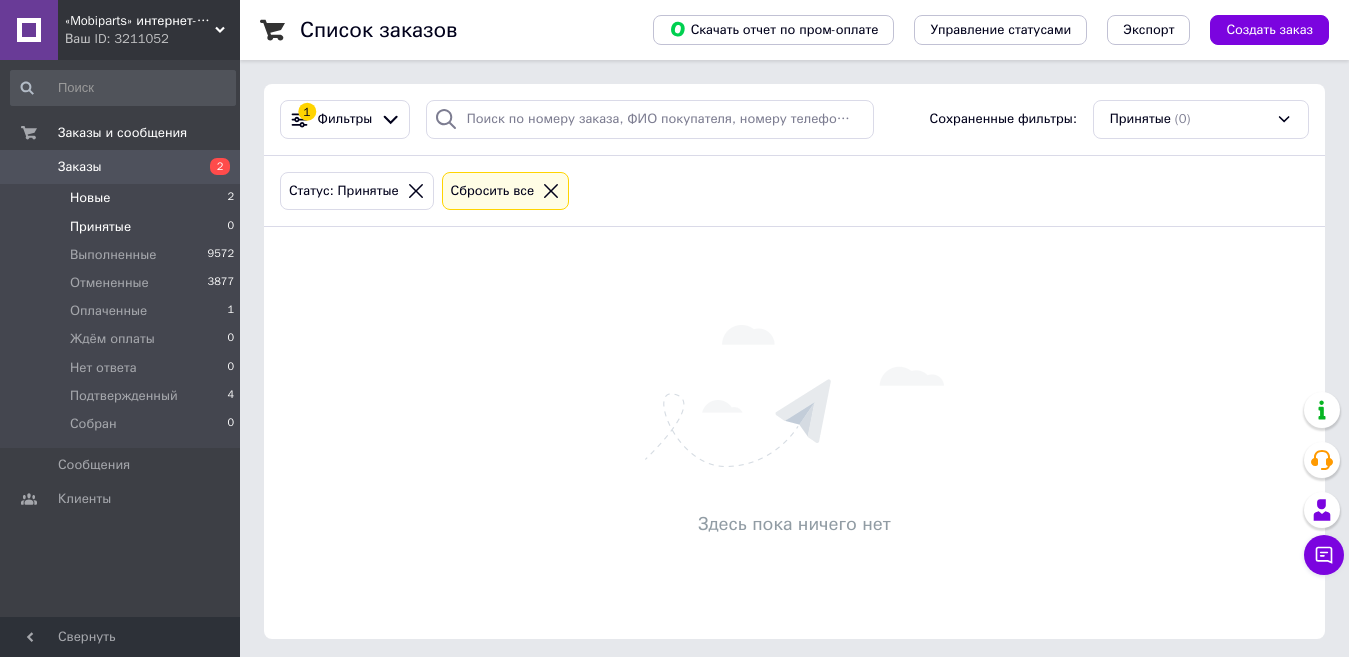 click on "Новые" at bounding box center [90, 198] 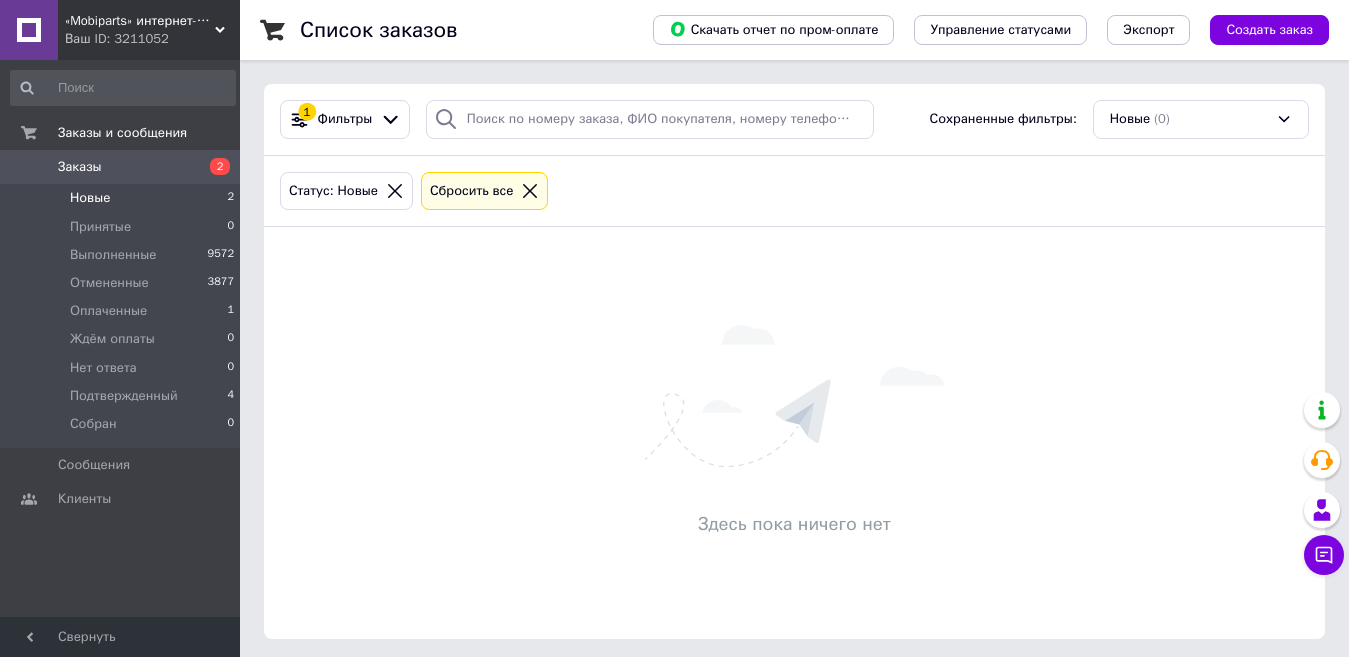 click on "«Mobiparts» интернет-магазин Ваш ID: 3211052" at bounding box center [149, 30] 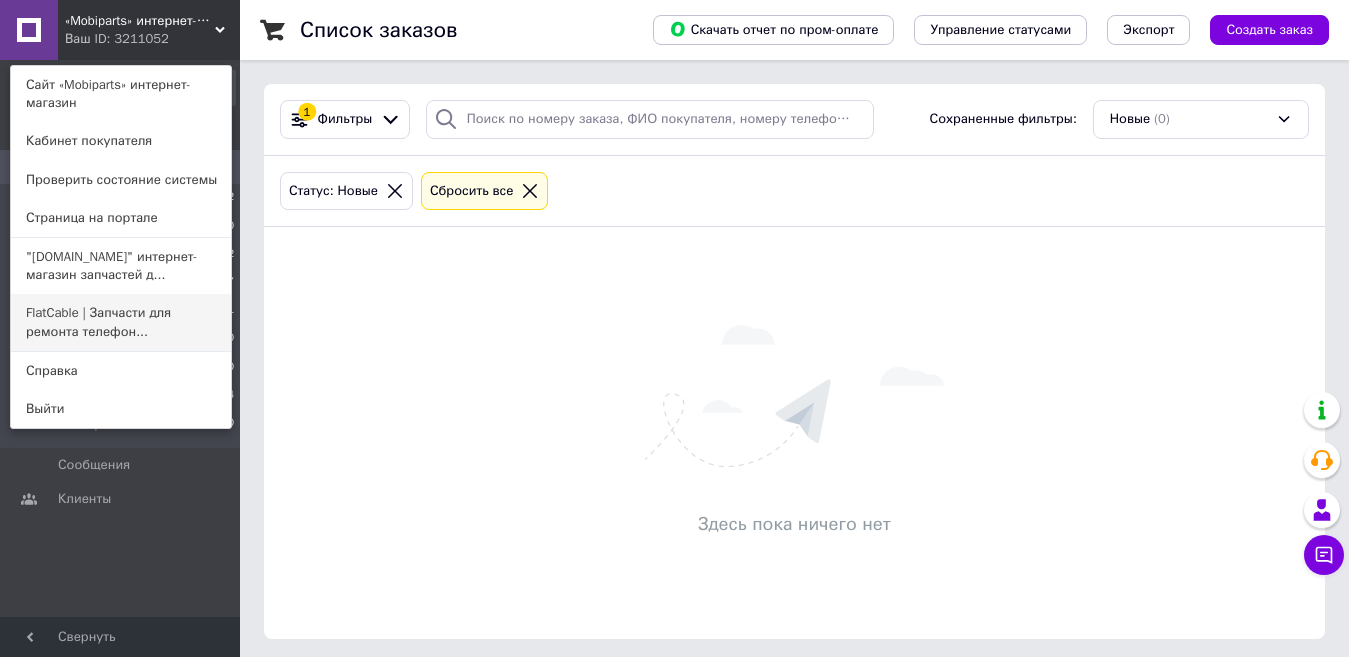 click on "FlatCable | Запчасти для ремонта телефон..." at bounding box center [121, 322] 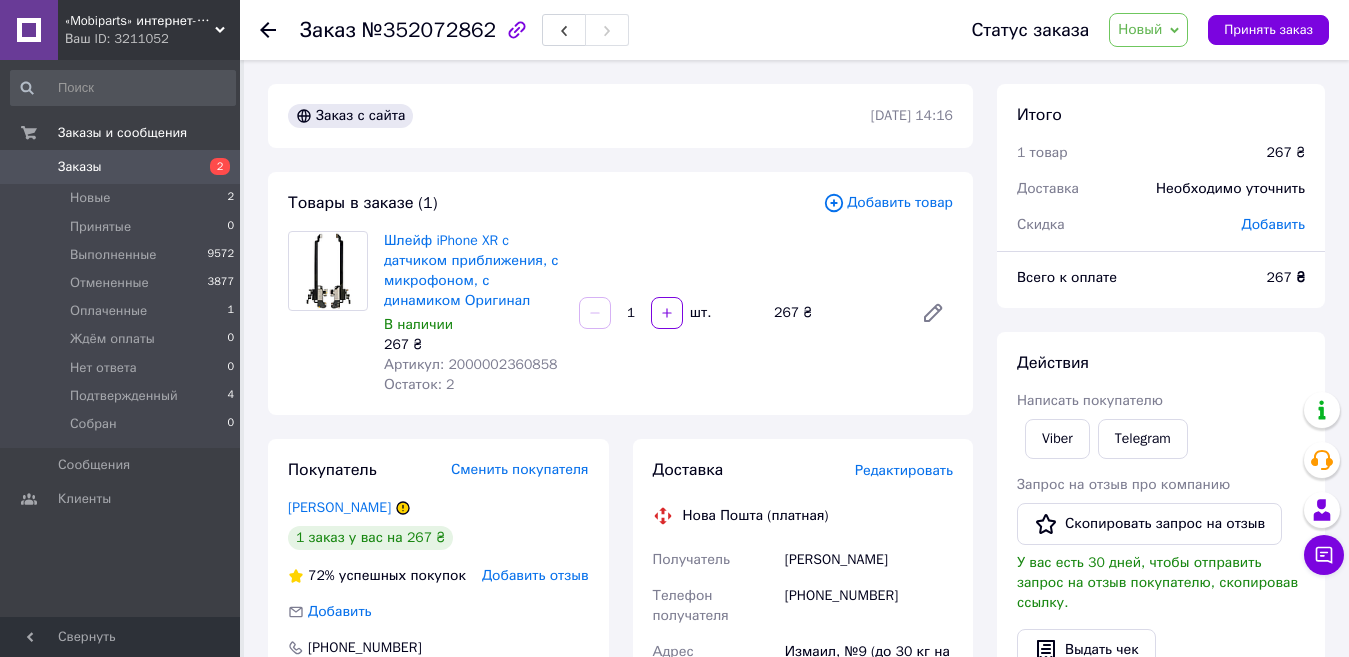 scroll, scrollTop: 200, scrollLeft: 0, axis: vertical 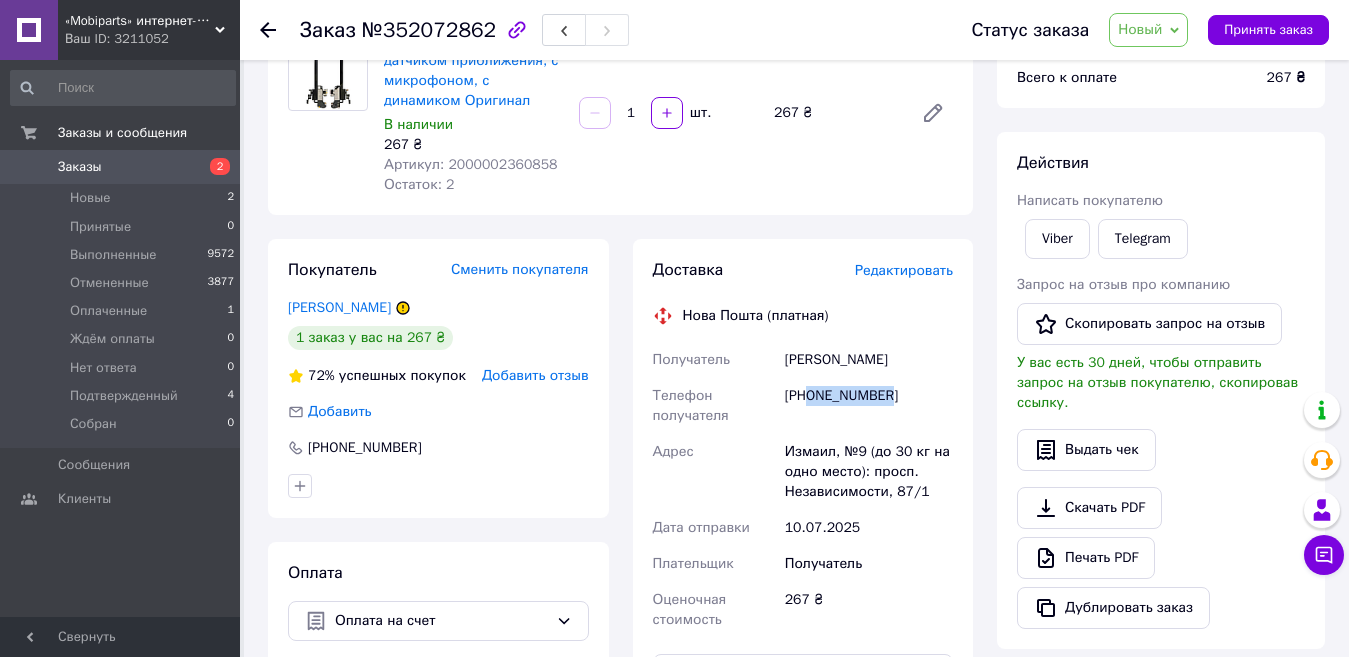 drag, startPoint x: 900, startPoint y: 398, endPoint x: 813, endPoint y: 400, distance: 87.02299 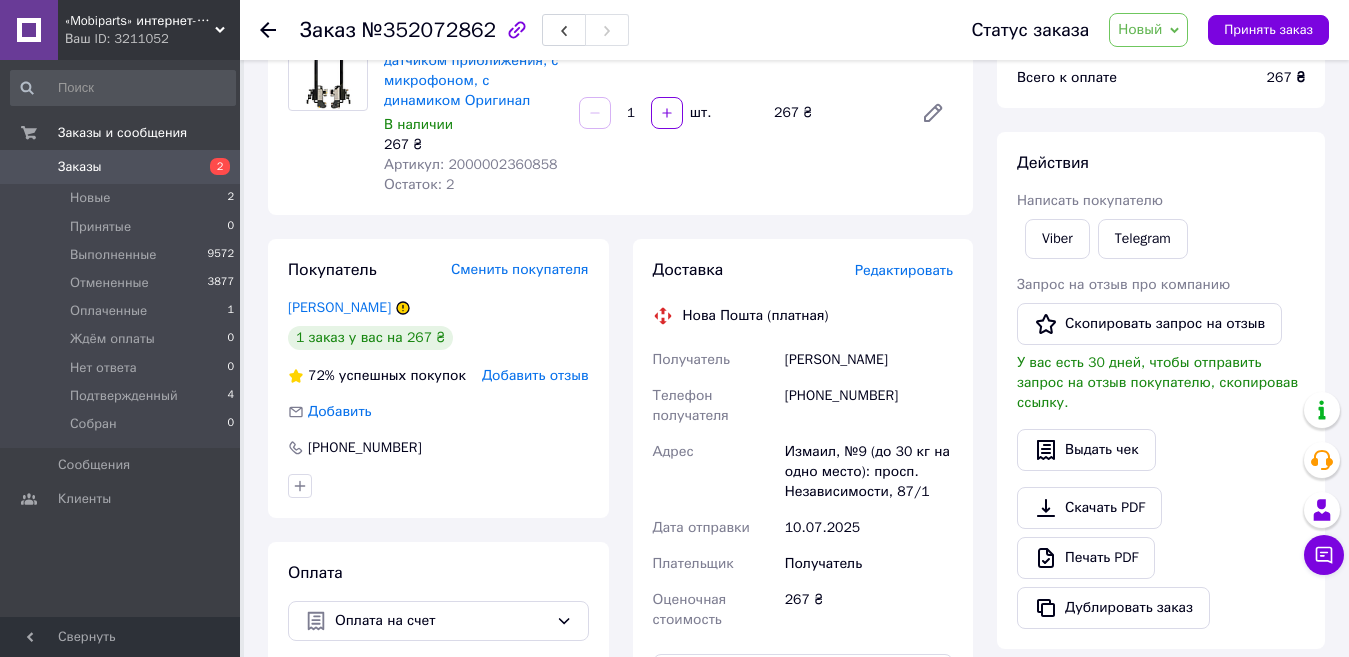 click on "Добавить" at bounding box center (340, 411) 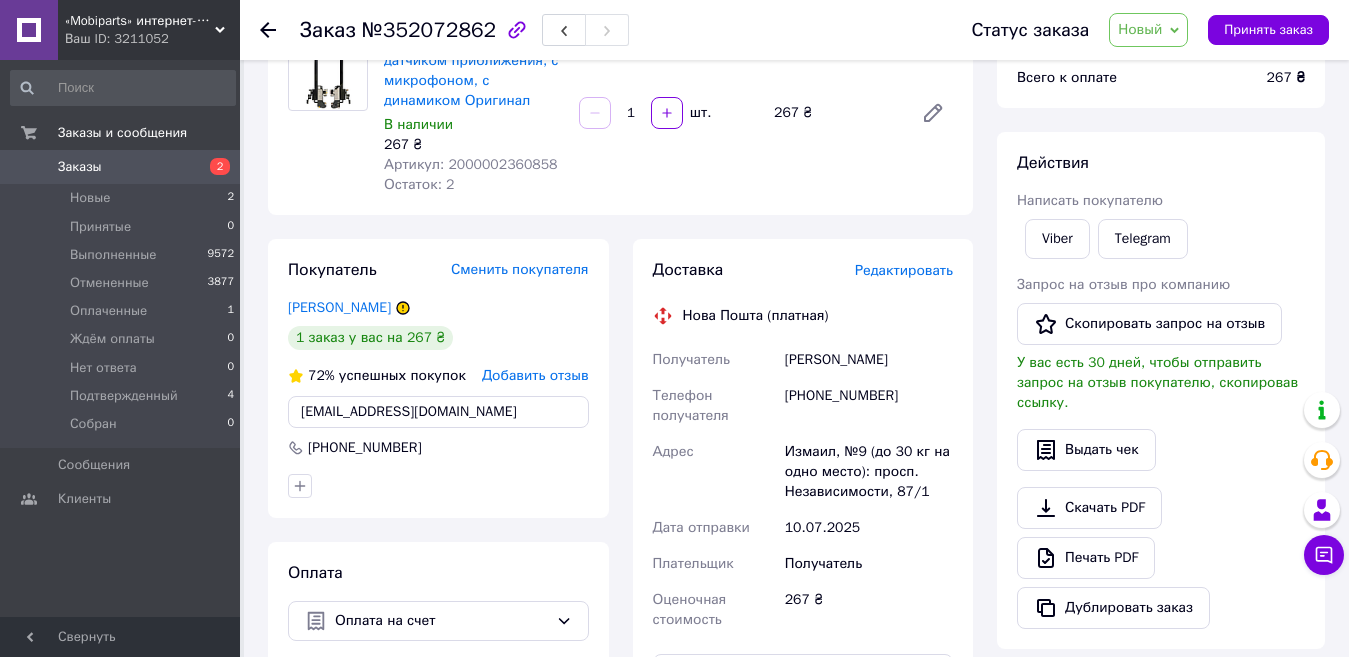 type on "0976075254@gmail.com" 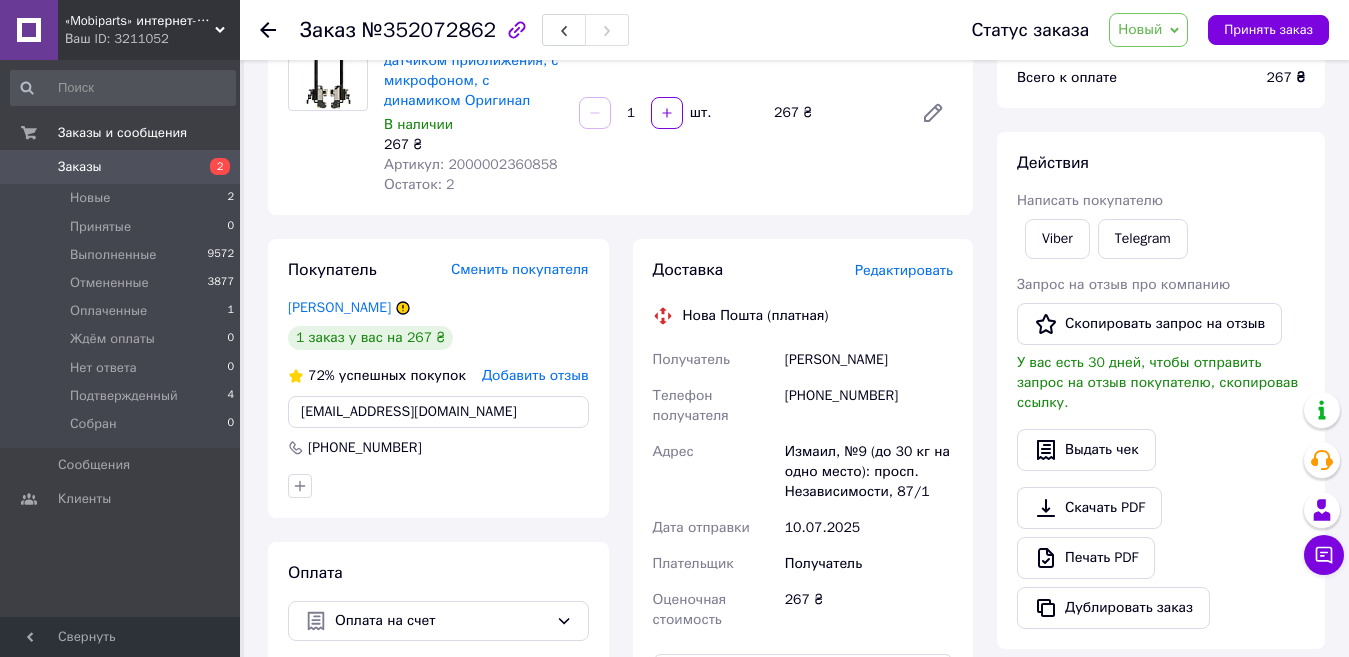 click on "+380976075254" at bounding box center (869, 406) 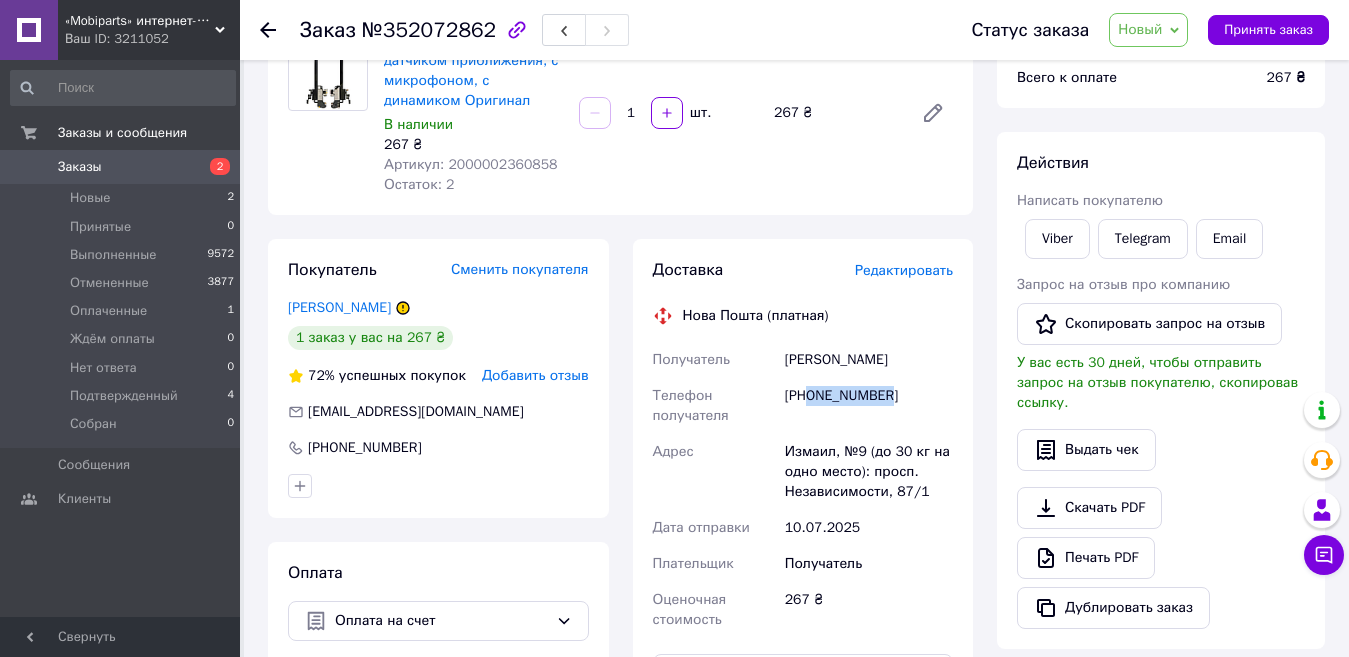 drag, startPoint x: 905, startPoint y: 400, endPoint x: 812, endPoint y: 403, distance: 93.04838 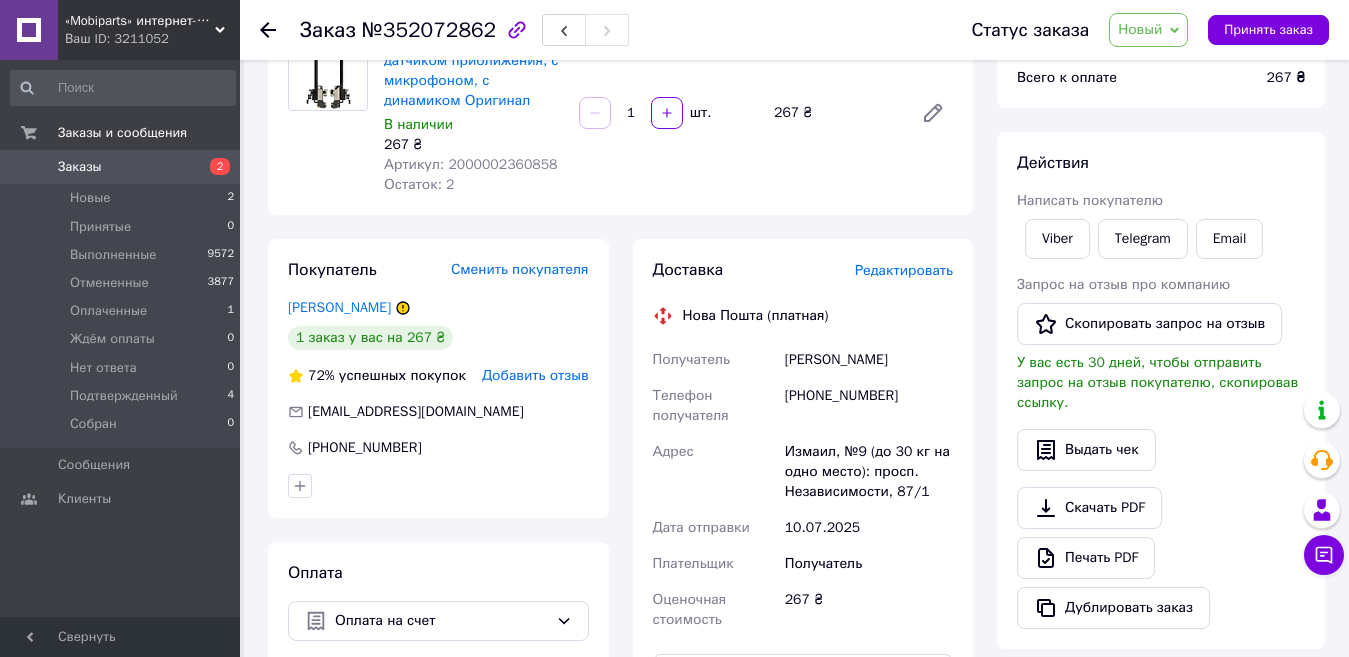 click on "Шлейф iPhone XR c датчиком приближения, с микрофоном, с динамиком Оригинал В наличии 267 ₴ Артикул: 2000002360858 Остаток: 2 1   шт. 267 ₴" at bounding box center [668, 113] 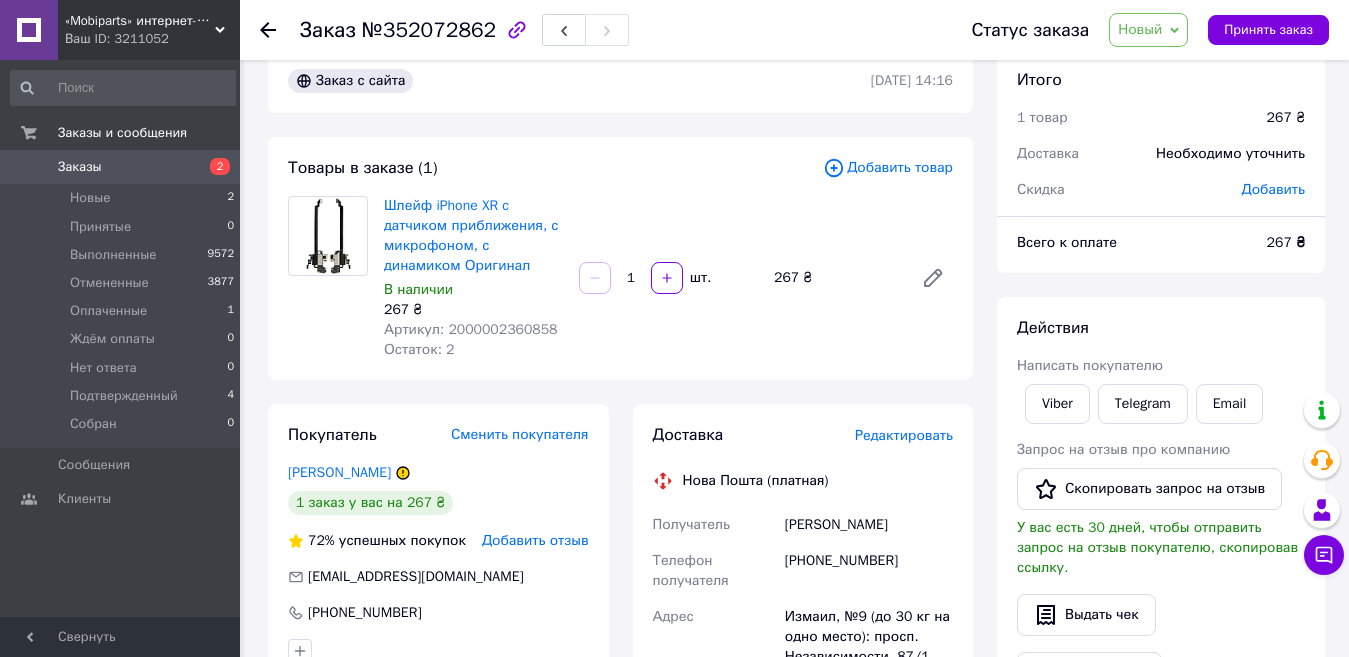 scroll, scrollTop: 0, scrollLeft: 0, axis: both 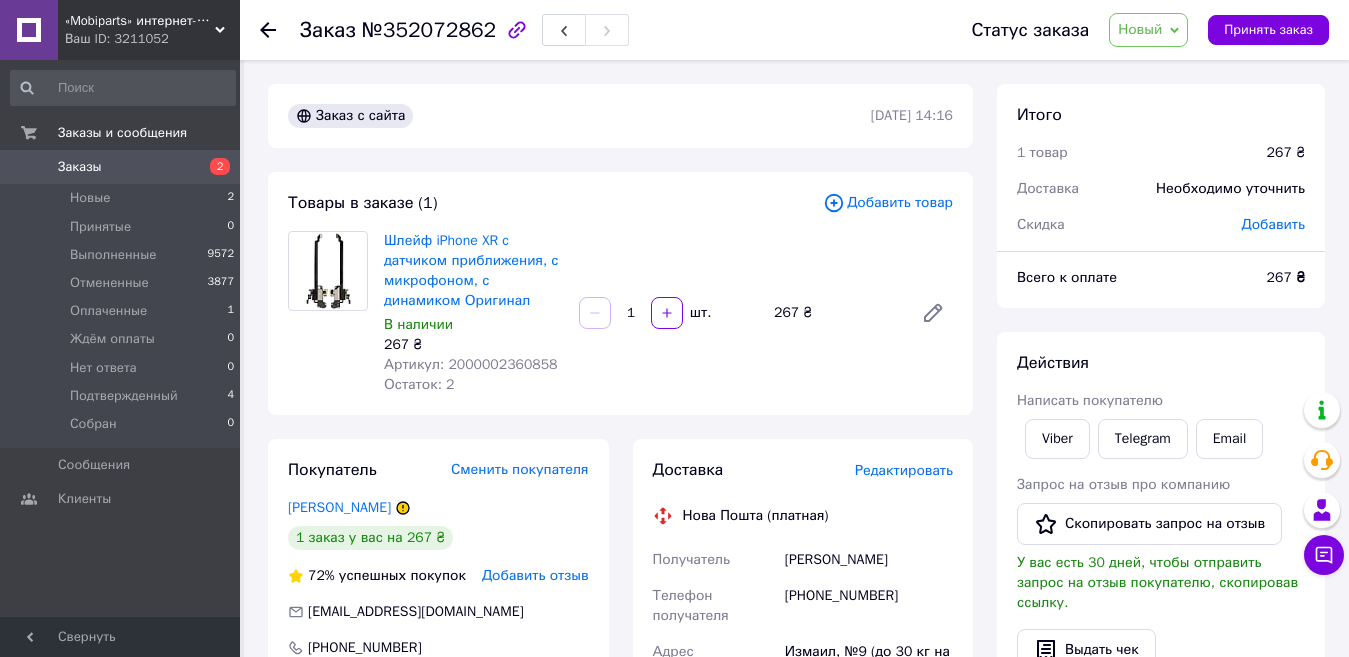 click on "Новый" at bounding box center (1148, 30) 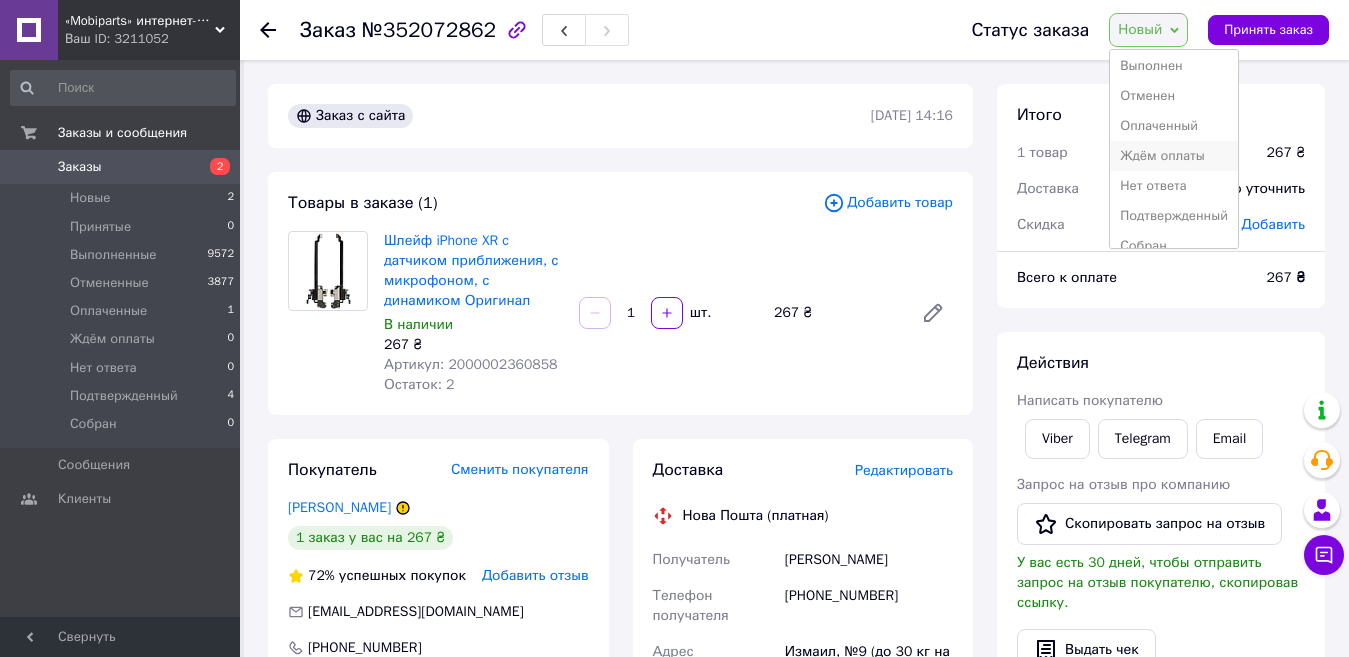 scroll, scrollTop: 52, scrollLeft: 0, axis: vertical 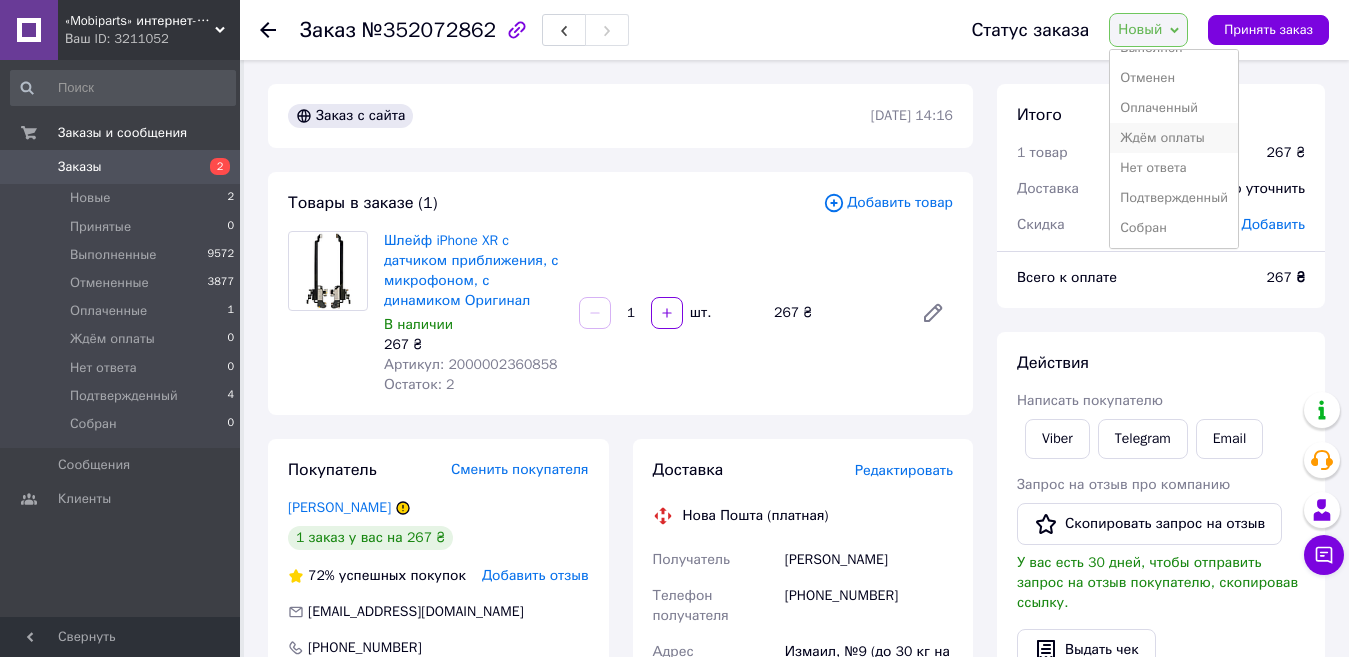 click on "Ждём оплаты" at bounding box center (1174, 138) 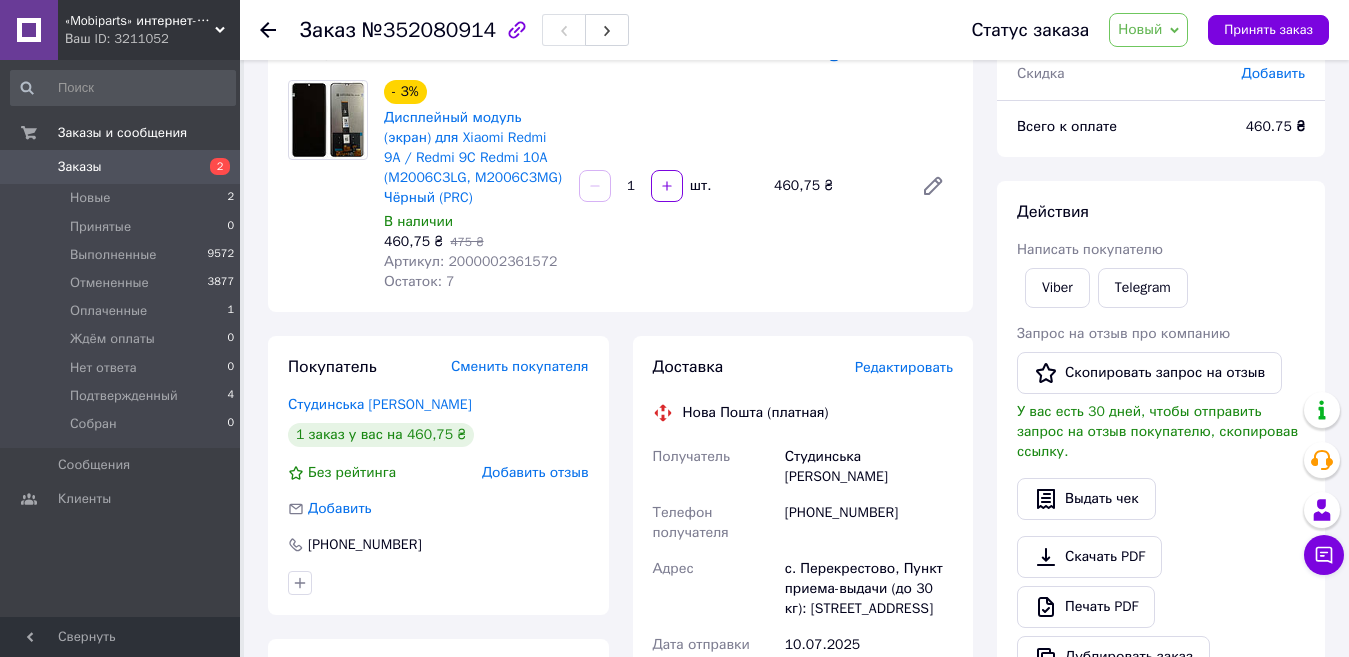 scroll, scrollTop: 200, scrollLeft: 0, axis: vertical 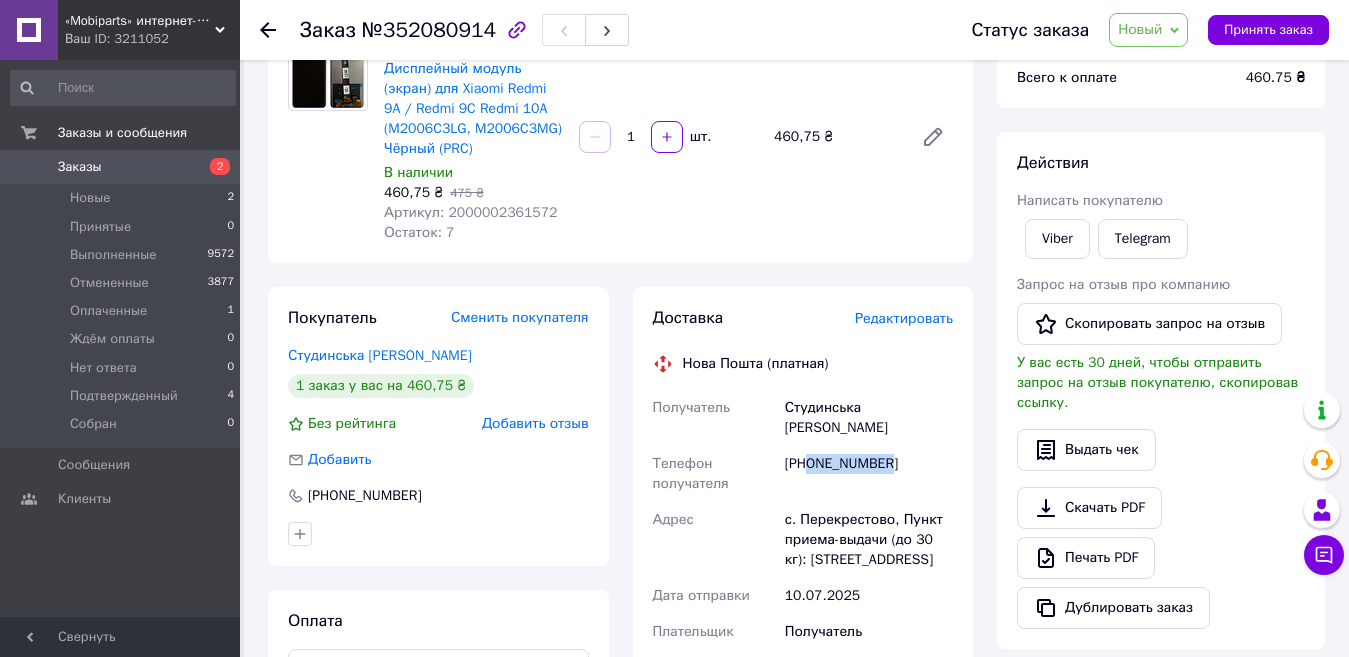 drag, startPoint x: 906, startPoint y: 460, endPoint x: 811, endPoint y: 452, distance: 95.33625 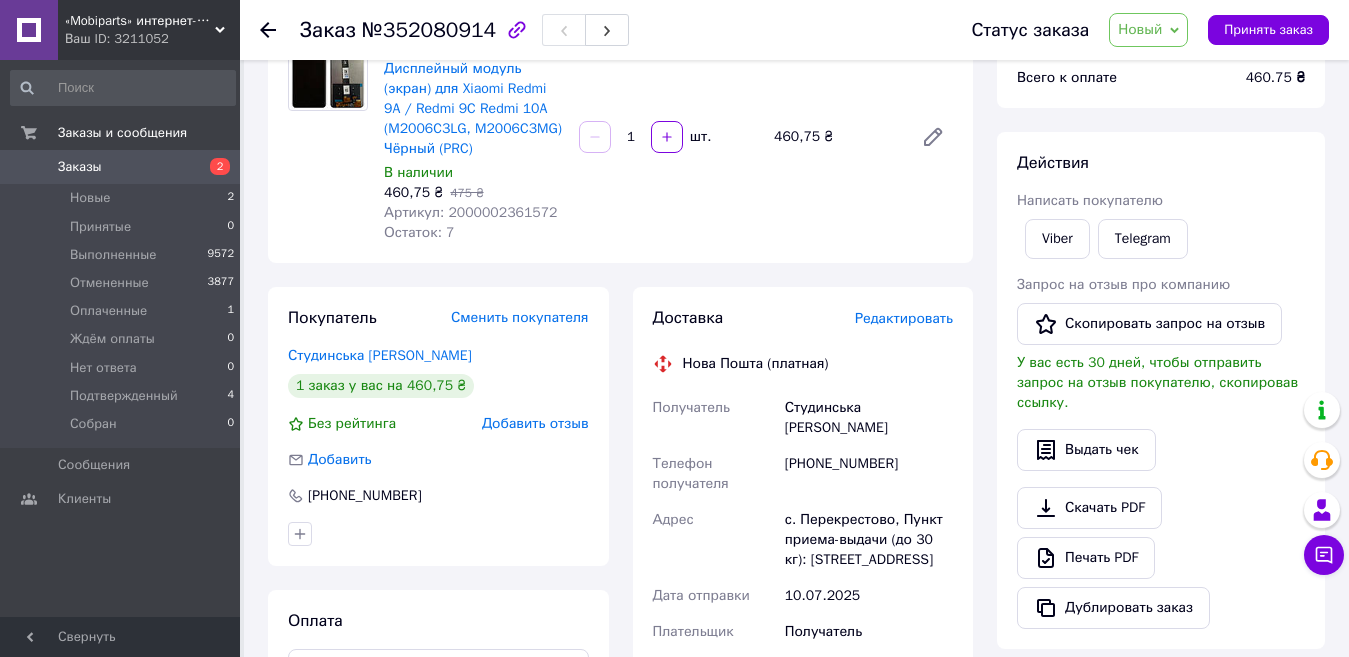 click on "Добавить" at bounding box center (340, 459) 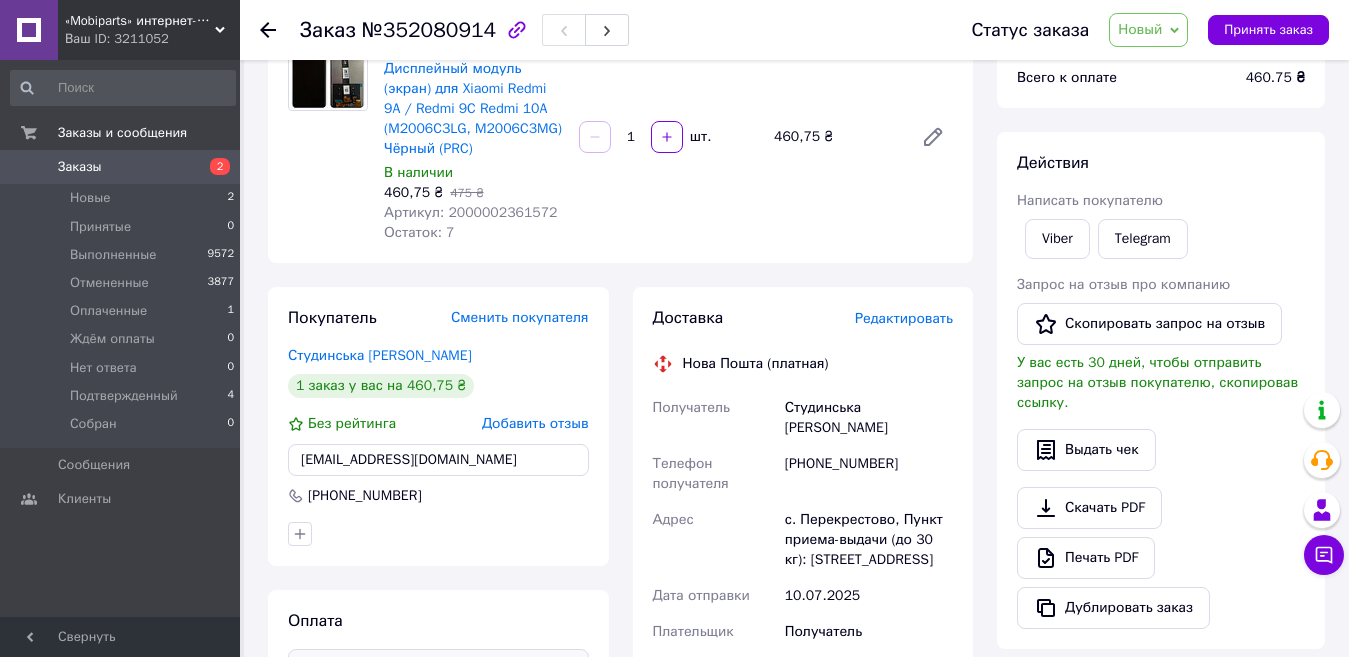 type on "[EMAIL_ADDRESS][DOMAIN_NAME]" 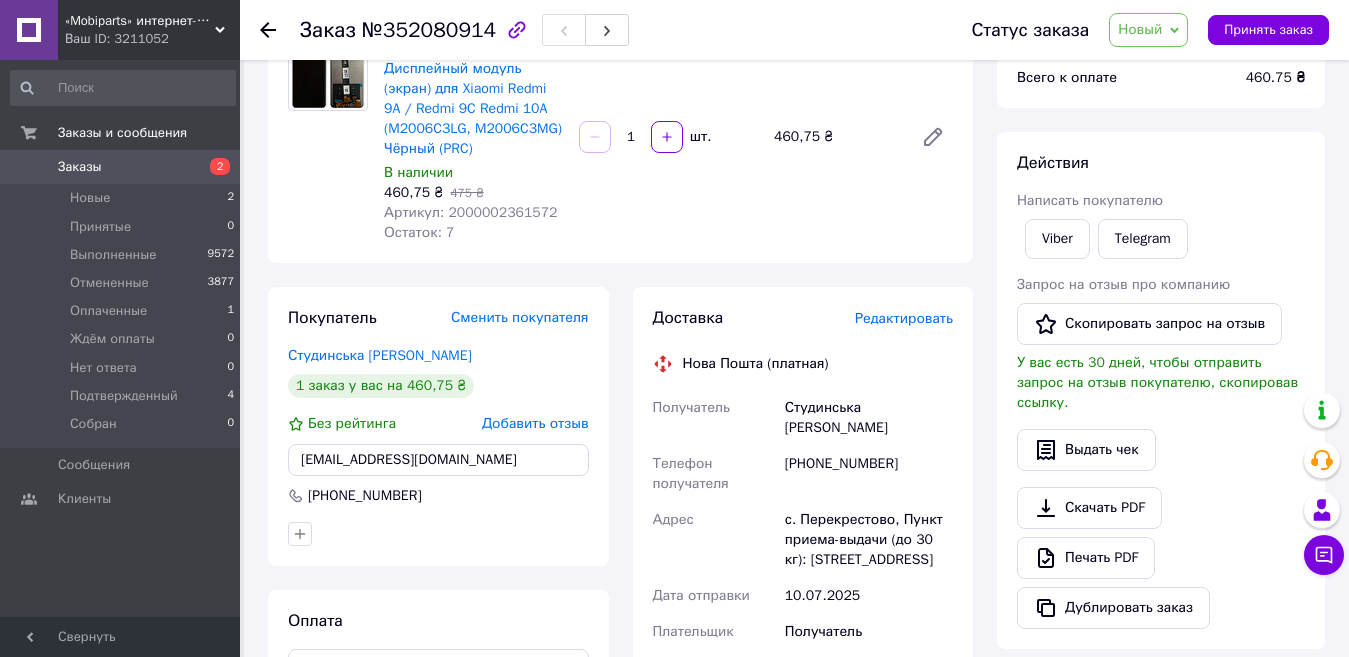 click on "- 3% Дисплейный модуль (экран) для Xiaomi Redmi 9A / Redmi 9C Redmi 10A (M2006C3LG, M2006C3MG) Чёрный (PRC) В наличии 460,75 ₴   475 ₴ Артикул: 2000002361572 Остаток: 7 1   шт. 460,75 ₴" at bounding box center (668, 137) 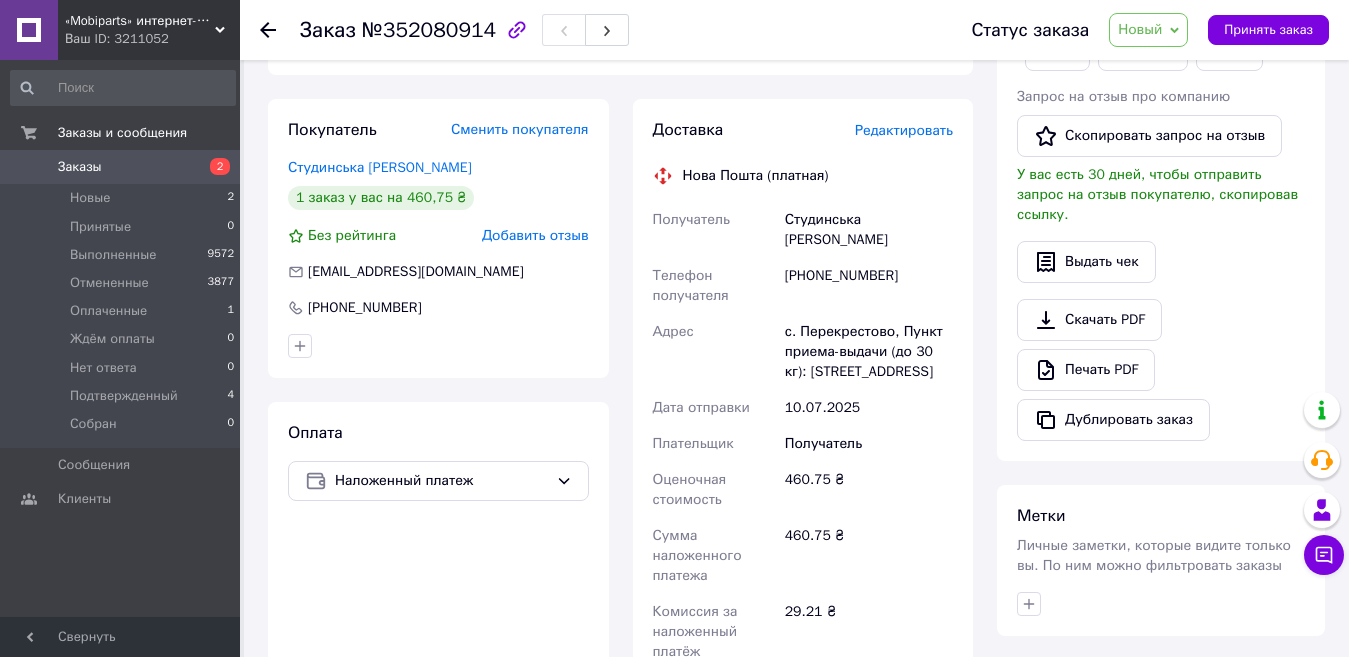 scroll, scrollTop: 400, scrollLeft: 0, axis: vertical 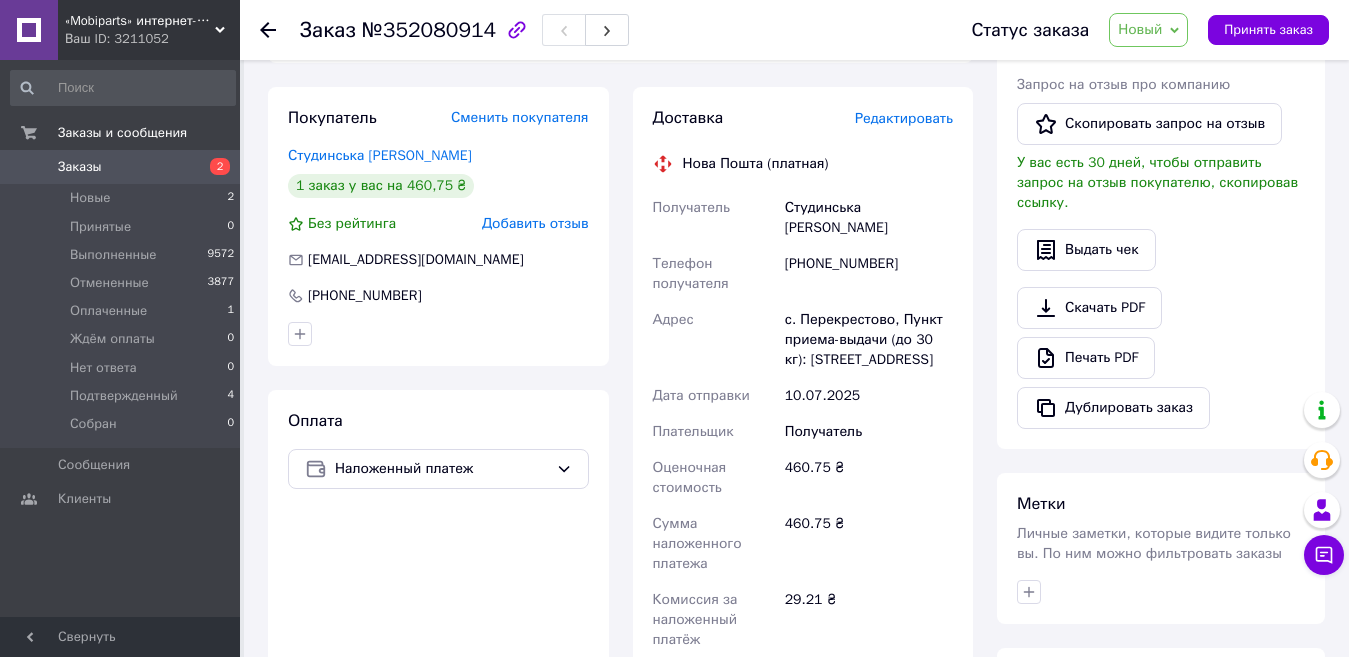 click on "с. Перекрестово, Пункт приема-выдачи (до 30 кг): [STREET_ADDRESS]" at bounding box center (869, 340) 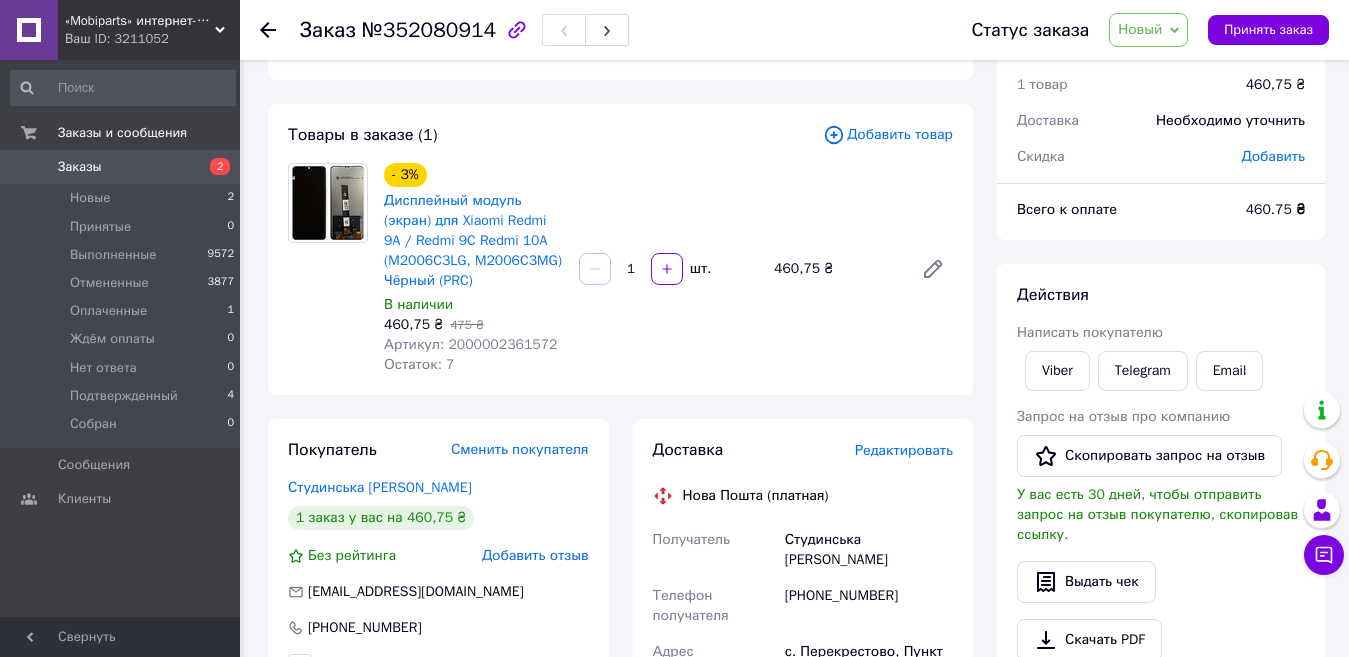 scroll, scrollTop: 0, scrollLeft: 0, axis: both 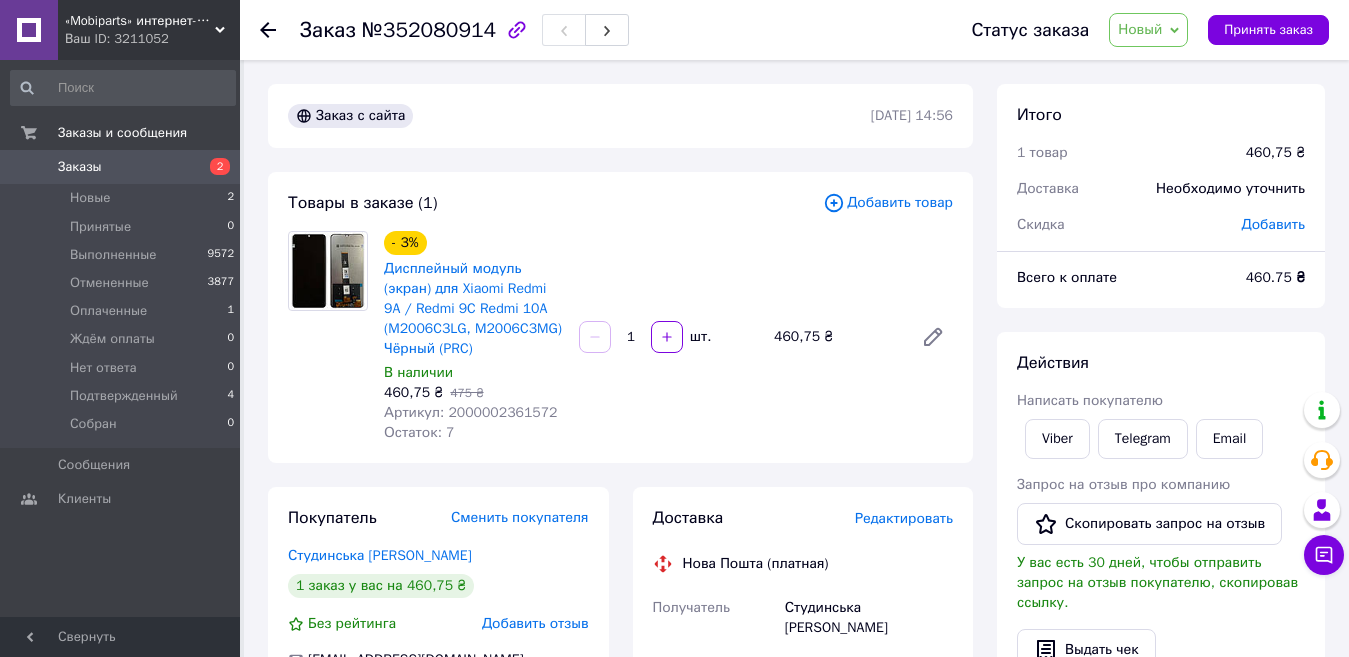 click on "Новый" at bounding box center (1140, 29) 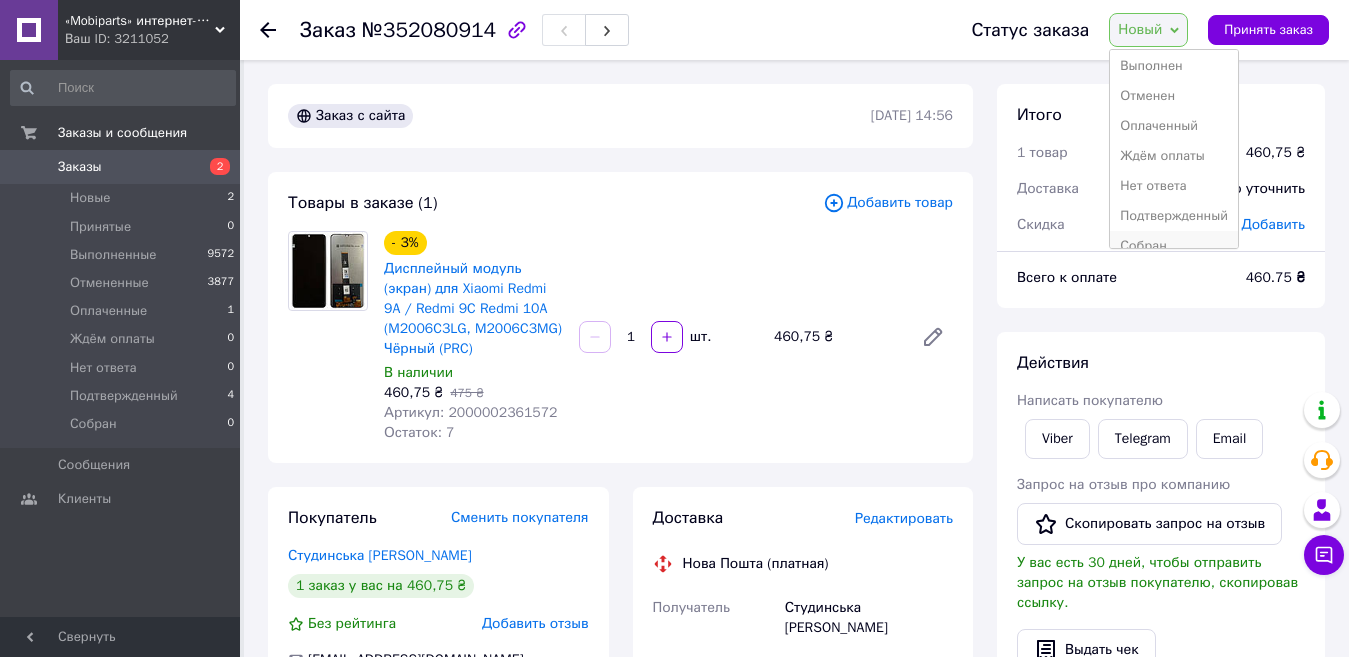 scroll, scrollTop: 52, scrollLeft: 0, axis: vertical 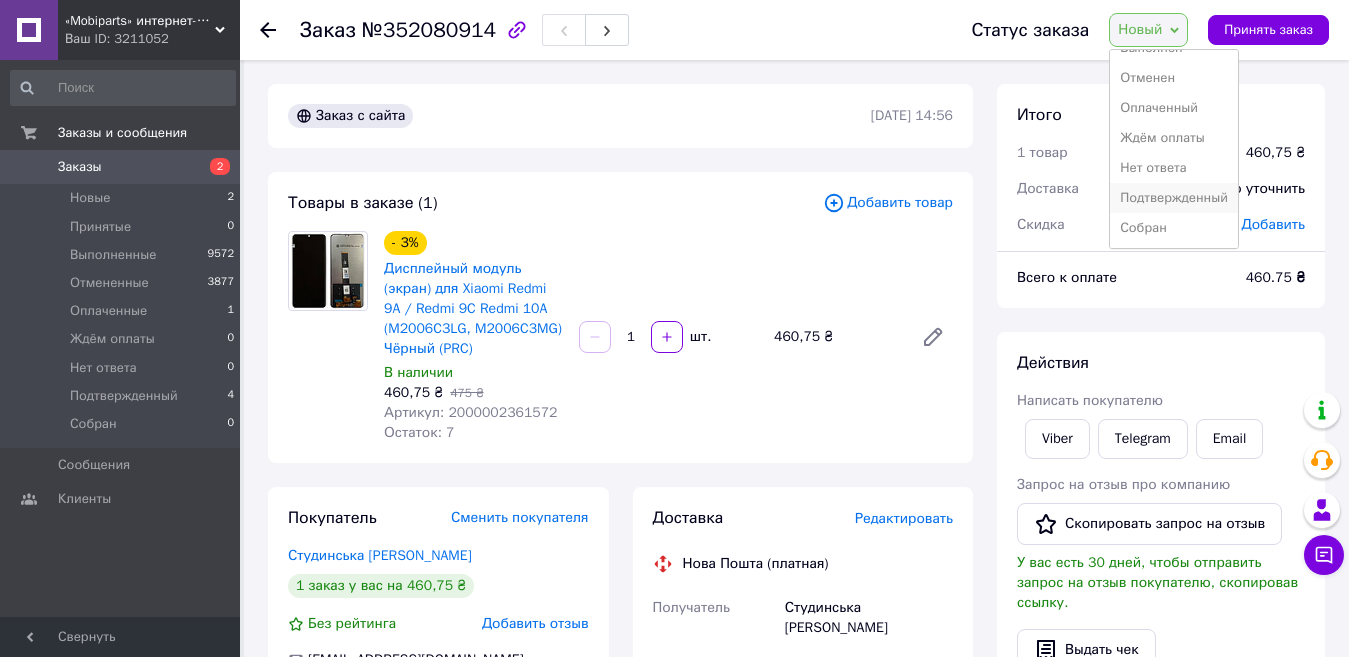 click on "Подтвержденный" at bounding box center (1174, 198) 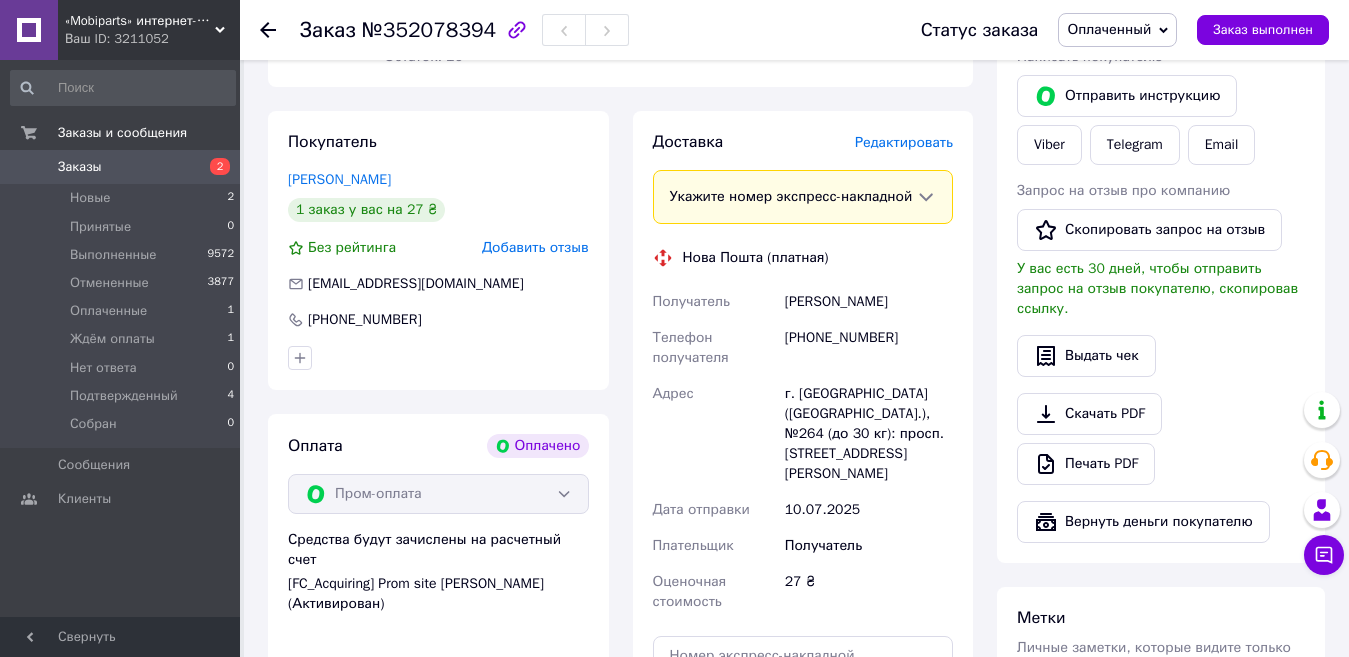 scroll, scrollTop: 600, scrollLeft: 0, axis: vertical 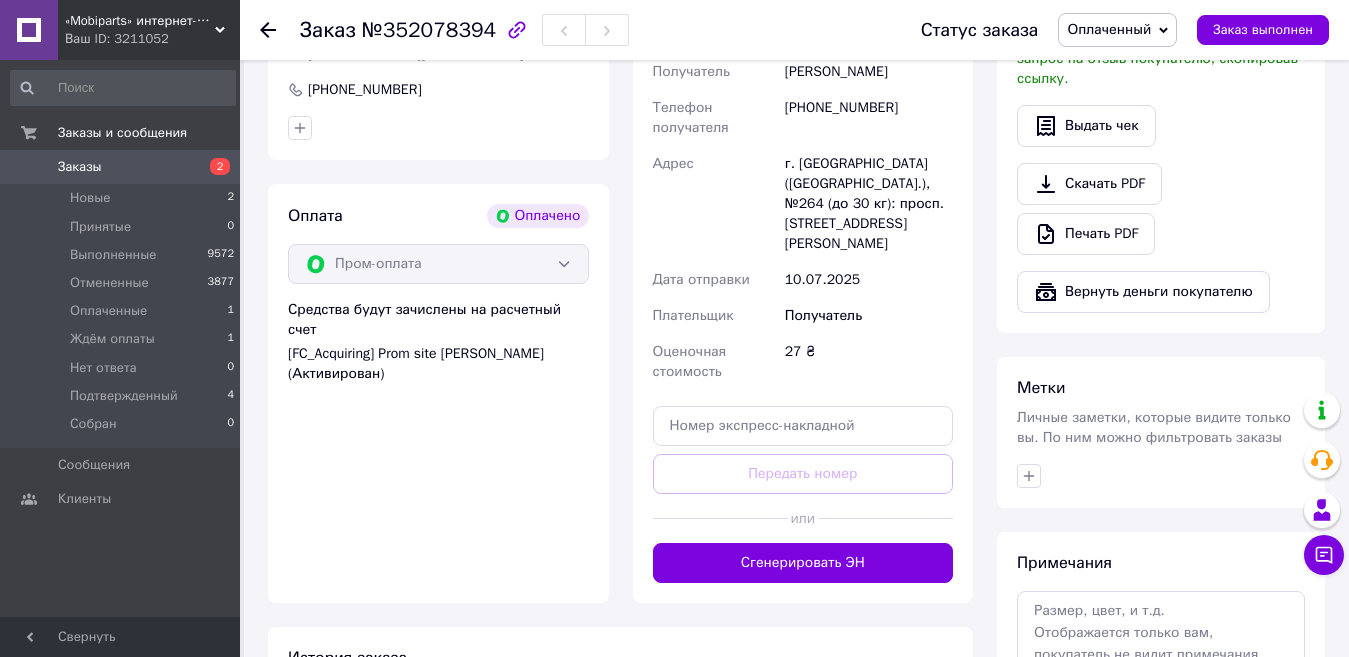 click on "Оплаченный" at bounding box center [1109, 29] 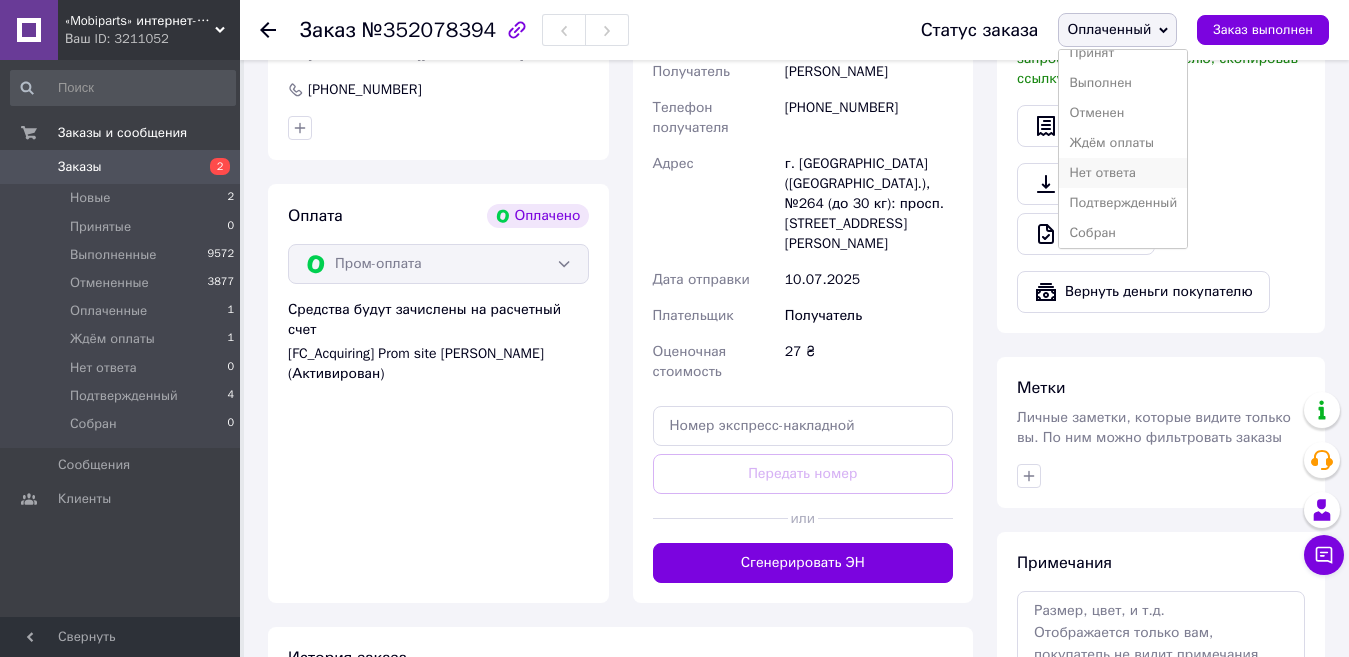 scroll, scrollTop: 22, scrollLeft: 0, axis: vertical 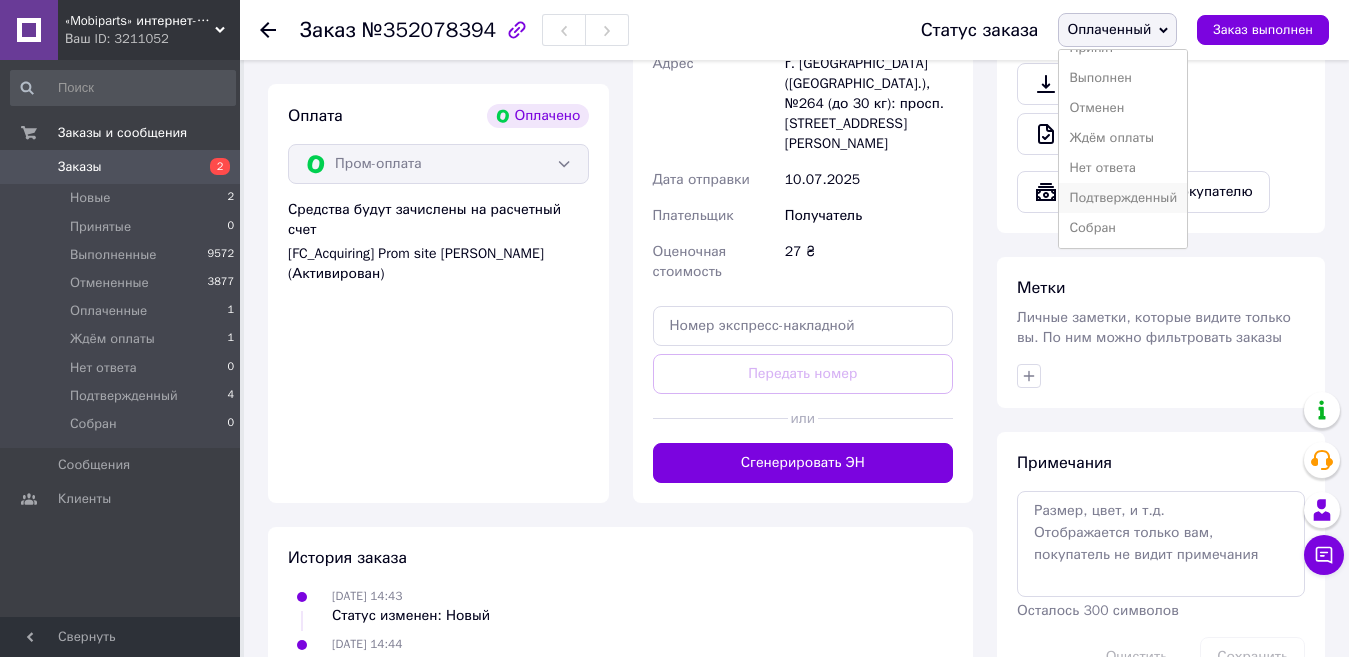 click on "Подтвержденный" at bounding box center [1123, 198] 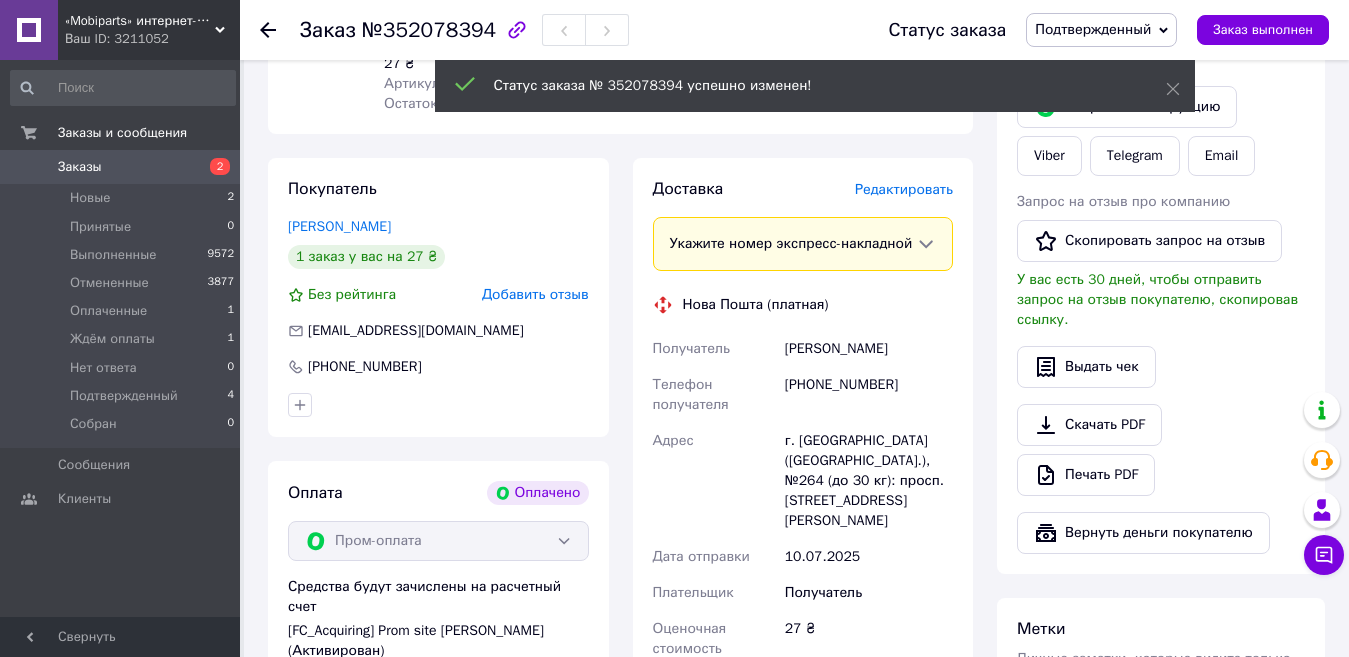 scroll, scrollTop: 300, scrollLeft: 0, axis: vertical 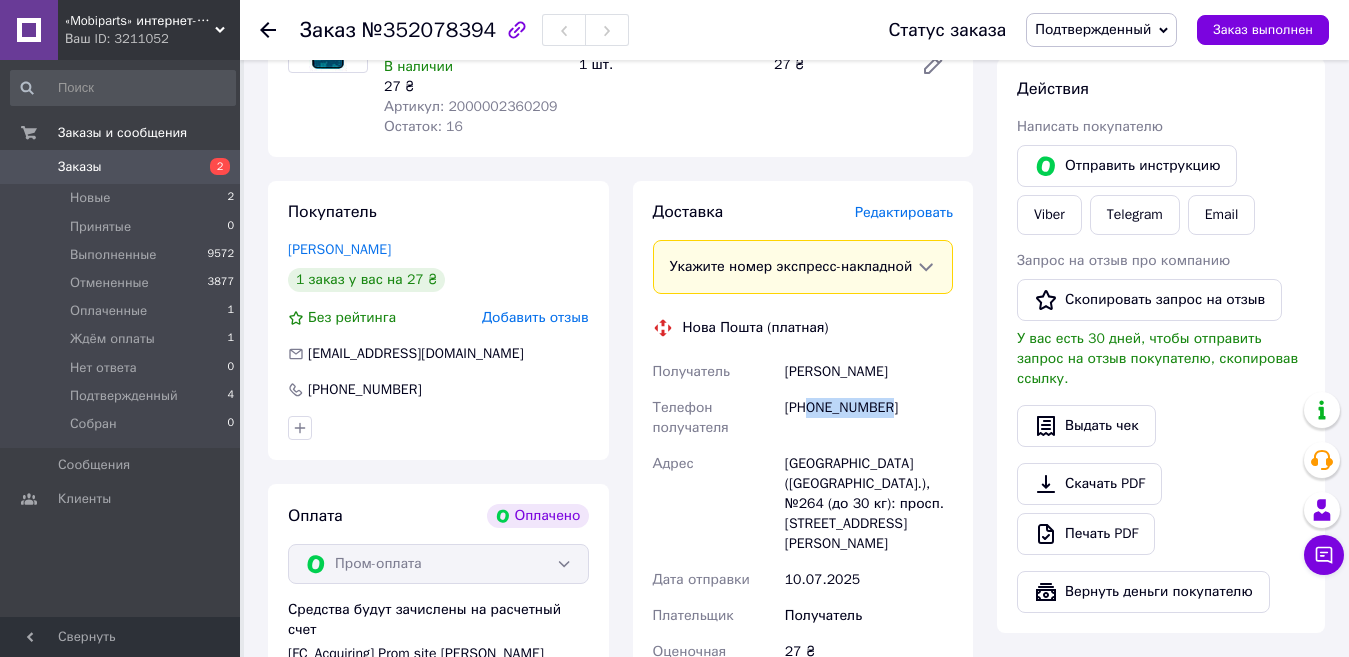 drag, startPoint x: 871, startPoint y: 435, endPoint x: 807, endPoint y: 436, distance: 64.00781 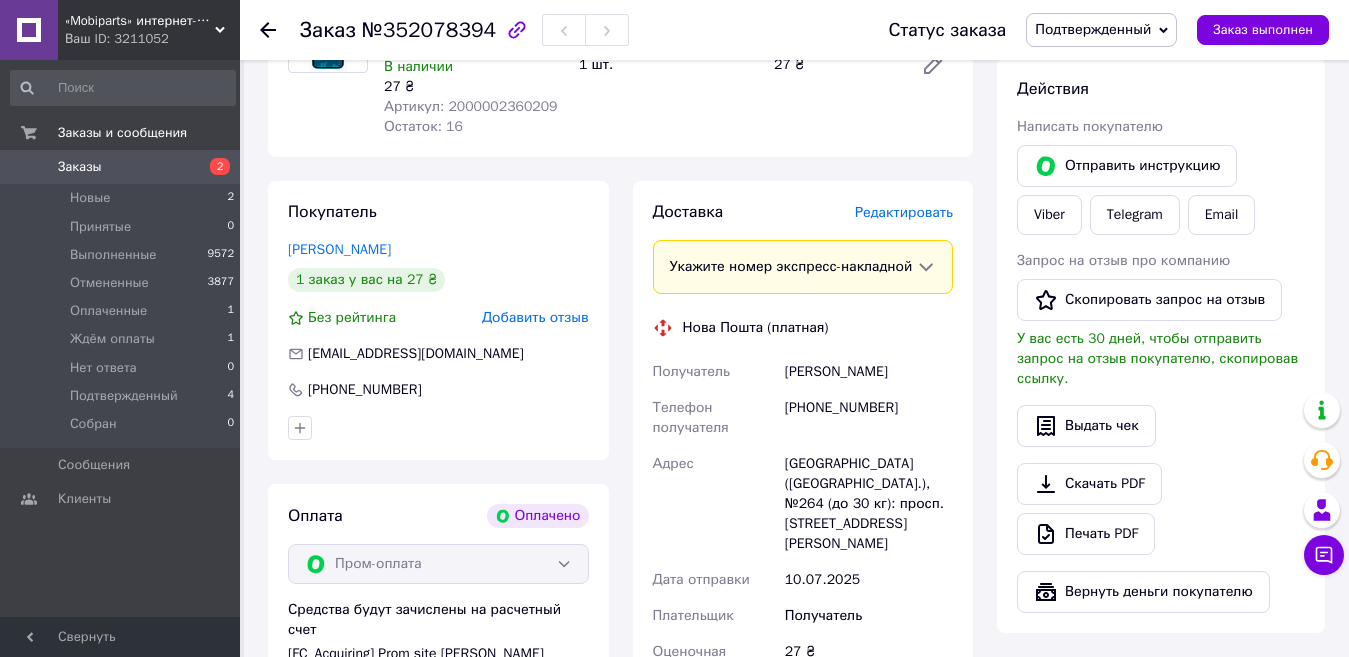 click on "Товары в заказе (1) Влагозащитная-проклейка (двухсторонний скотч) дисплея iPhone 11 pro В наличии 27 ₴ Артикул: 2000002360209 Остаток: 16 1 шт. 27 ₴" at bounding box center [620, 45] 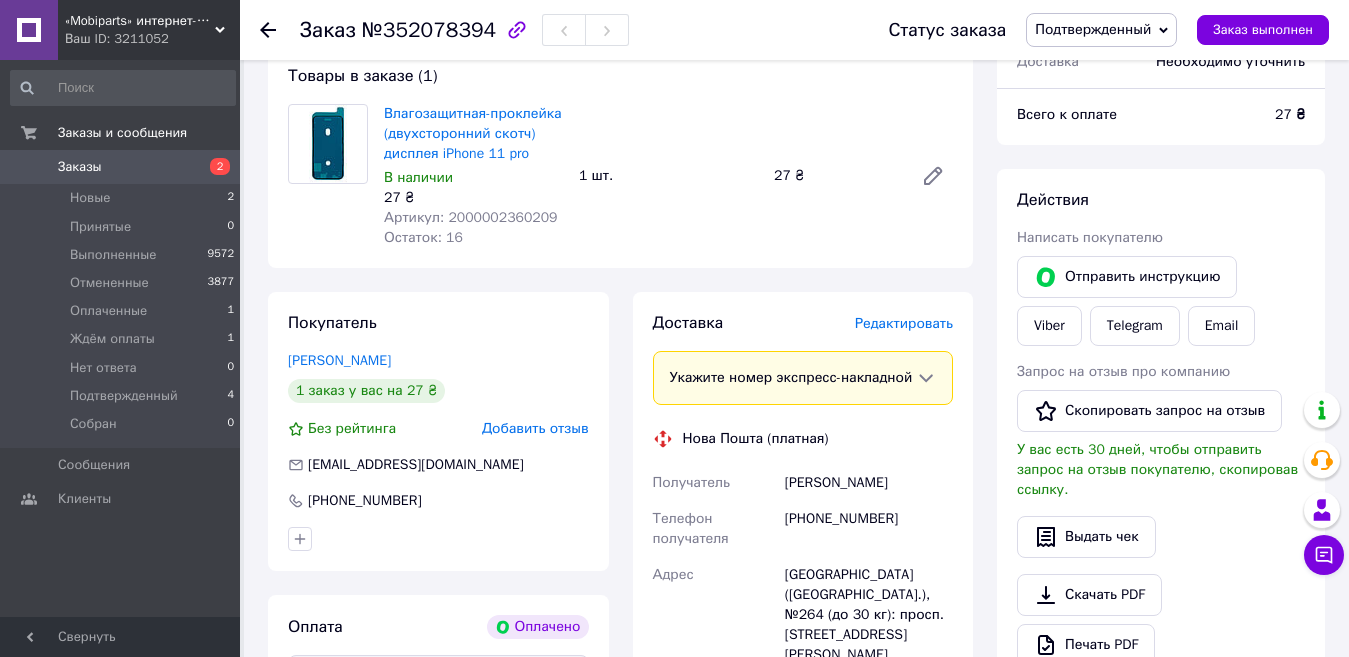 scroll, scrollTop: 200, scrollLeft: 0, axis: vertical 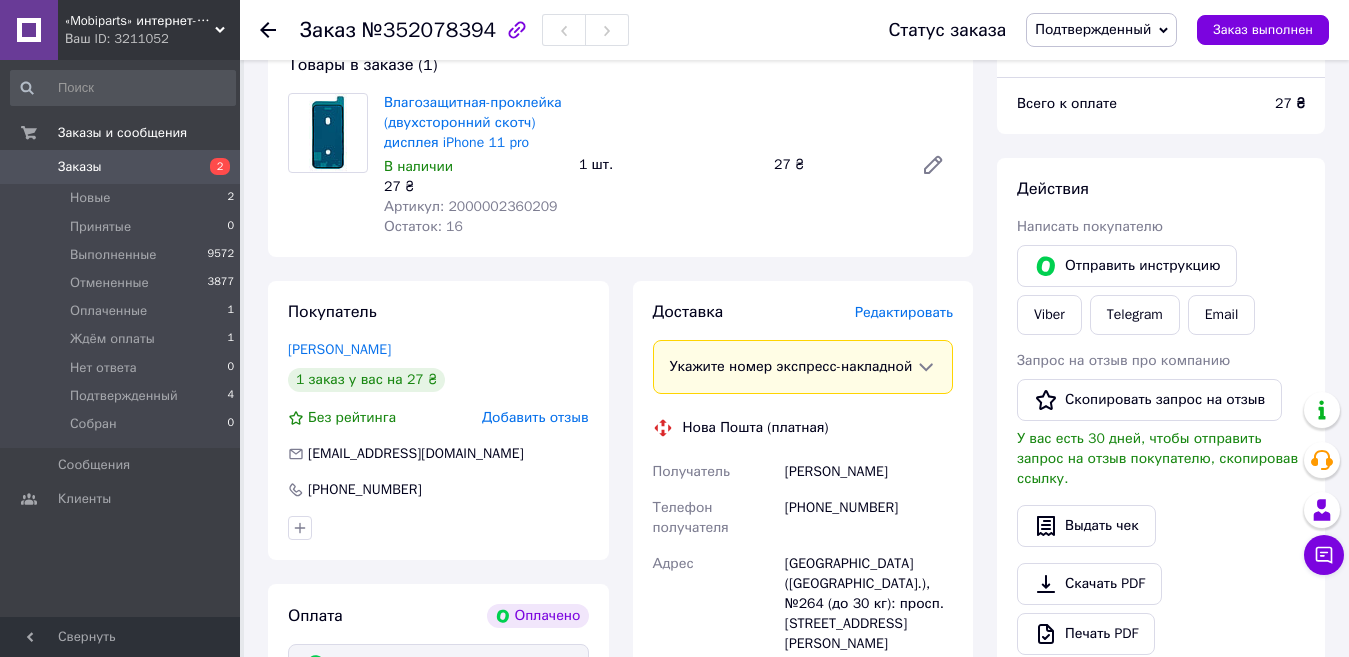 click on "Влагозащитная-проклейка (двухсторонний скотч) дисплея iPhone 11 pro В наличии 27 ₴ Артикул: 2000002360209 Остаток: 16 1 шт. 27 ₴" at bounding box center (668, 165) 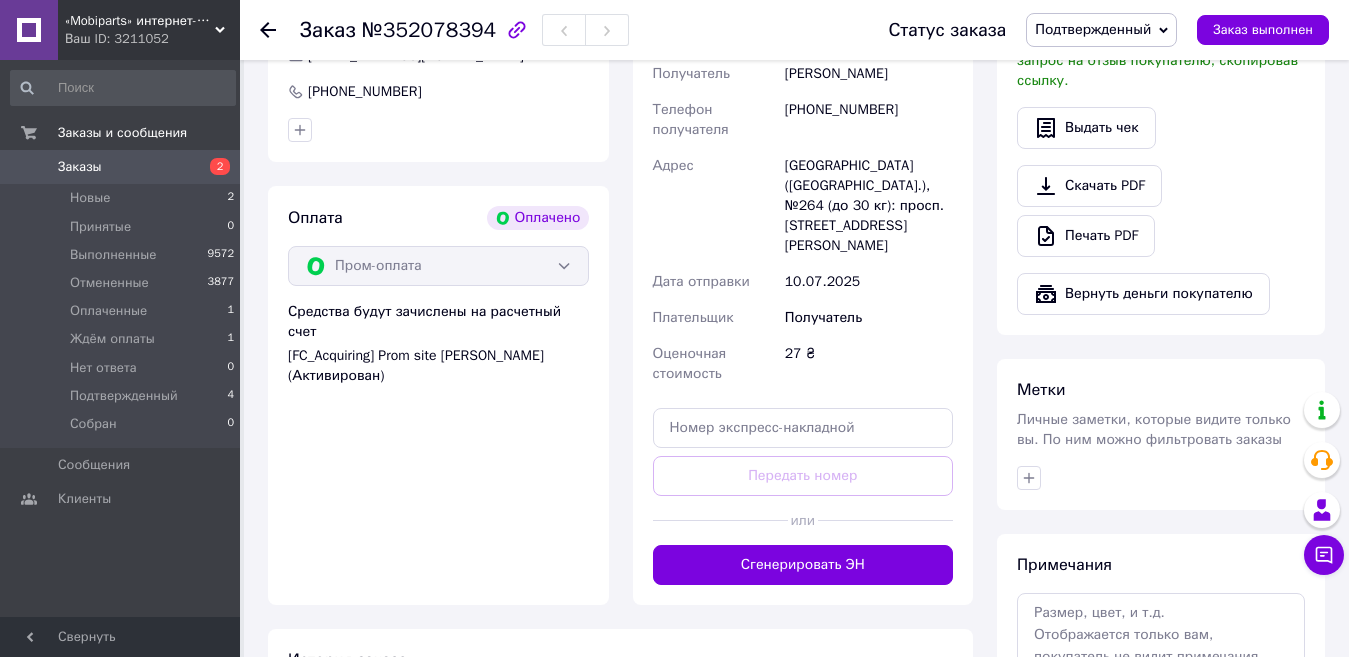 scroll, scrollTop: 700, scrollLeft: 0, axis: vertical 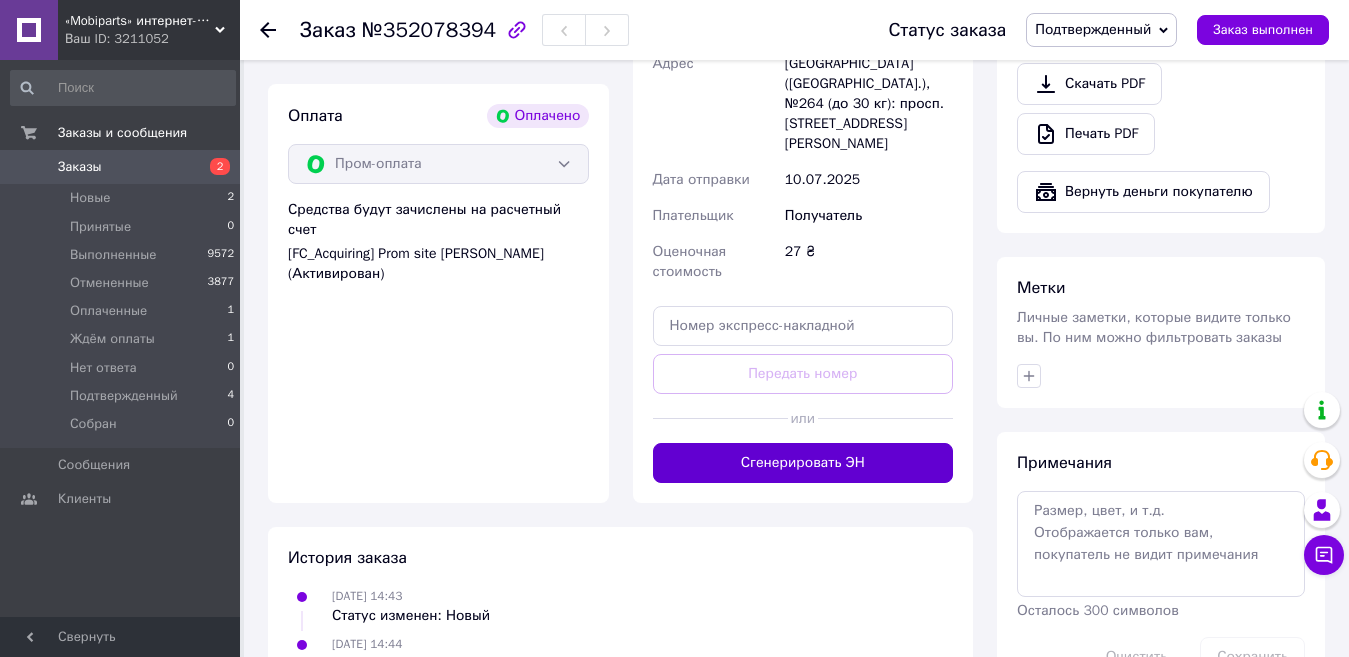 click on "Сгенерировать ЭН" at bounding box center [803, 463] 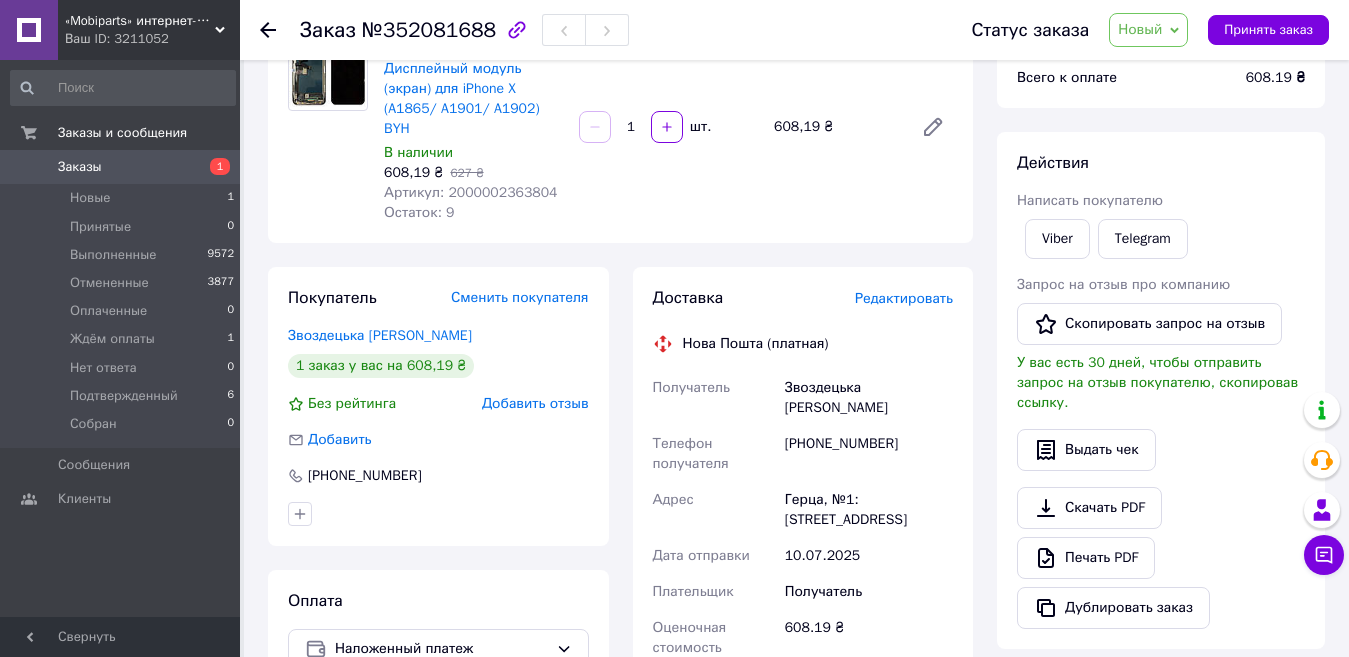 scroll, scrollTop: 300, scrollLeft: 0, axis: vertical 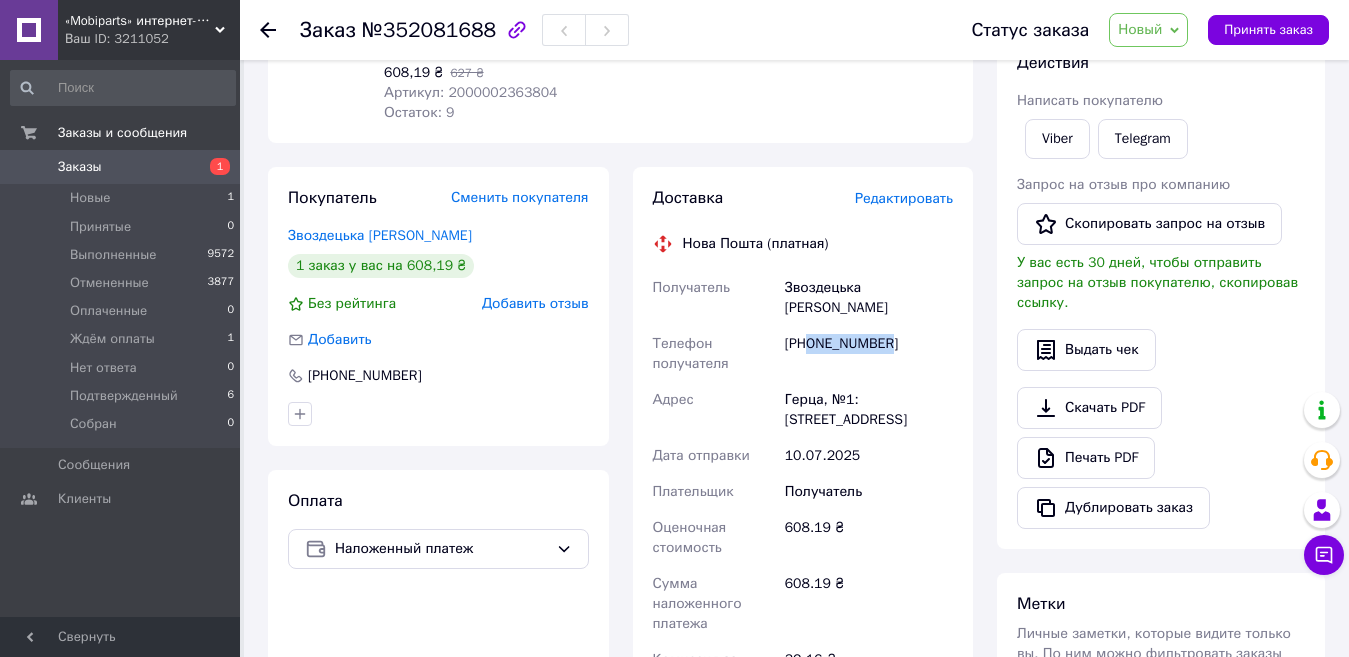 drag, startPoint x: 891, startPoint y: 306, endPoint x: 809, endPoint y: 311, distance: 82.1523 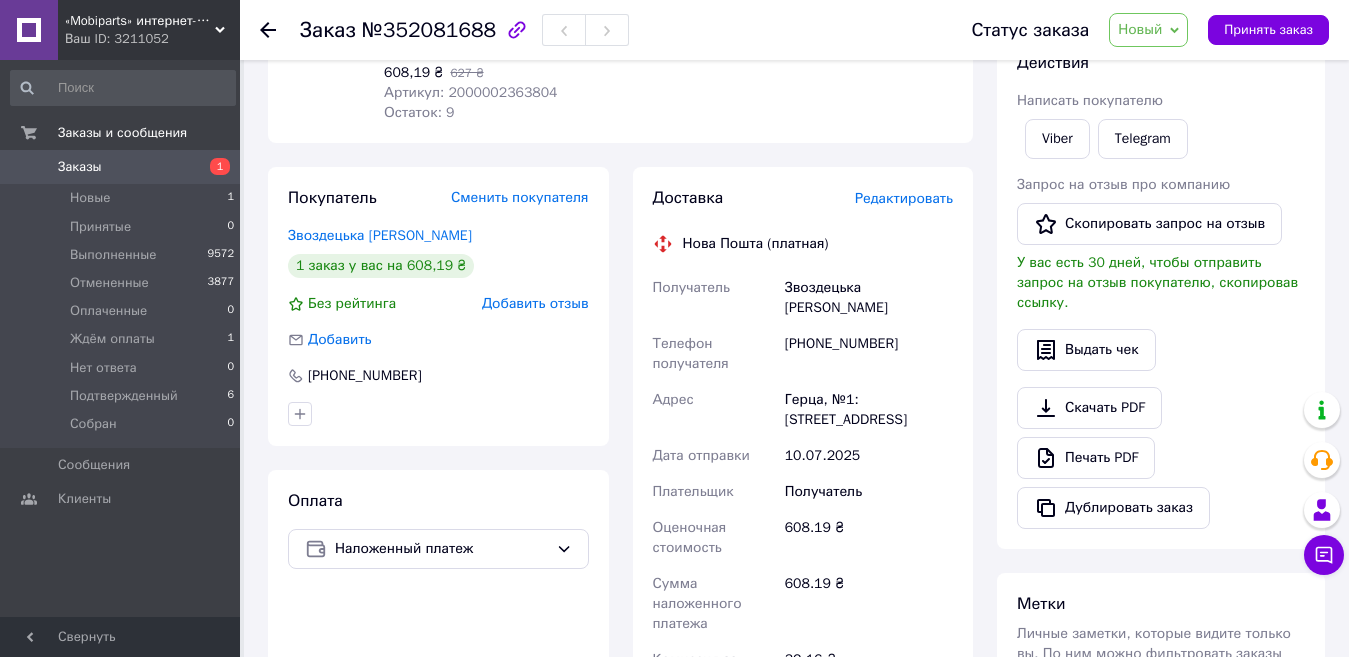 click on "Добавить" at bounding box center (340, 339) 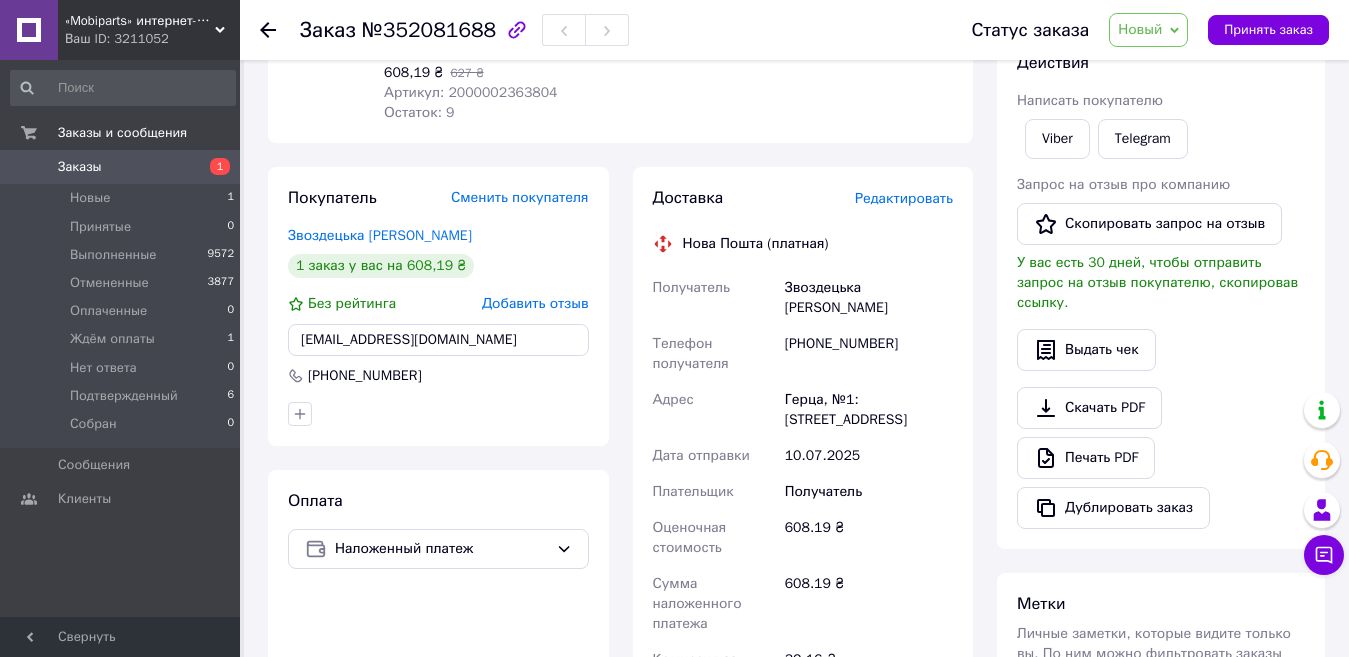 type on "0967210078@gmail.com" 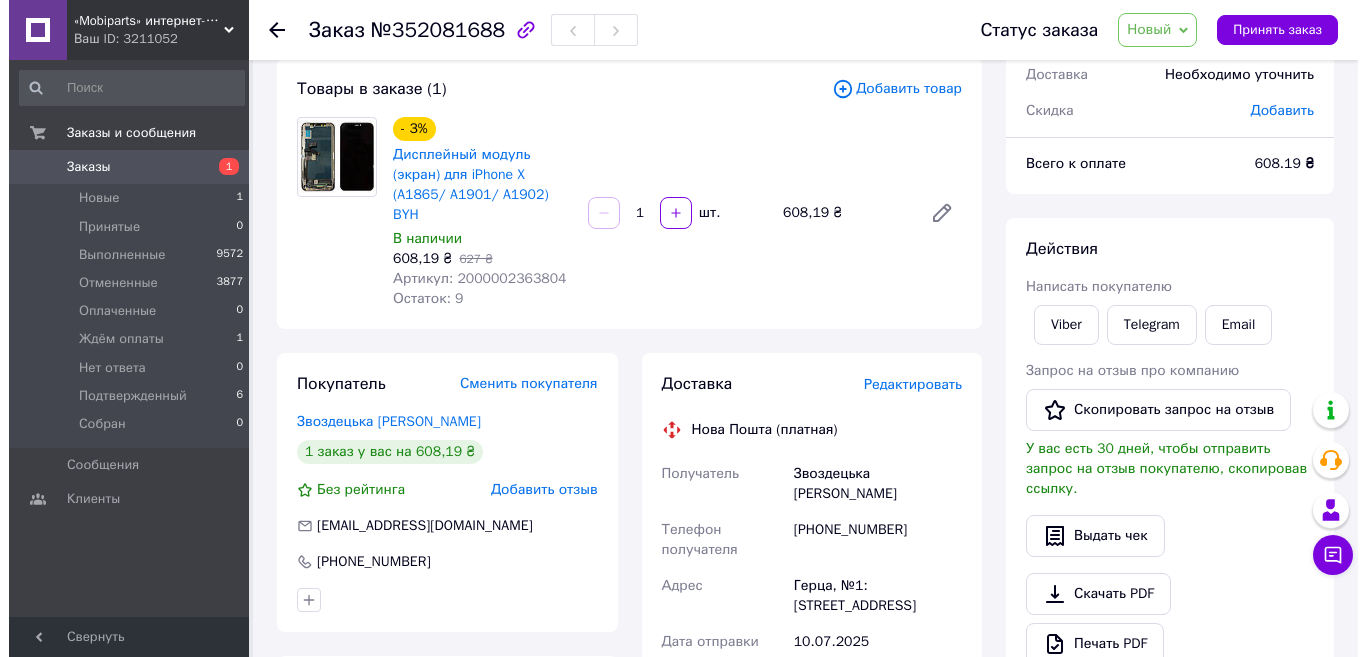 scroll, scrollTop: 100, scrollLeft: 0, axis: vertical 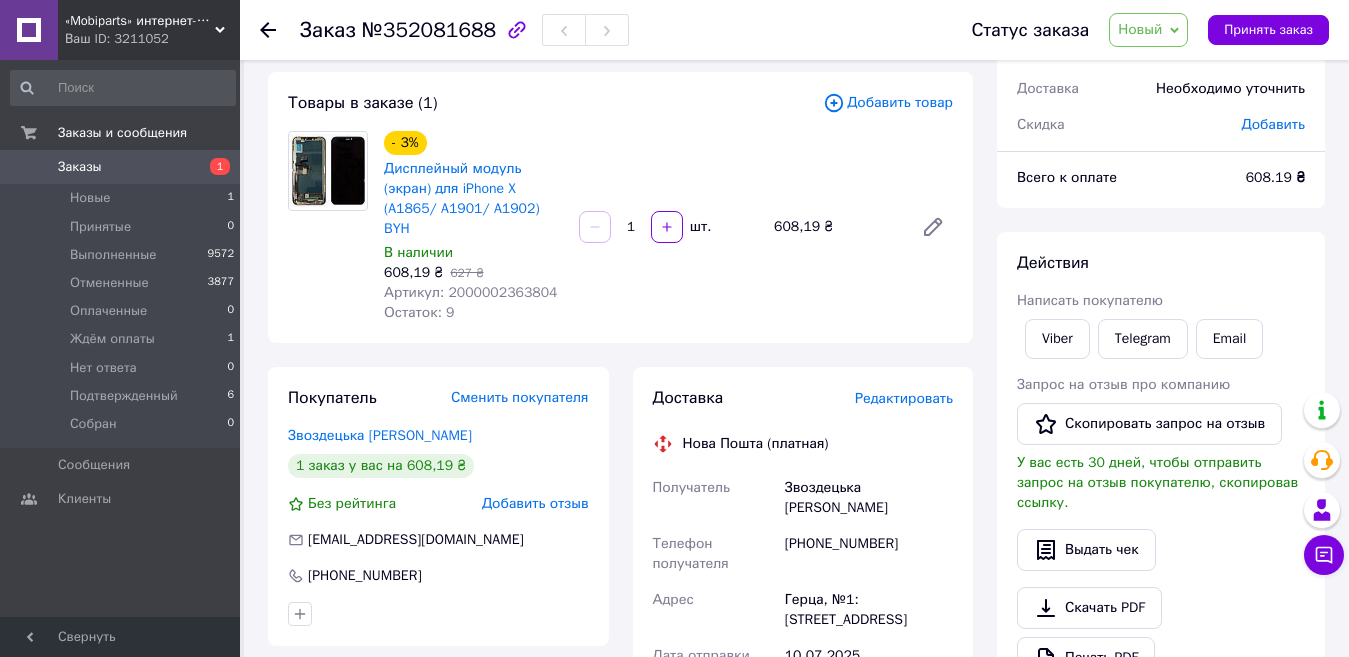 click on "Добавить товар" at bounding box center (888, 103) 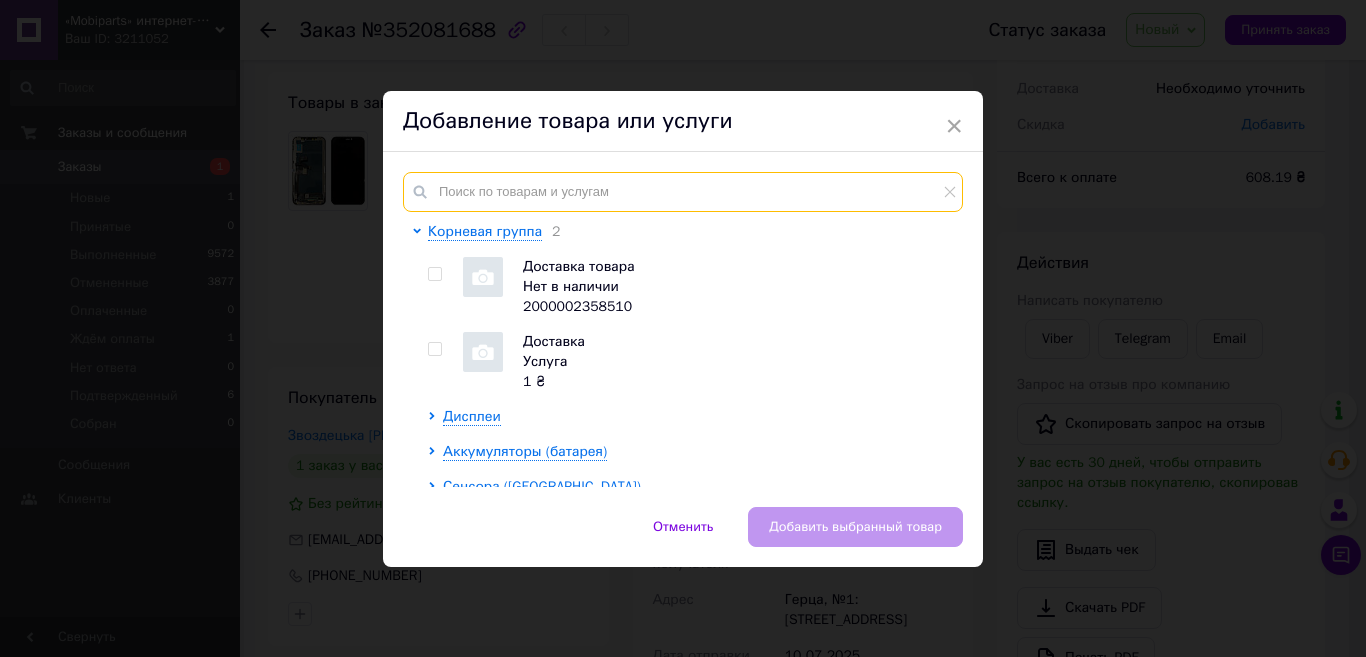 click at bounding box center (683, 192) 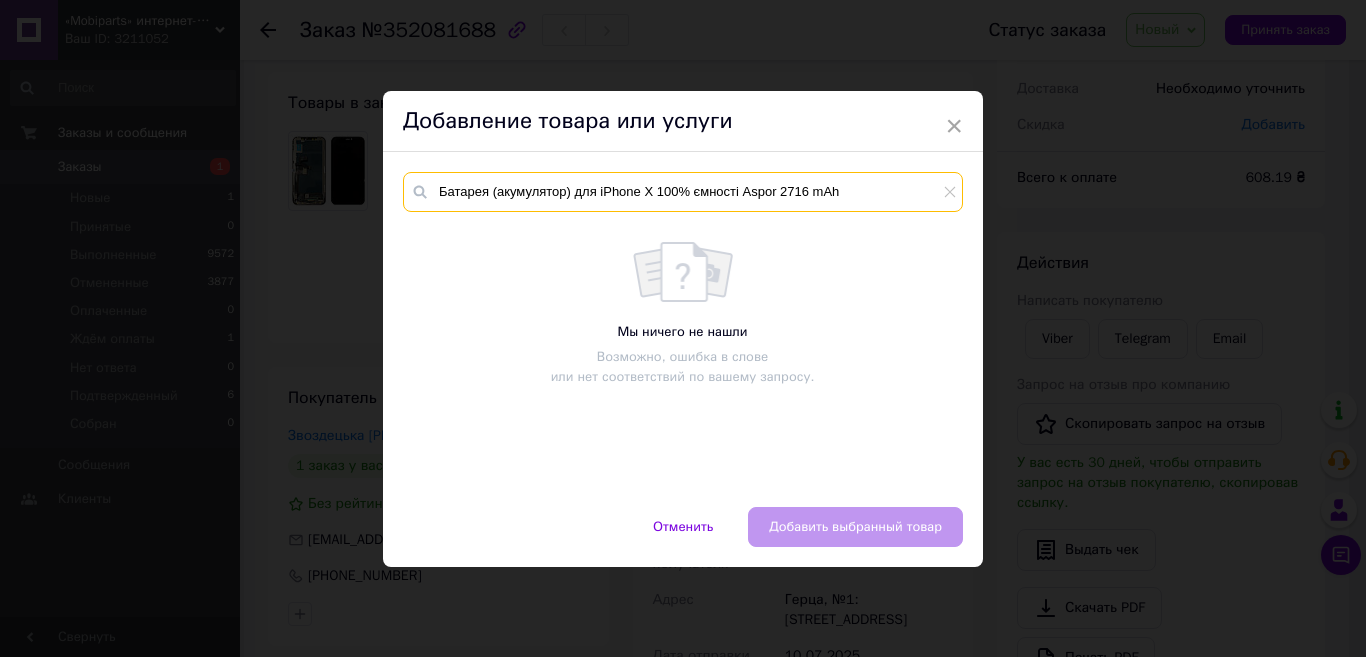 drag, startPoint x: 573, startPoint y: 189, endPoint x: 448, endPoint y: 186, distance: 125.035995 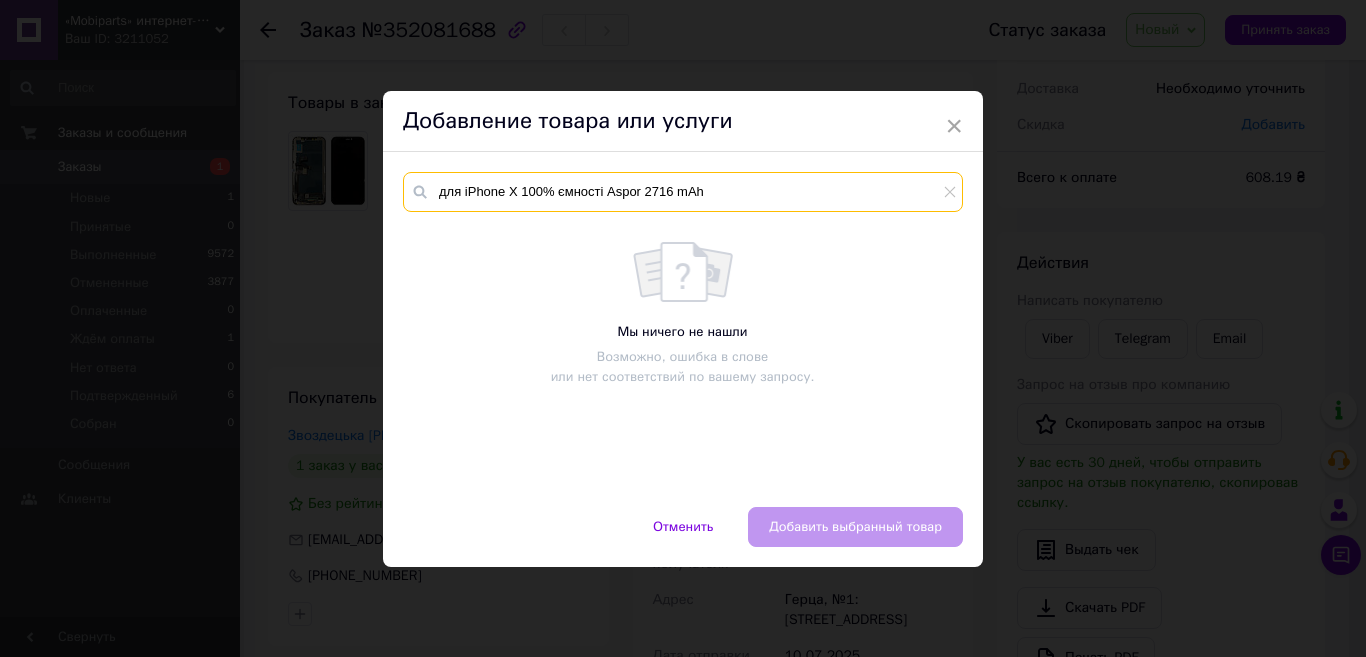 click on "для iPhone X 100% ємності Aspor 2716 mAh" at bounding box center (683, 192) 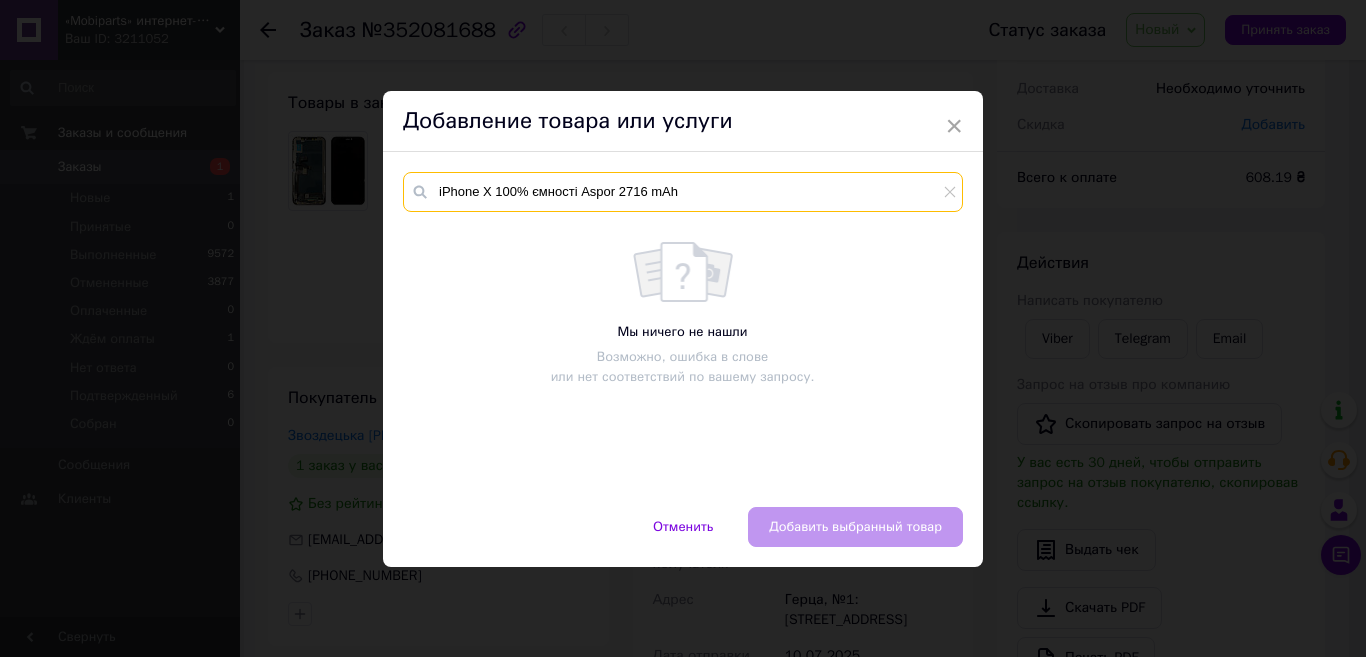 click on "iPhone X 100% ємності Aspor 2716 mAh" at bounding box center (683, 192) 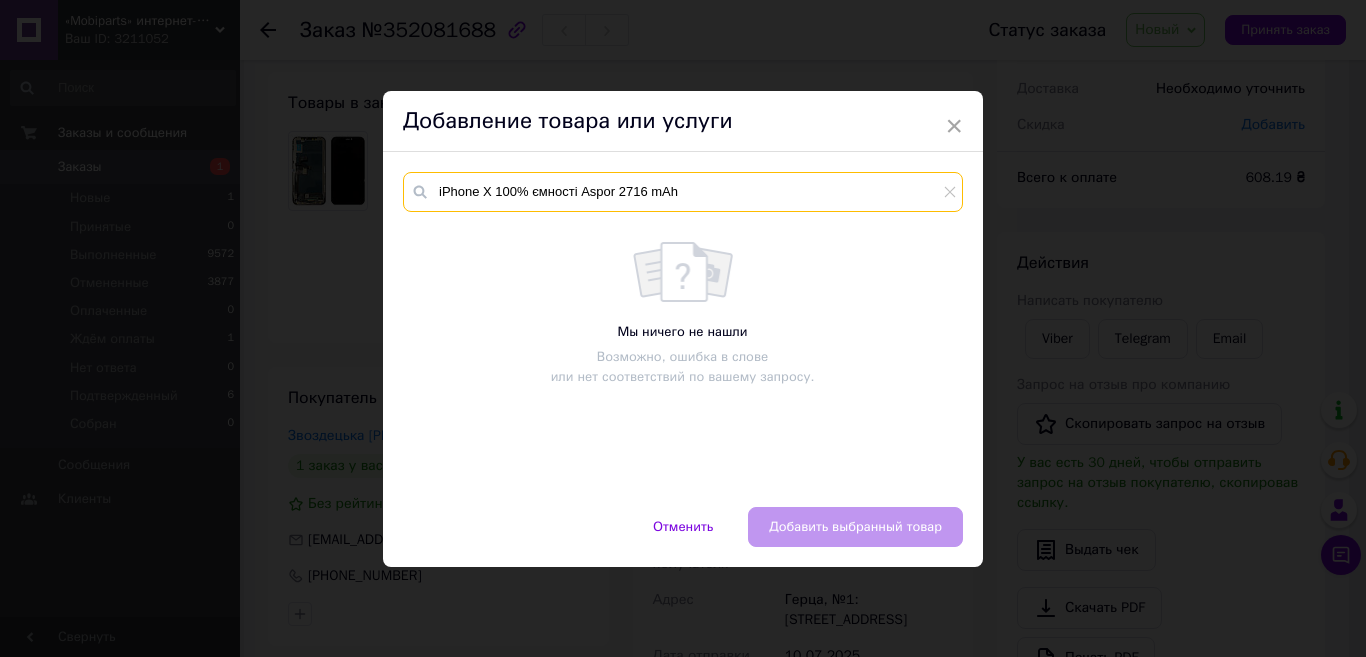 drag, startPoint x: 705, startPoint y: 193, endPoint x: 612, endPoint y: 187, distance: 93.193344 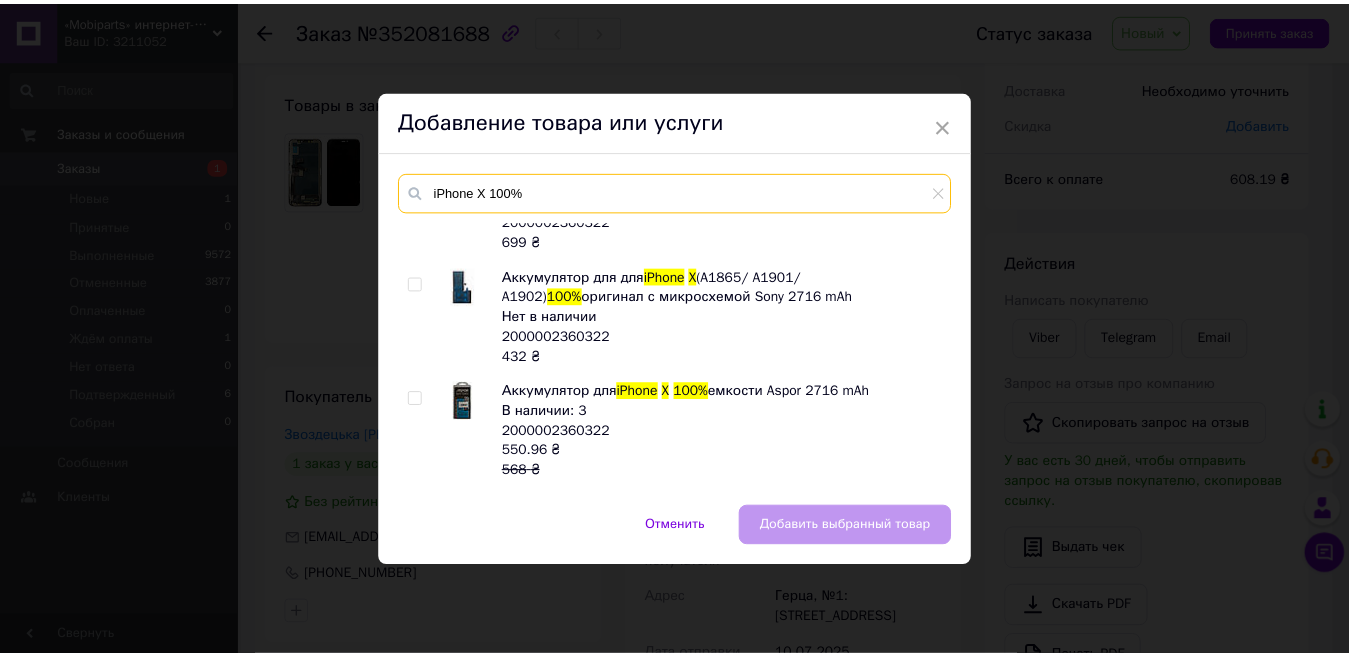 scroll, scrollTop: 400, scrollLeft: 0, axis: vertical 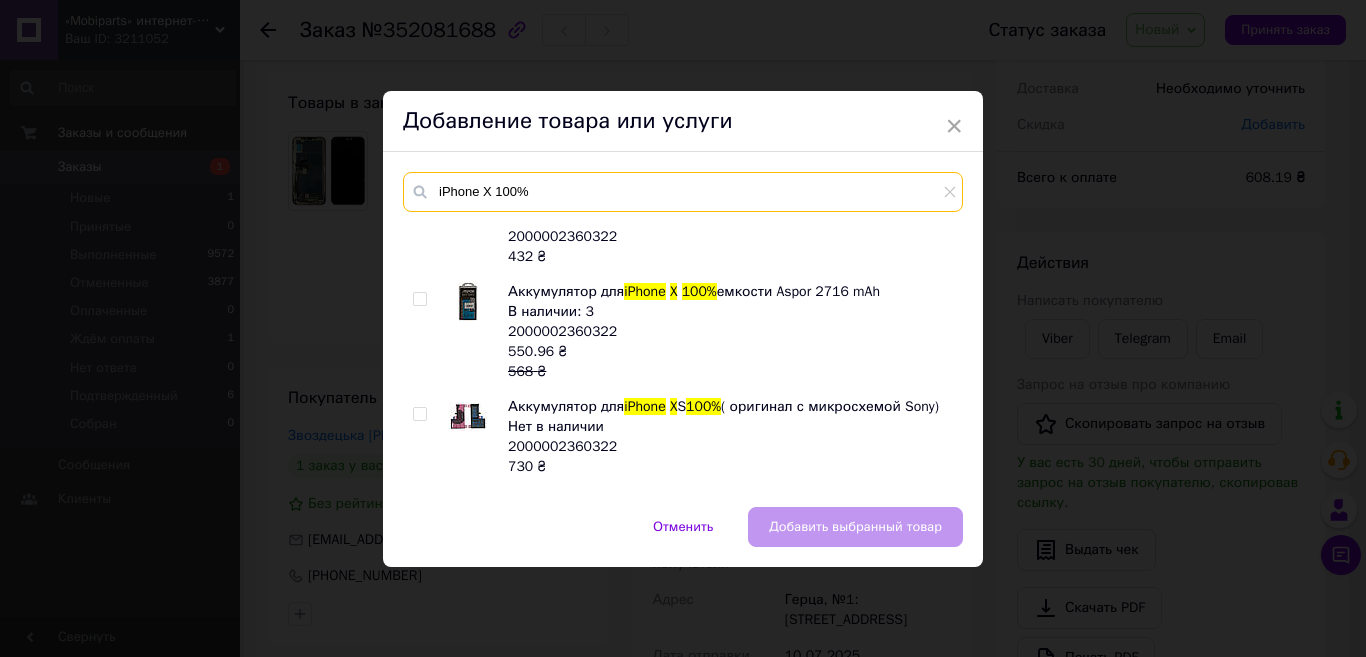 type on "iPhone X 100%" 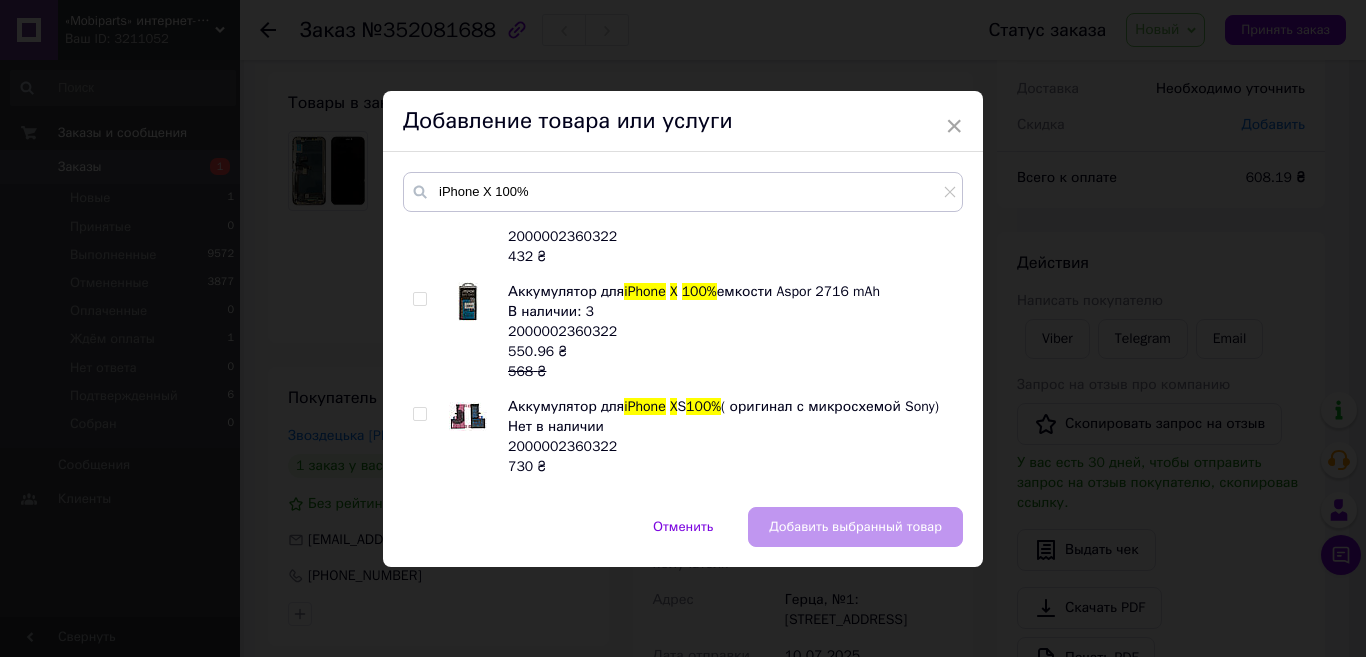click at bounding box center (419, 299) 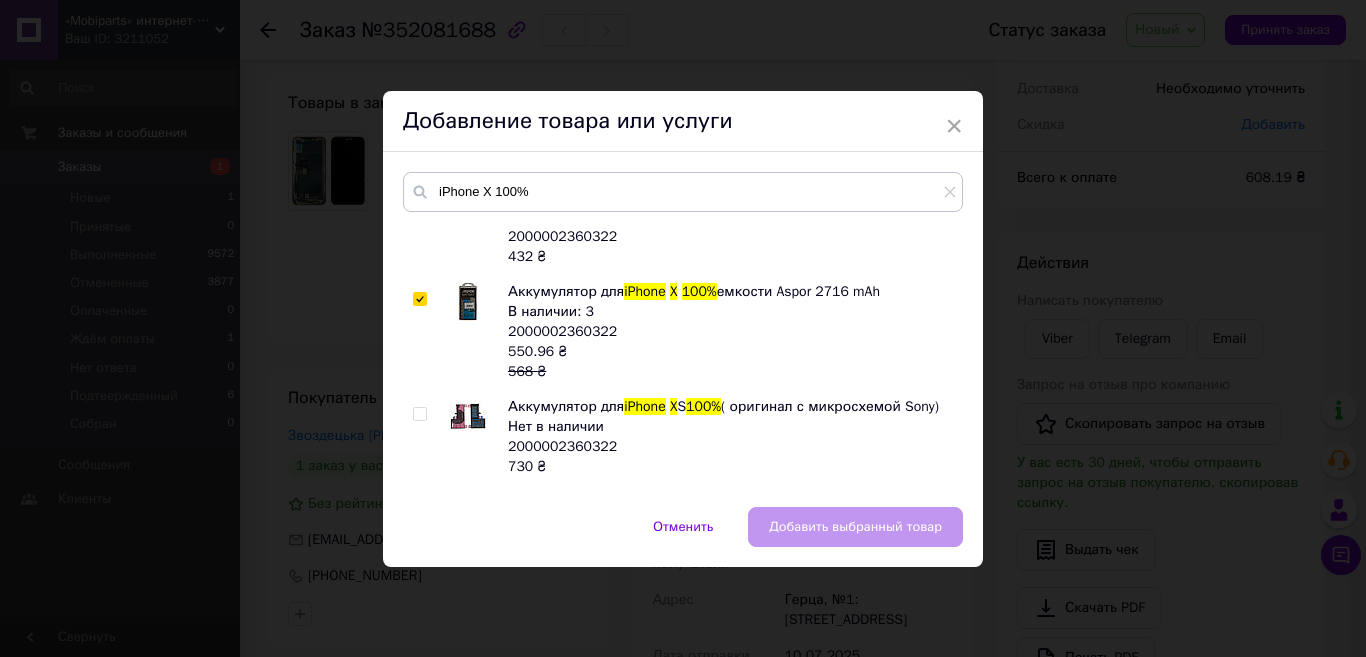 checkbox on "true" 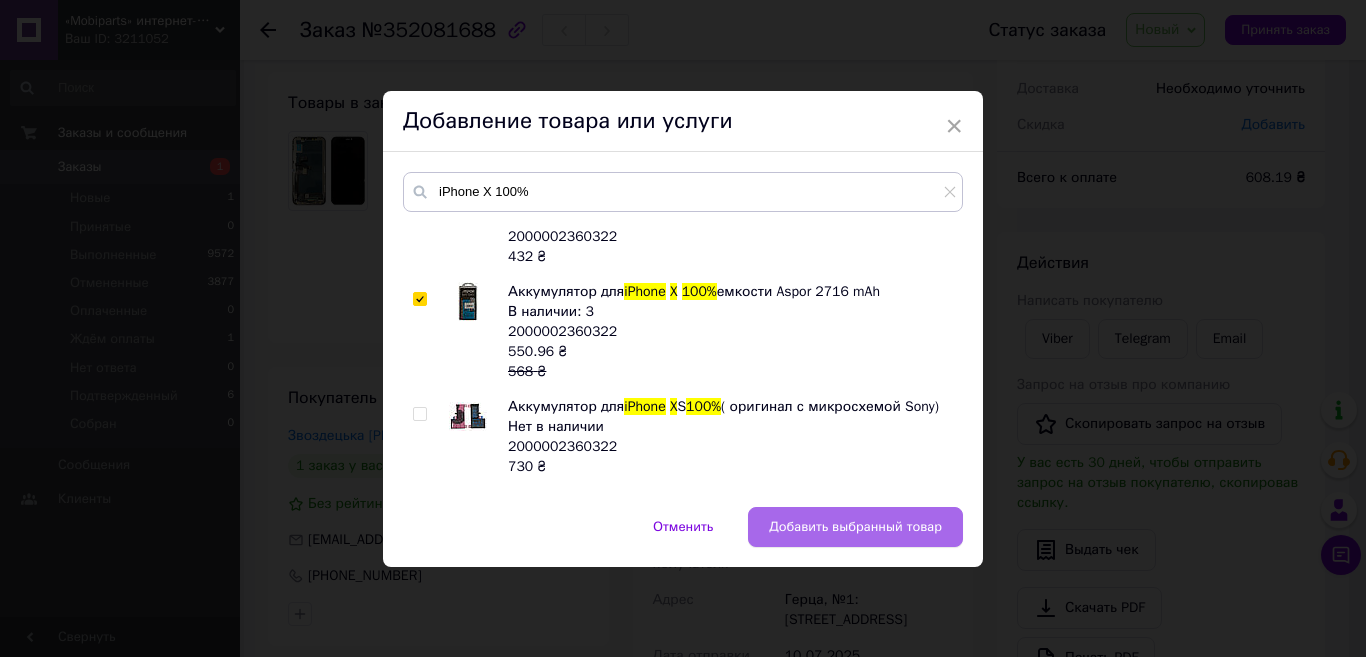 click on "Добавить выбранный товар" at bounding box center (855, 527) 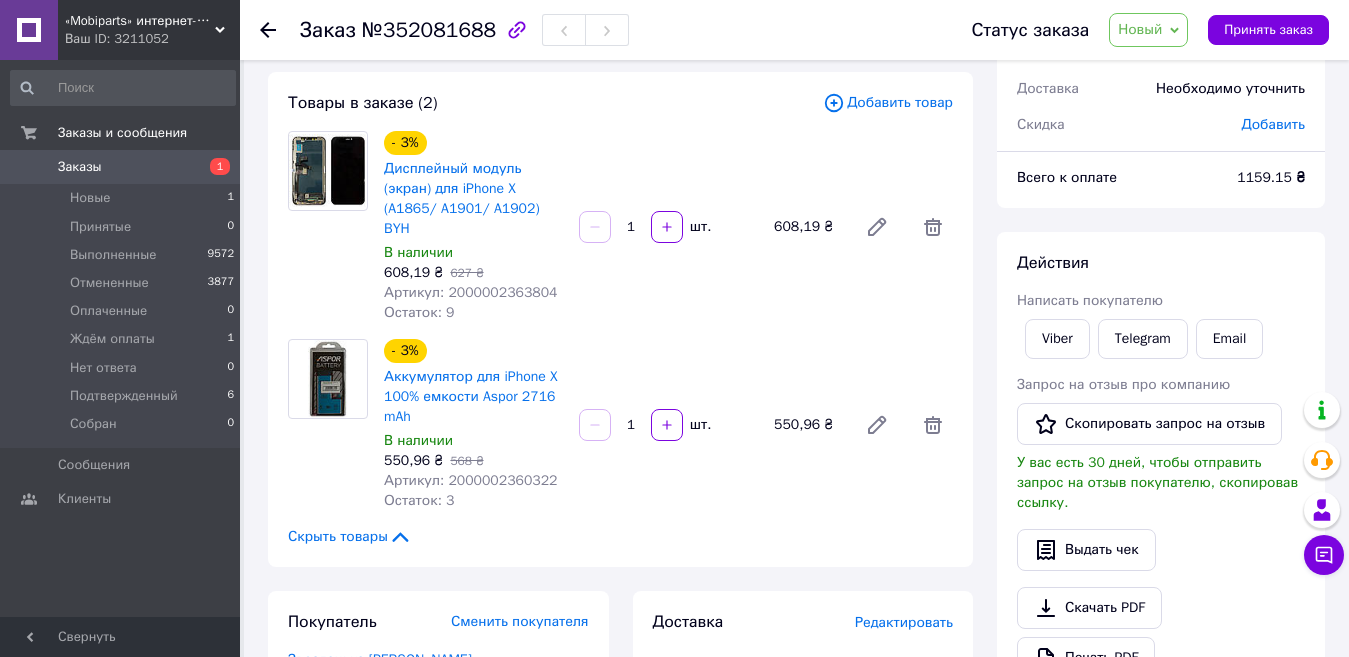 click on "Добавить товар" at bounding box center [888, 103] 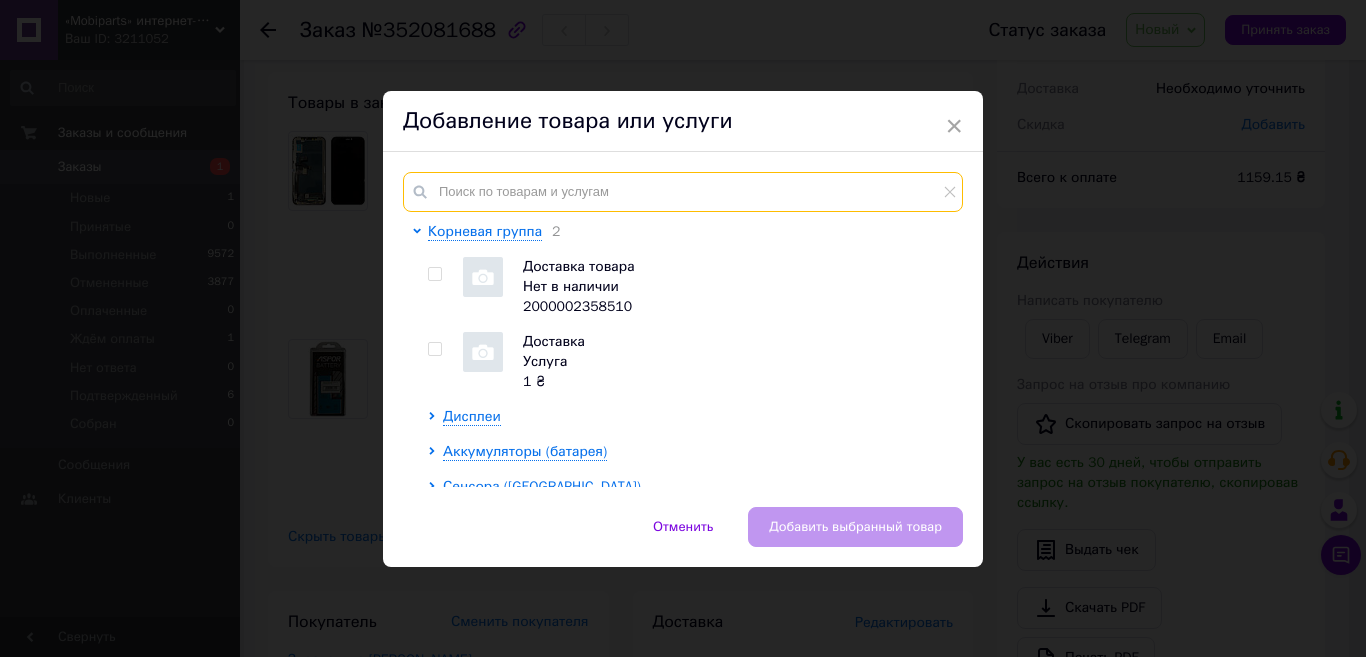 click at bounding box center [683, 192] 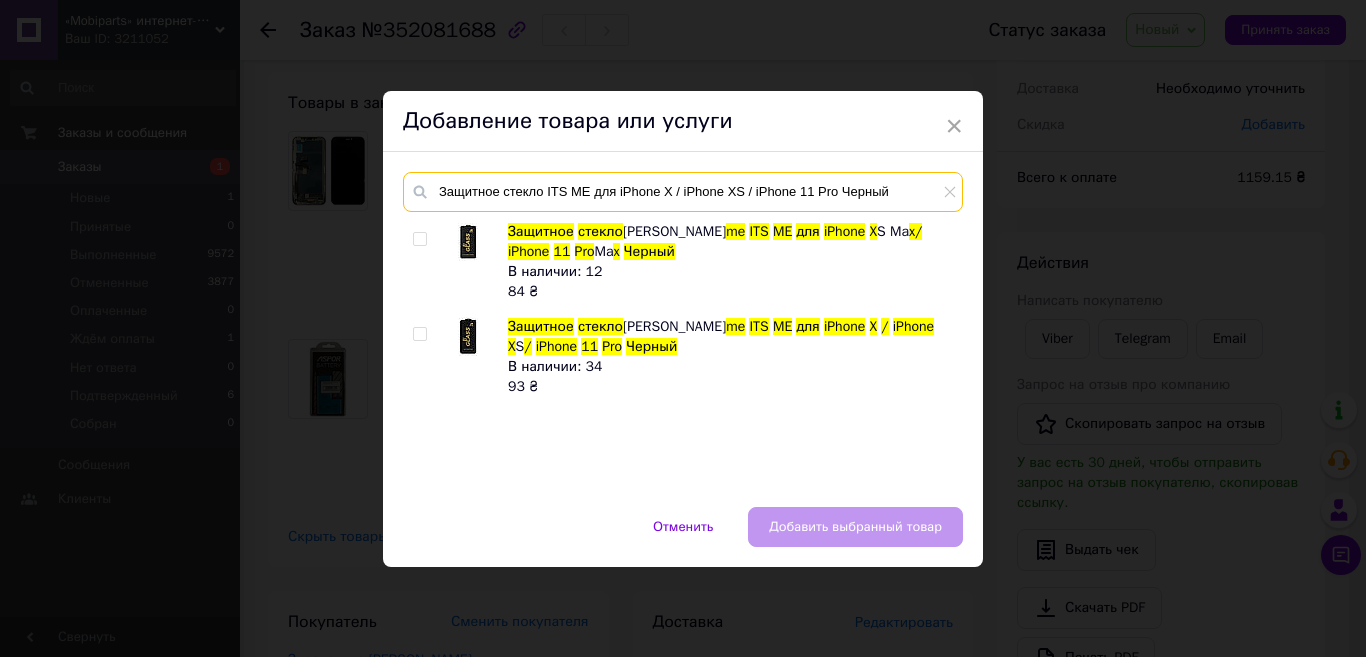 type on "Защитное стекло ITS ME для iPhone X / iPhone XS / iPhone 11 Pro Черный" 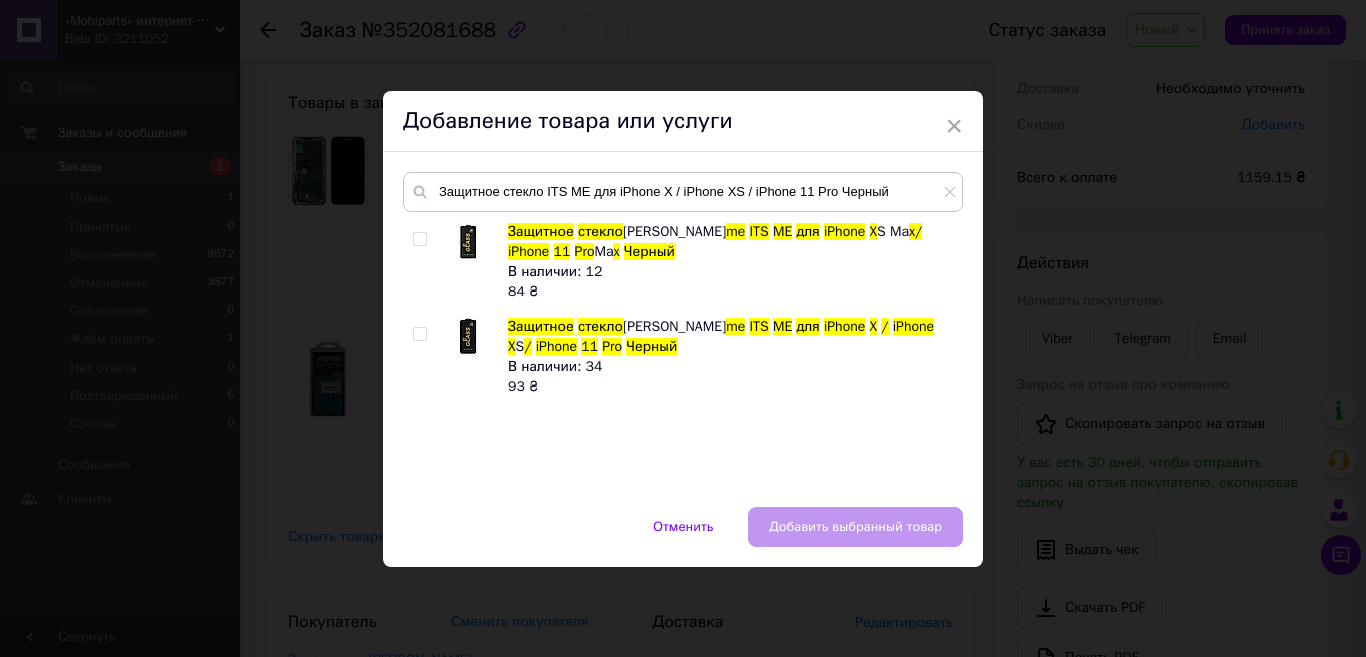 click at bounding box center [419, 334] 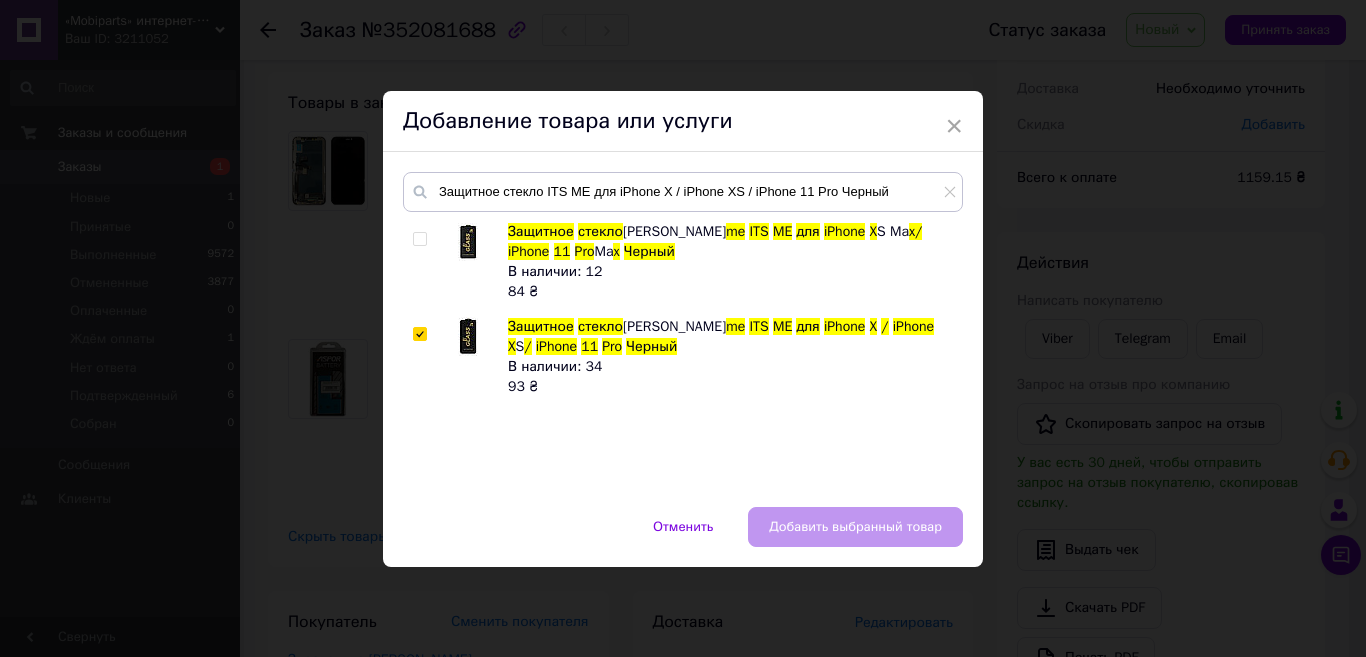 checkbox on "true" 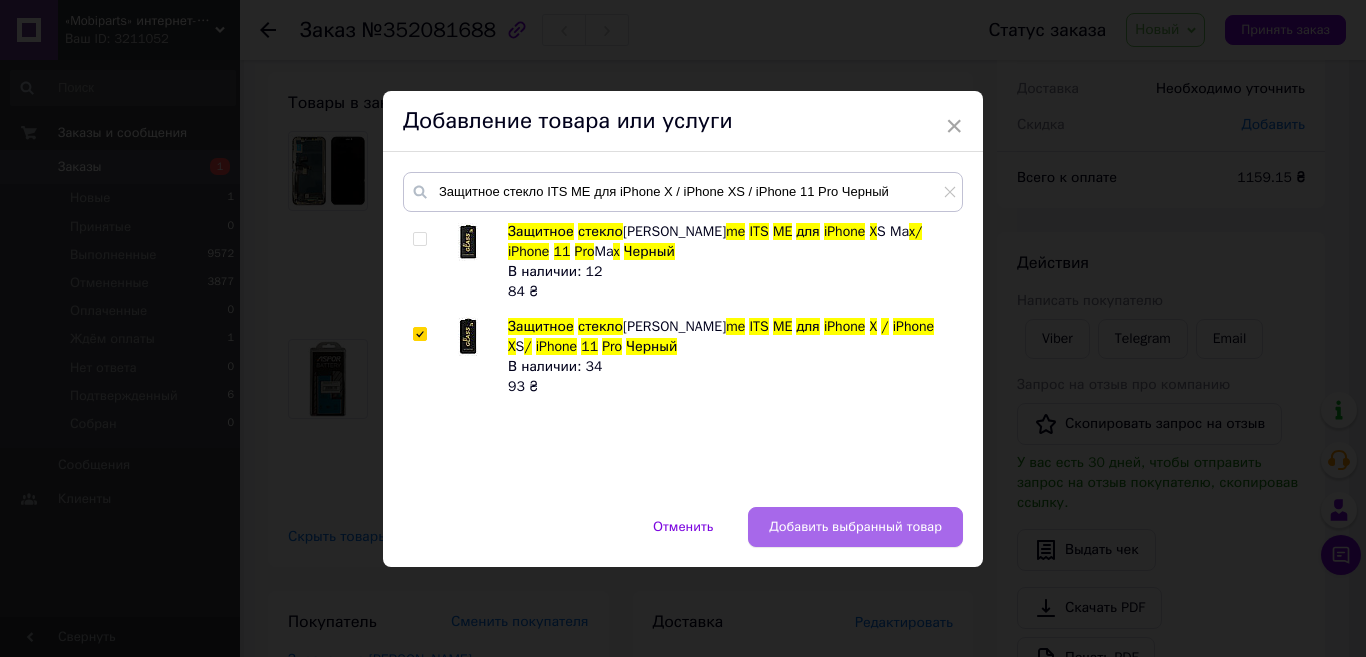 click on "Добавить выбранный товар" at bounding box center [855, 527] 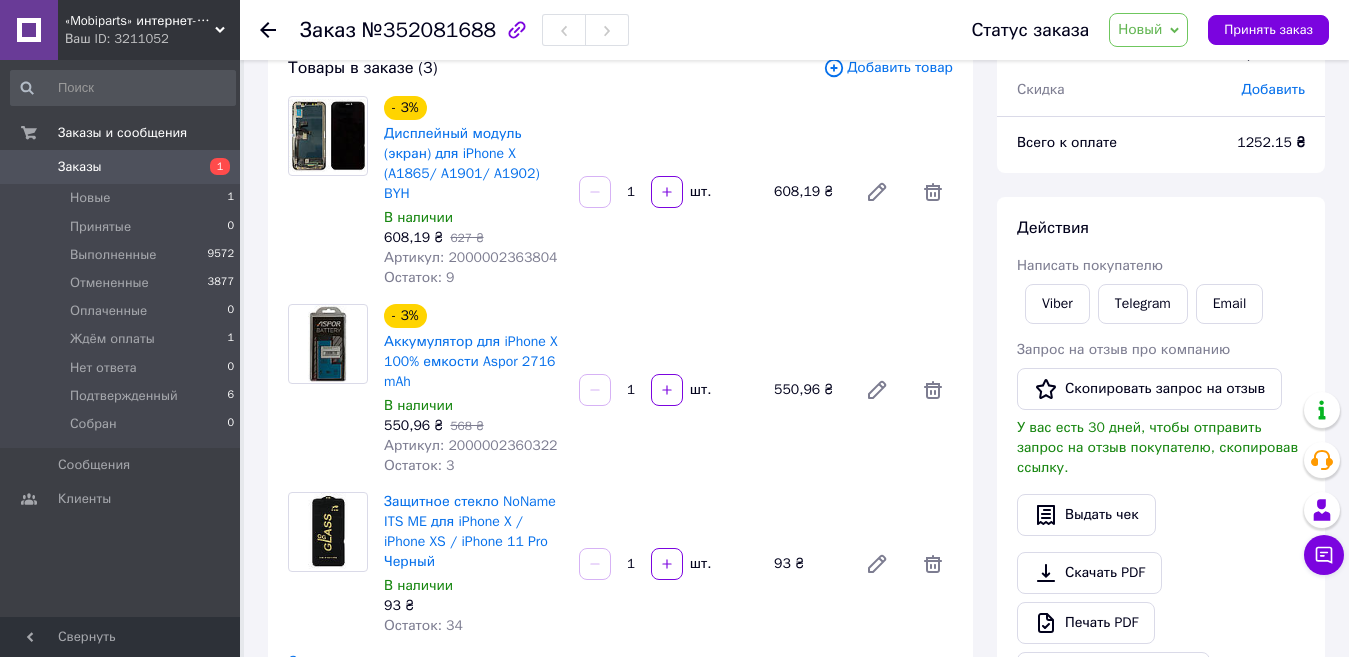scroll, scrollTop: 100, scrollLeft: 0, axis: vertical 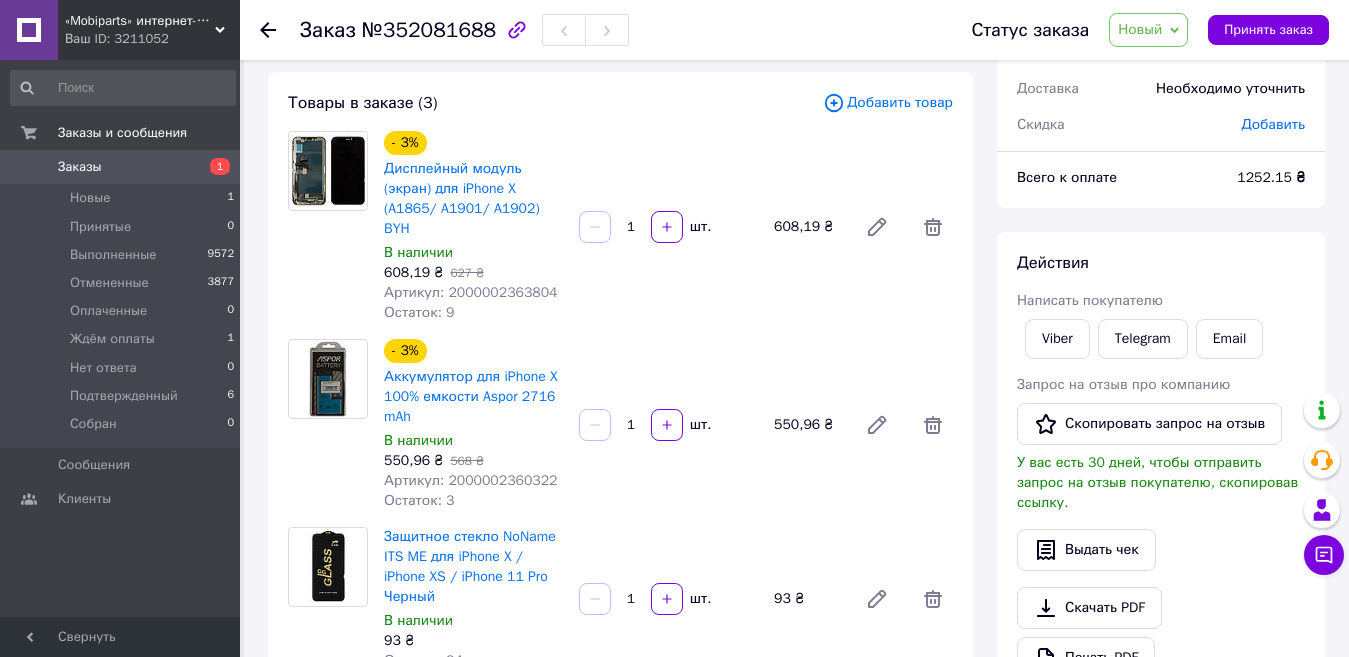 click on "Новый" at bounding box center (1140, 29) 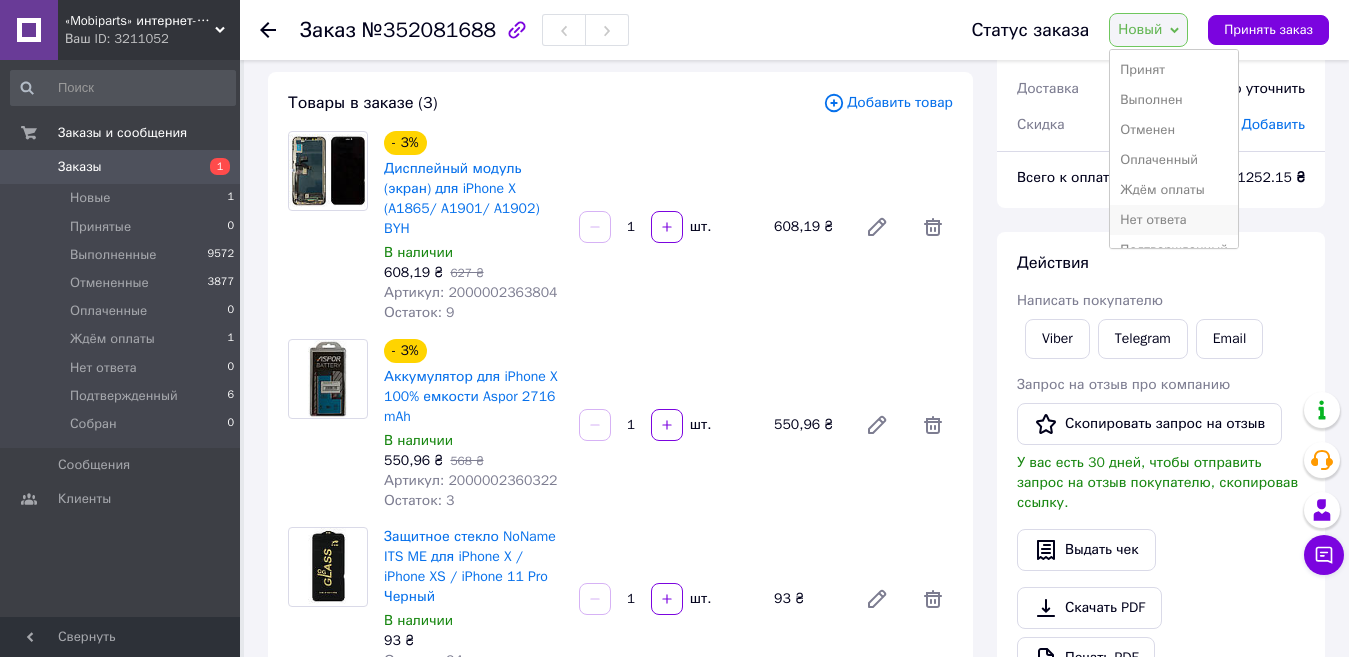 scroll, scrollTop: 52, scrollLeft: 0, axis: vertical 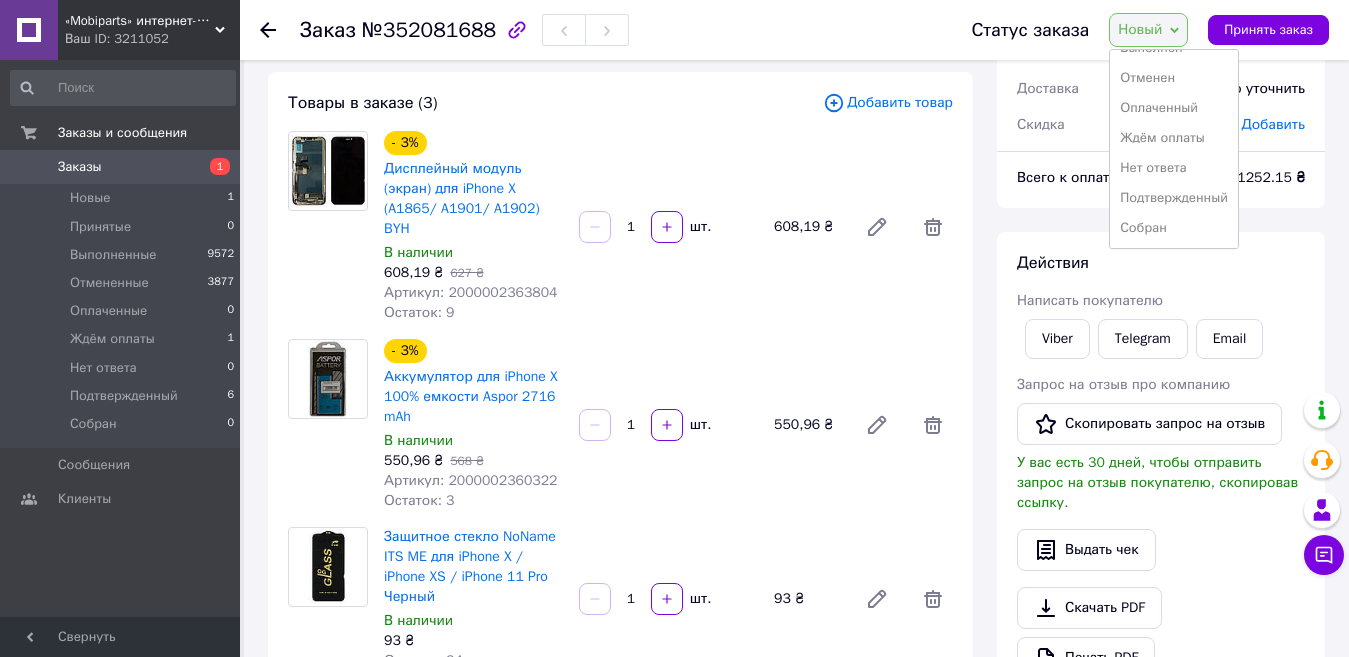 drag, startPoint x: 1170, startPoint y: 192, endPoint x: 1161, endPoint y: 184, distance: 12.0415945 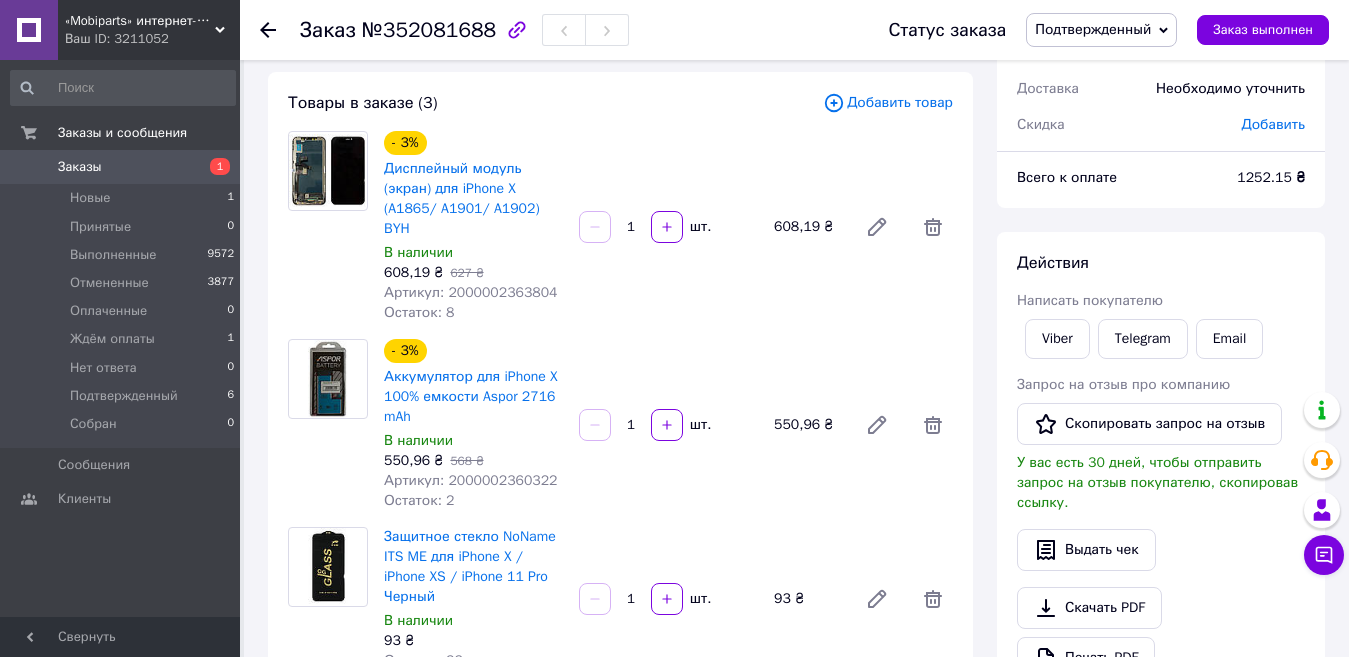 click on "Товары в заказе (3) Добавить товар - 3% Дисплейный модуль (экран) для iPhone X (A1865/ A1901/ A1902) BYH В наличии 608,19 ₴   627 ₴ Артикул: 2000002363804 Остаток: 8 1   шт. 608,19 ₴ - 3% Аккумулятор  для iPhone X 100% емкости Aspor 2716 mAh В наличии 550,96 ₴   568 ₴ Артикул: 2000002360322 Остаток: 2 1   шт. 550,96 ₴ Защитное стекло NoName ITS ME для iPhone X / iPhone XS / iPhone 11 Pro Черный В наличии 93 ₴ Остаток: 33 1   шт. 93 ₴ Скрыть товары" at bounding box center (620, 399) 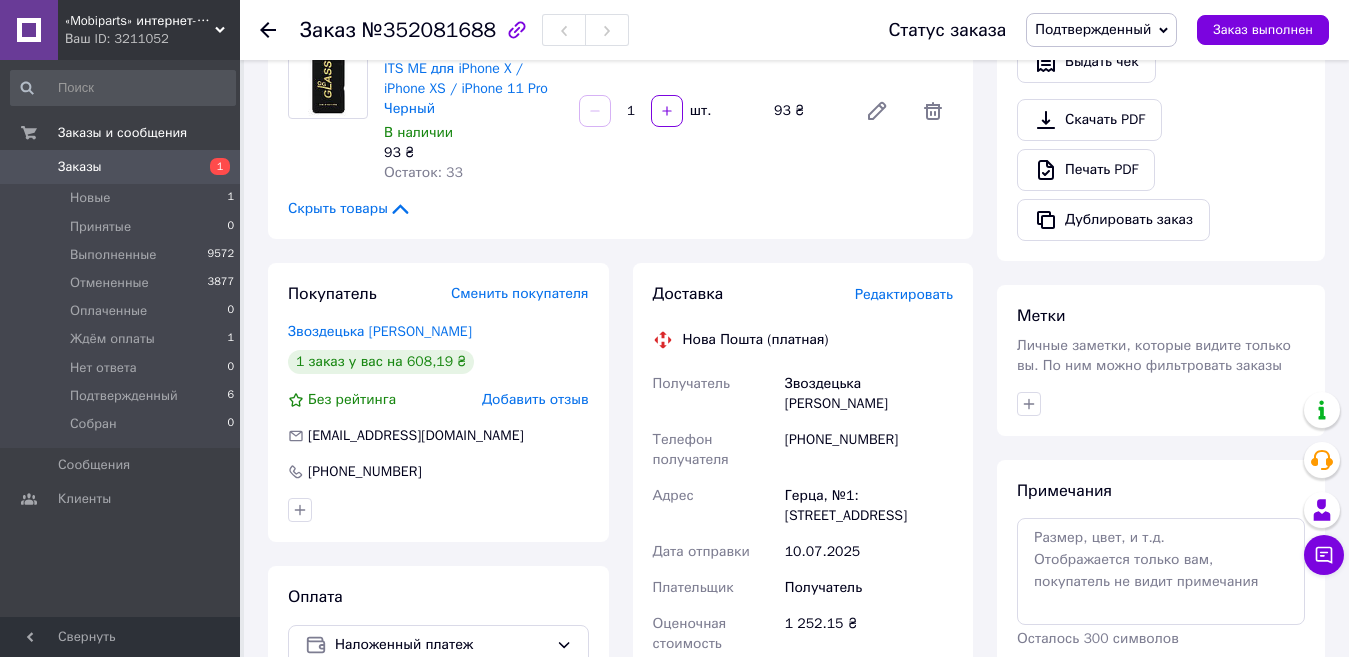 scroll, scrollTop: 800, scrollLeft: 0, axis: vertical 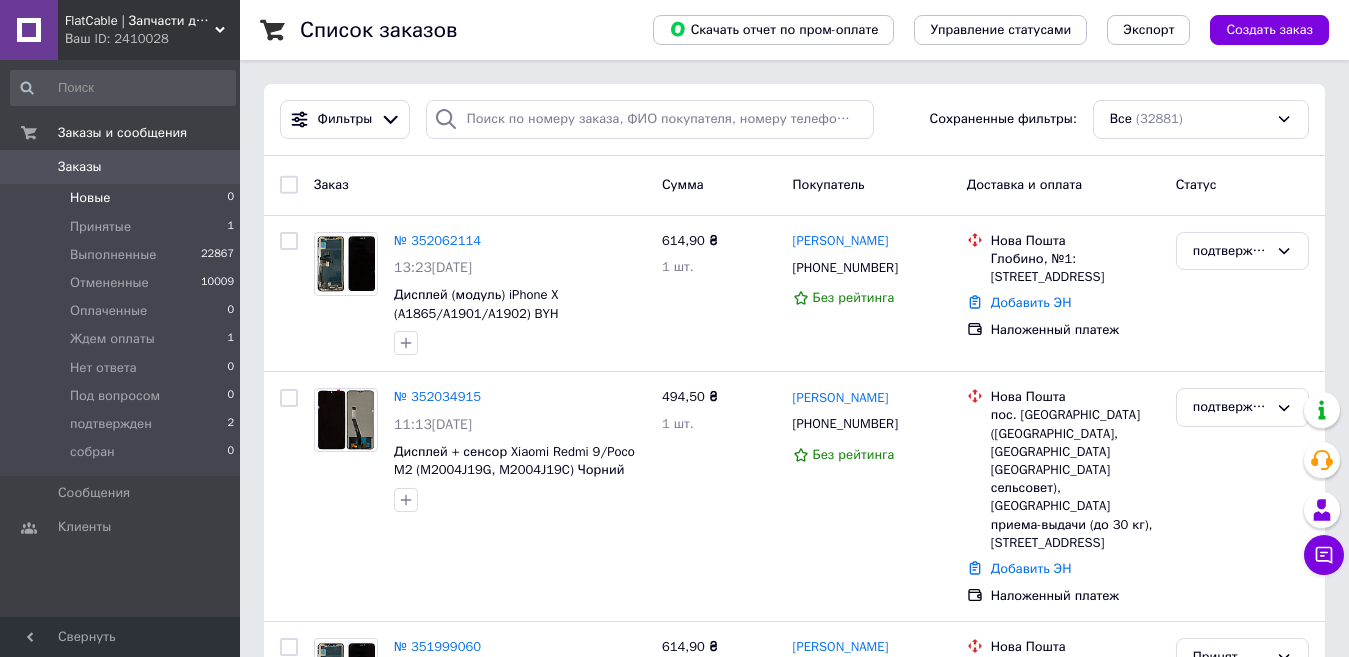 click on "Новые" at bounding box center [90, 198] 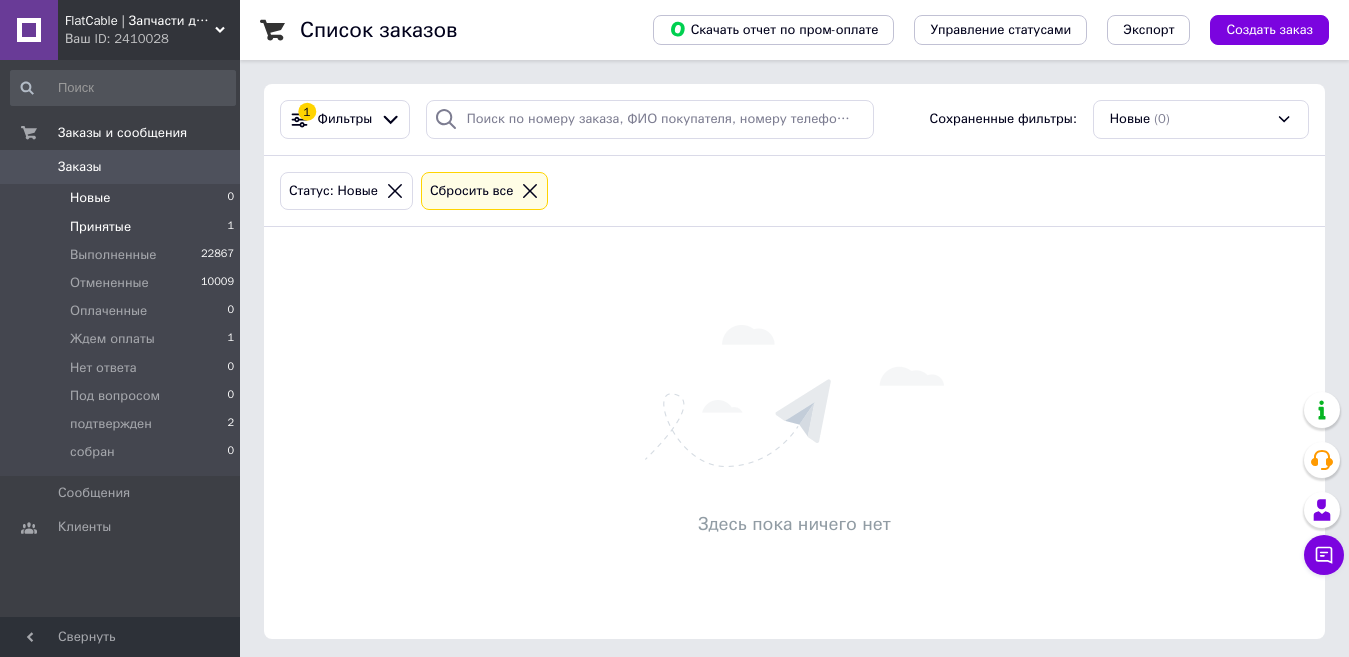 click on "Принятые" at bounding box center (100, 227) 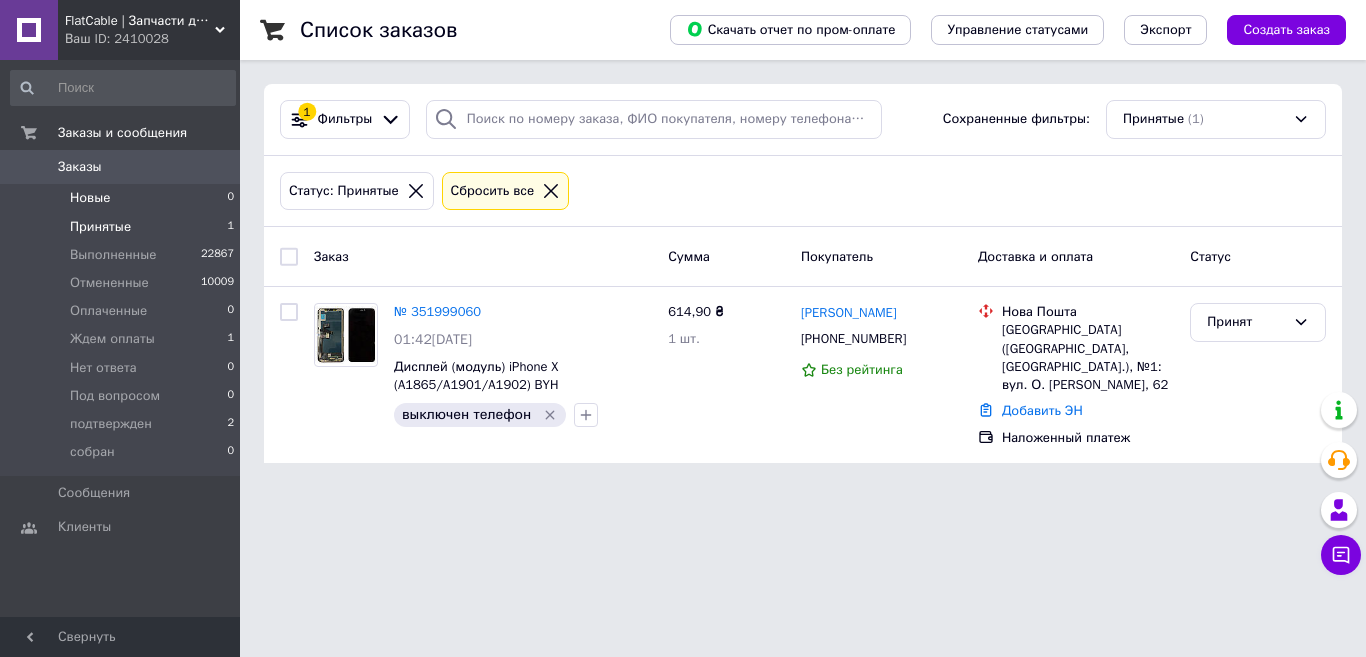 click on "Новые" at bounding box center (90, 198) 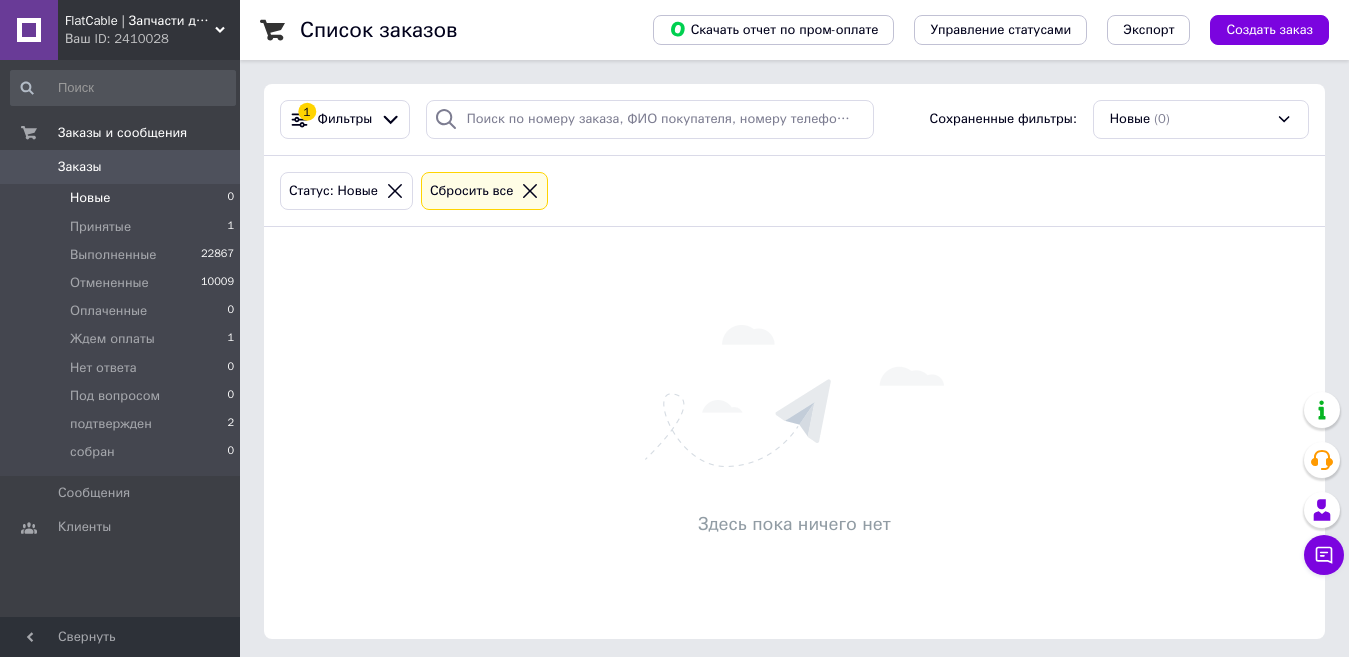 click on "Ваш ID: 2410028" at bounding box center (152, 39) 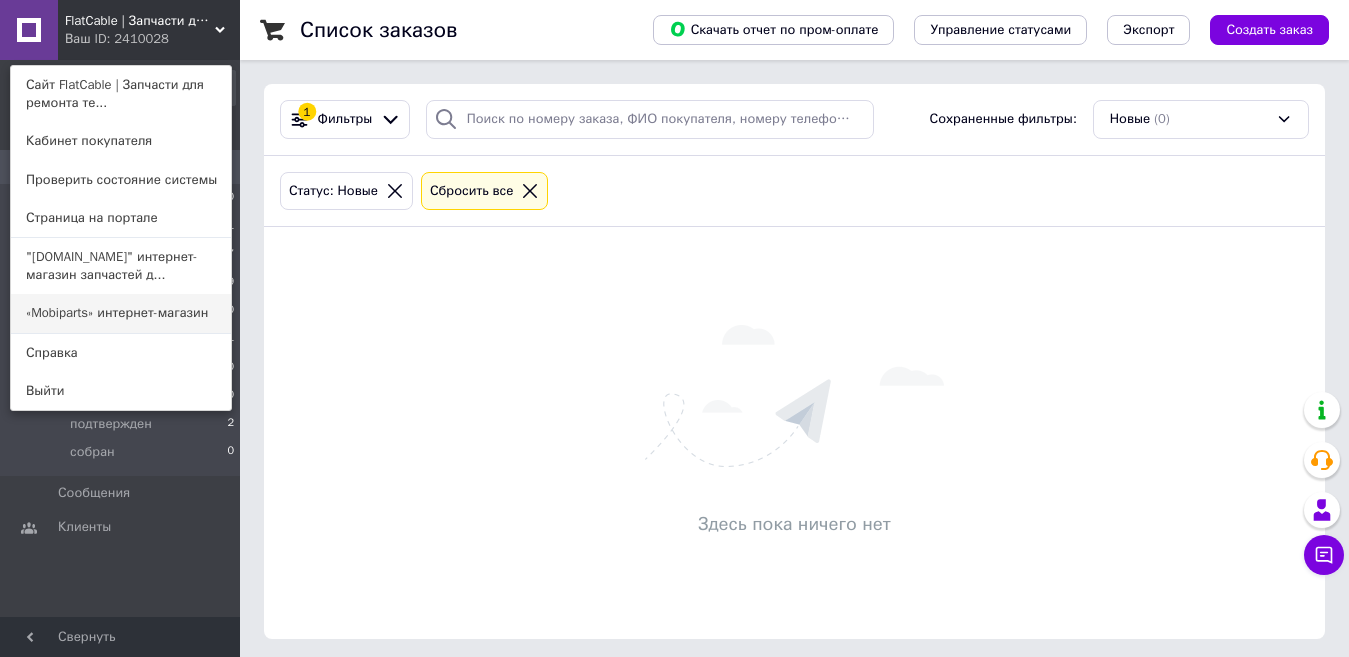click on "«Mobiparts» интернет-магазин" at bounding box center (121, 313) 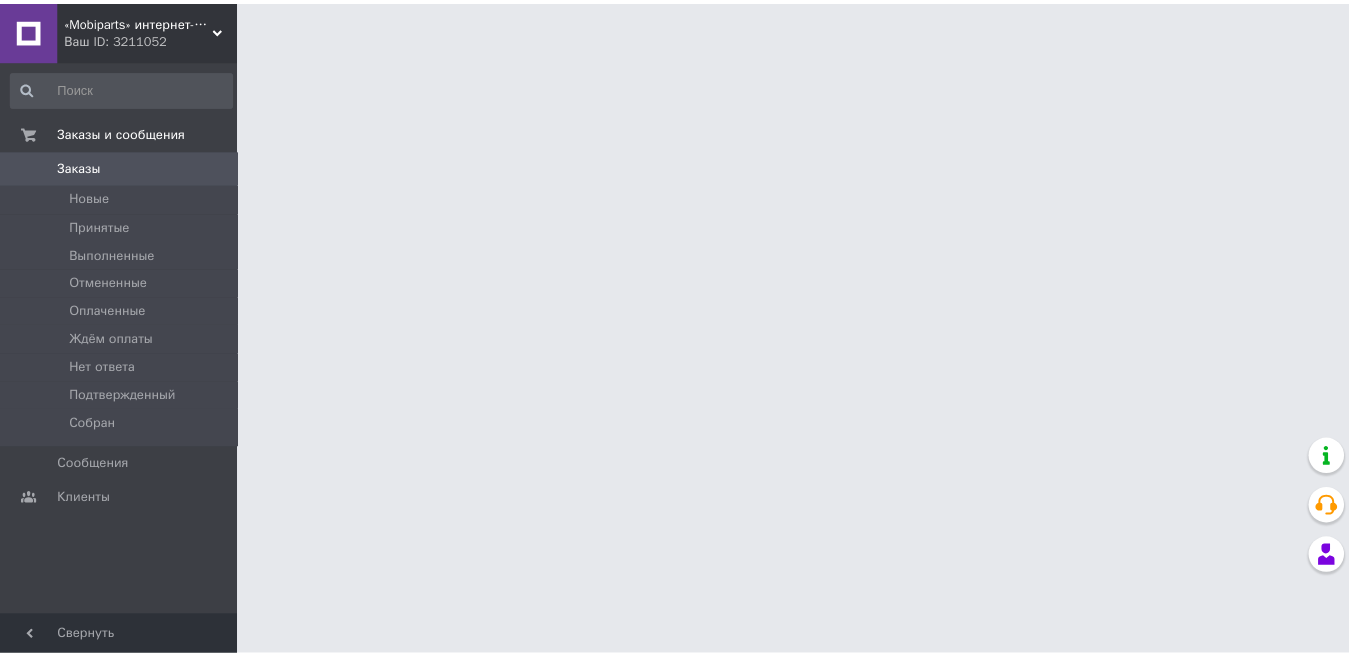 scroll, scrollTop: 0, scrollLeft: 0, axis: both 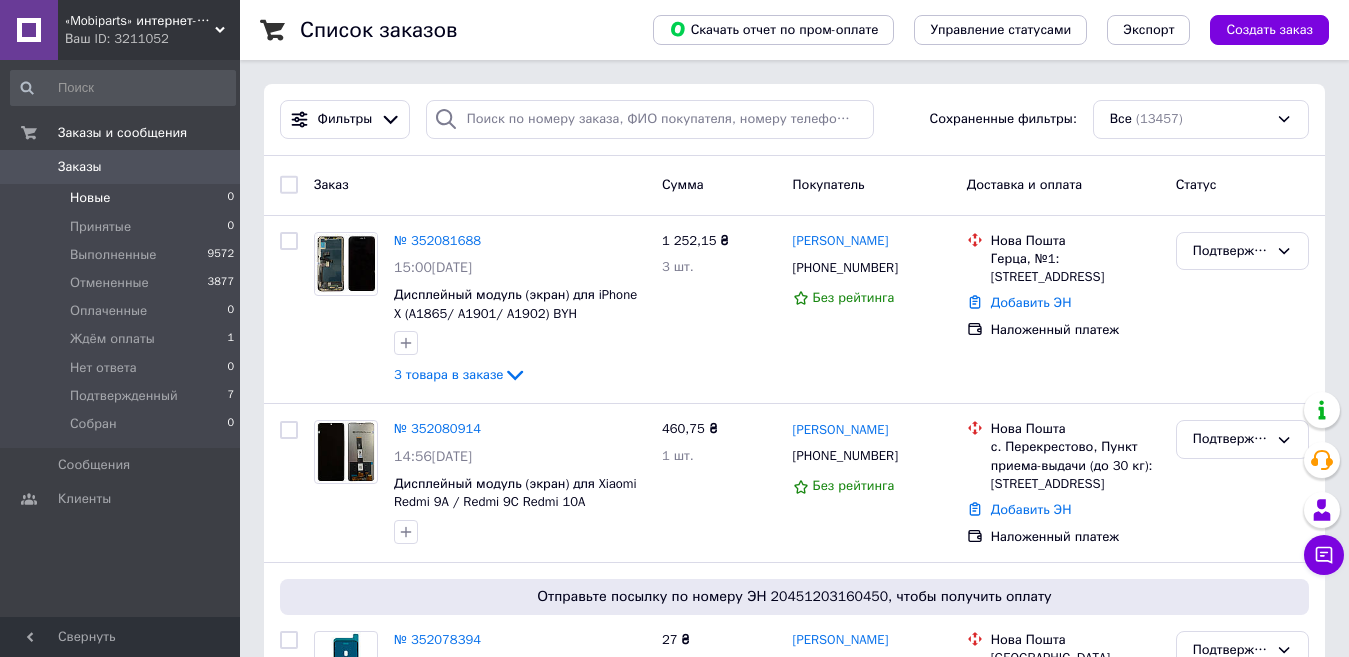 click on "Новые" at bounding box center [90, 198] 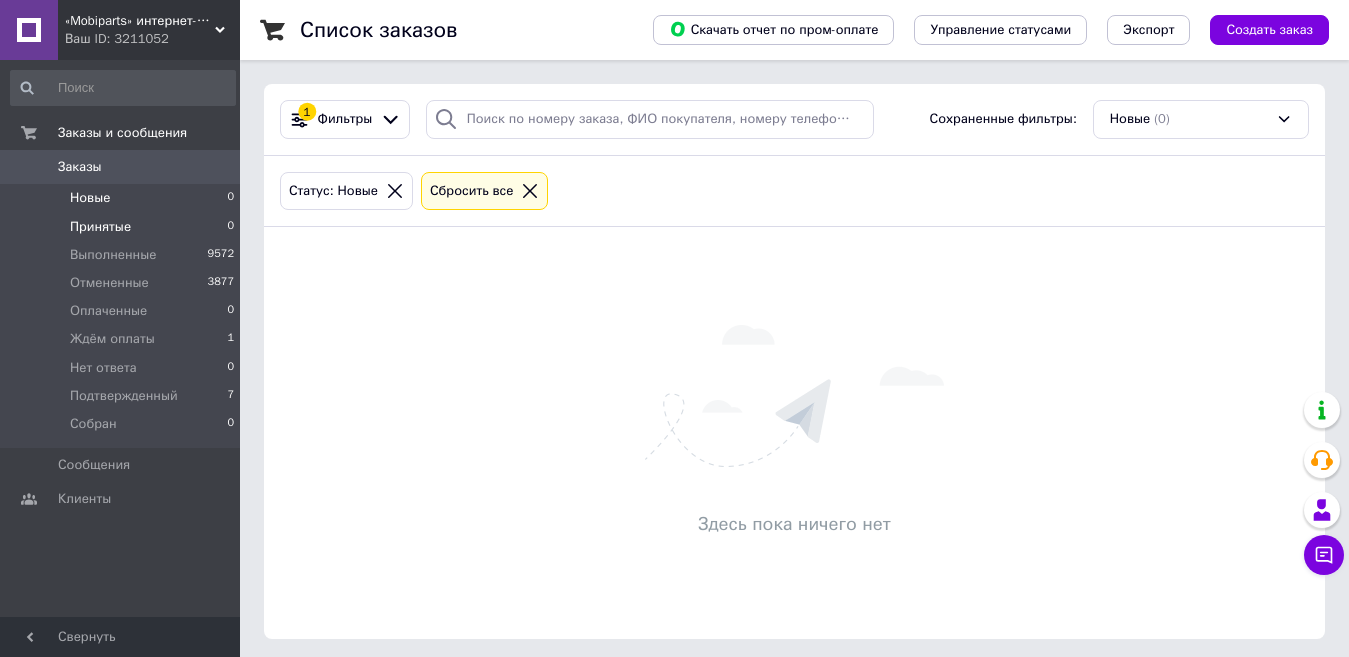 click on "Принятые" at bounding box center (100, 227) 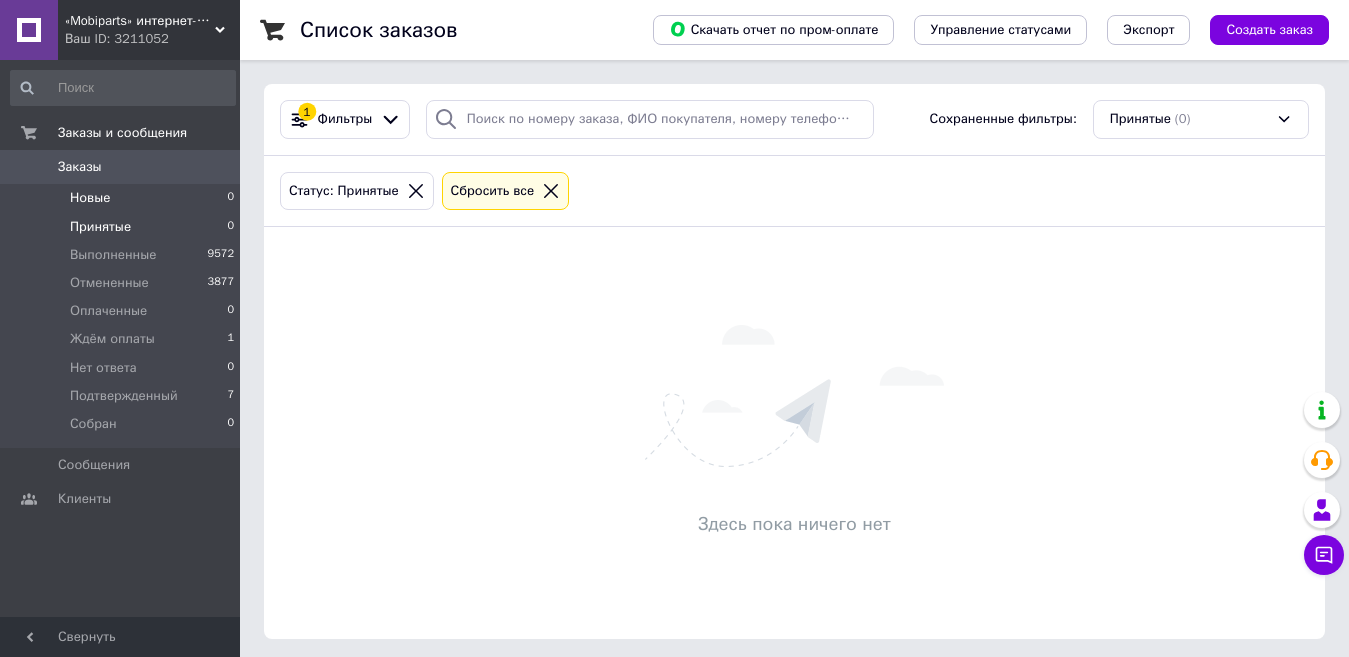 click on "Новые" at bounding box center [90, 198] 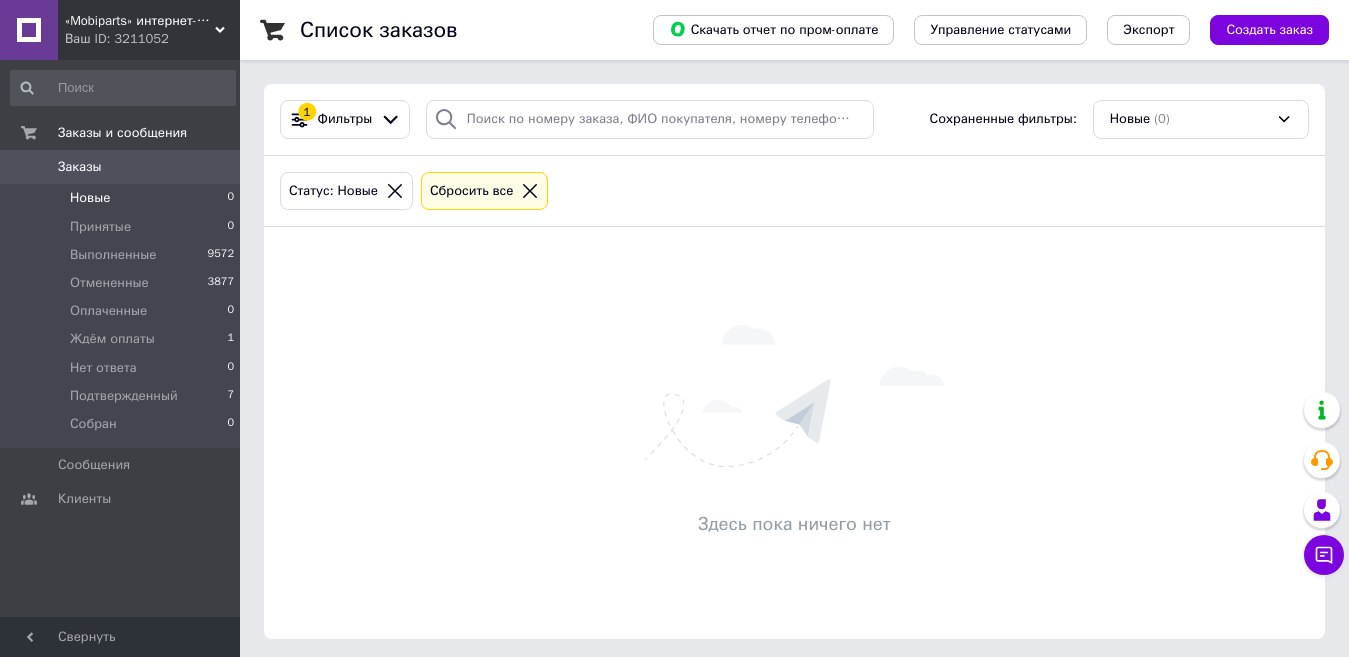 click on "Ваш ID: 3211052" at bounding box center (152, 39) 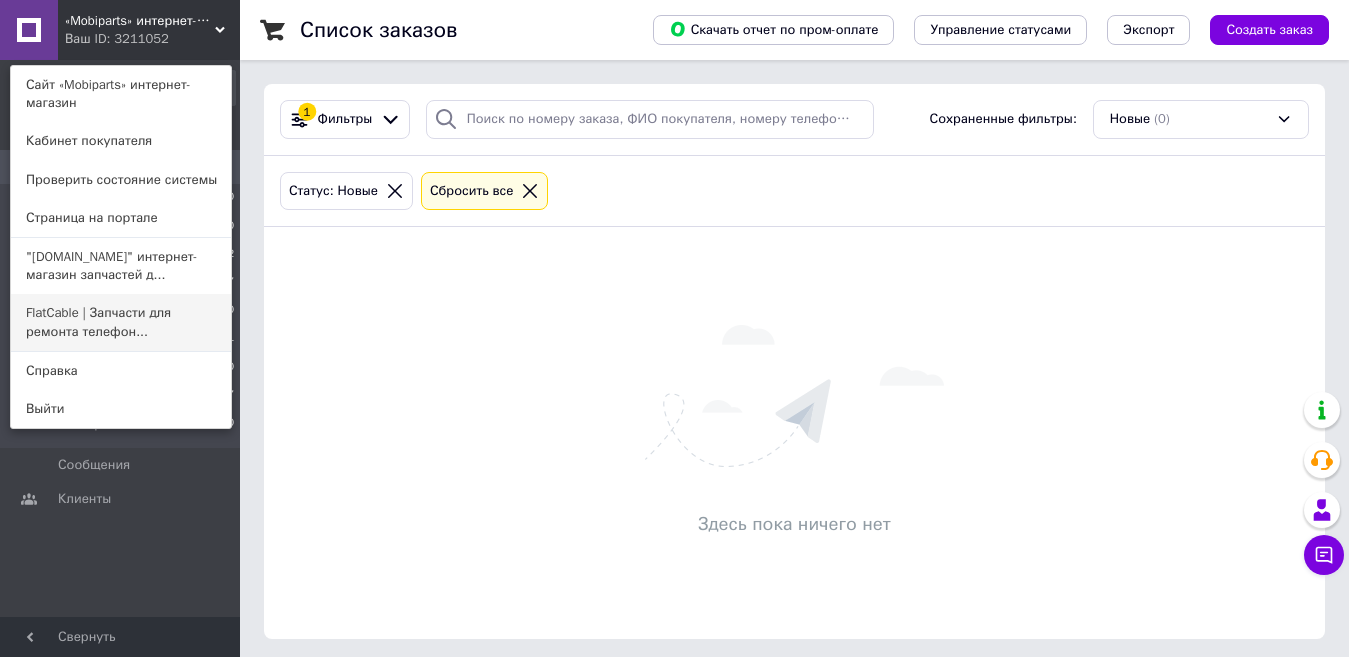 click on "FlatCable | Запчасти для ремонта телефон..." at bounding box center [121, 322] 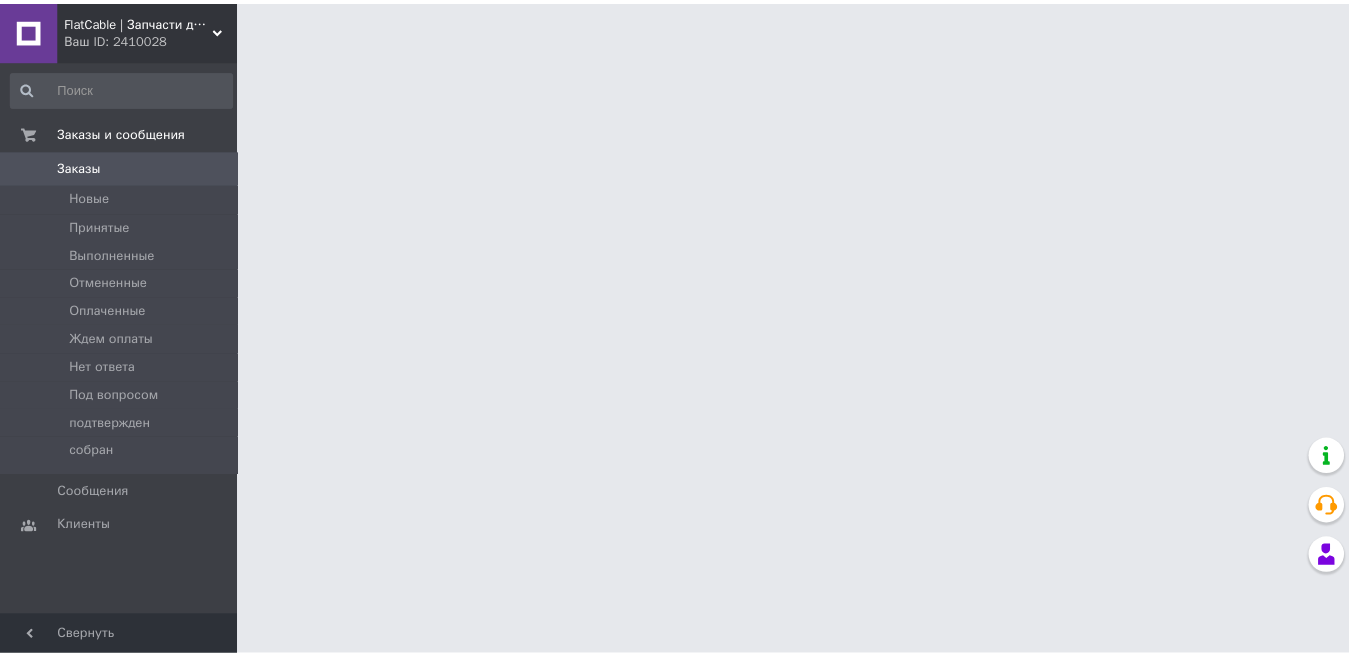 scroll, scrollTop: 0, scrollLeft: 0, axis: both 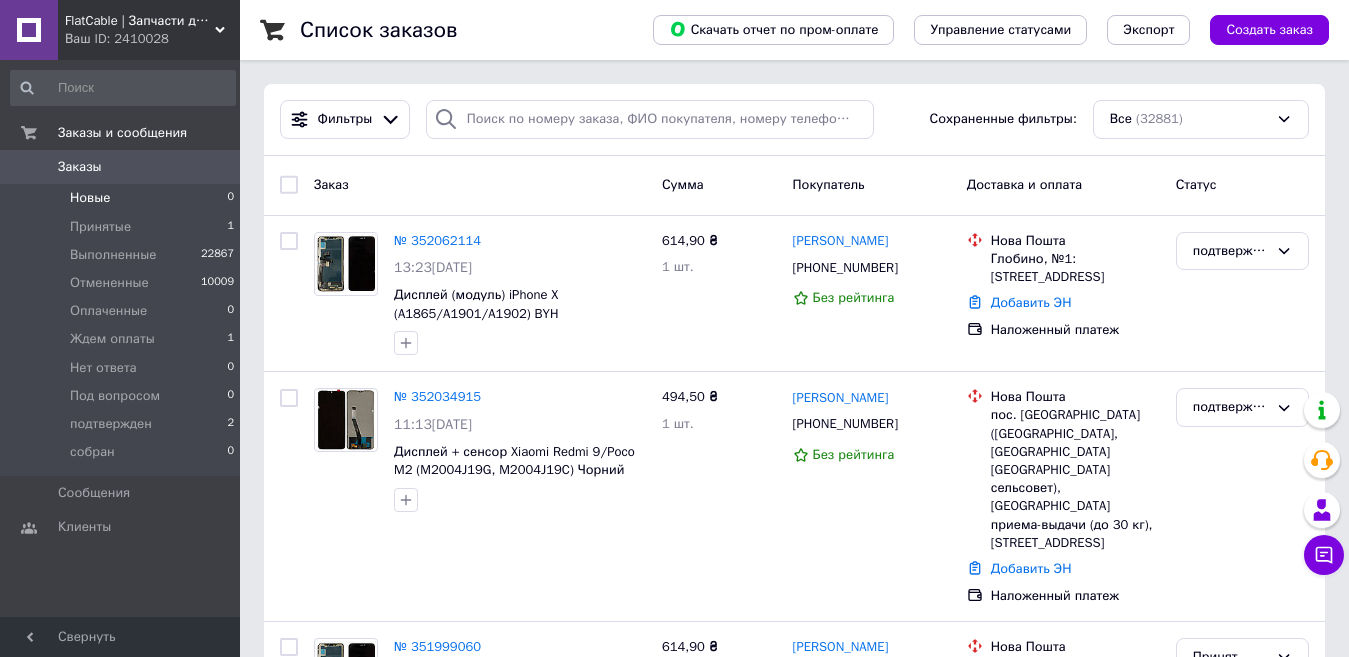 click on "Новые" at bounding box center (90, 198) 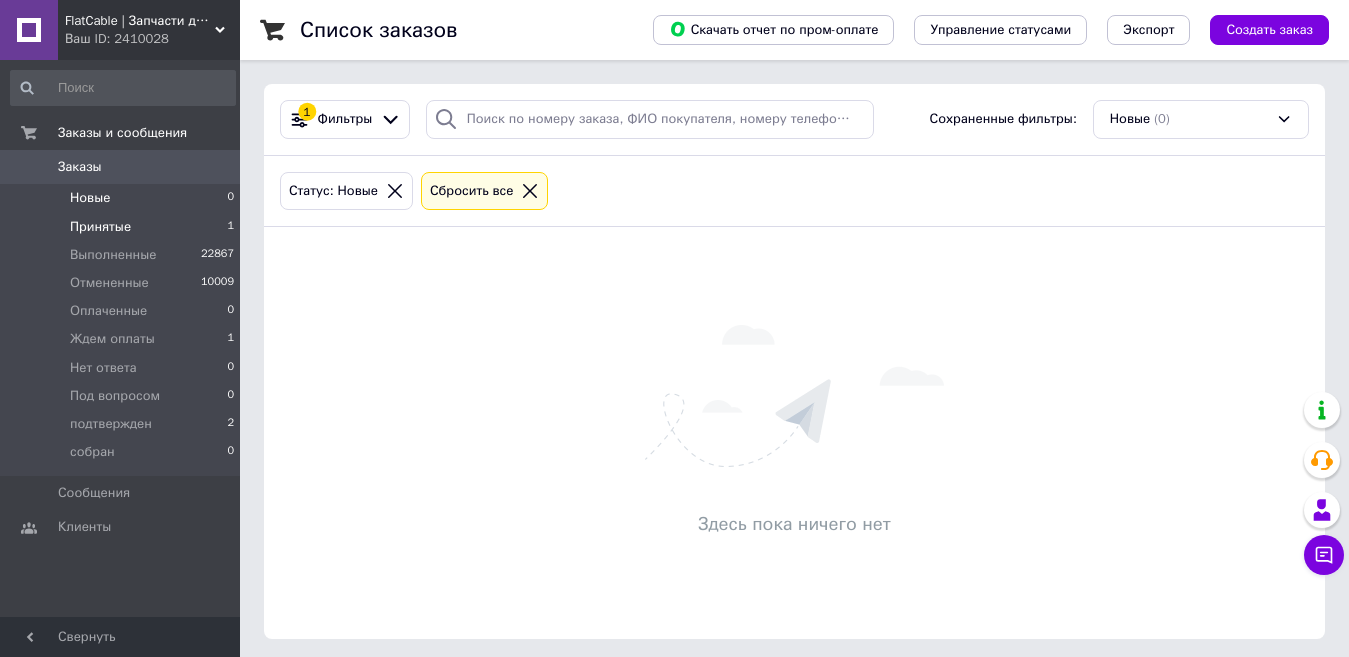 click on "Принятые" at bounding box center [100, 227] 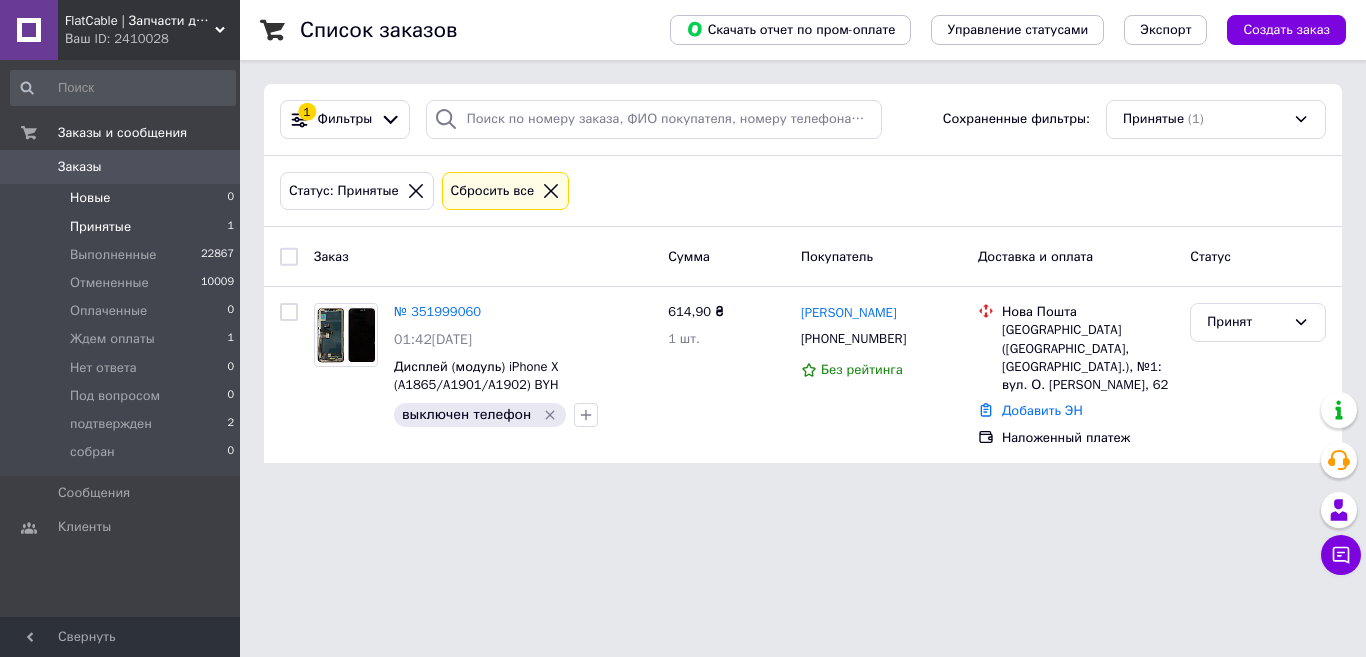click on "Новые" at bounding box center [90, 198] 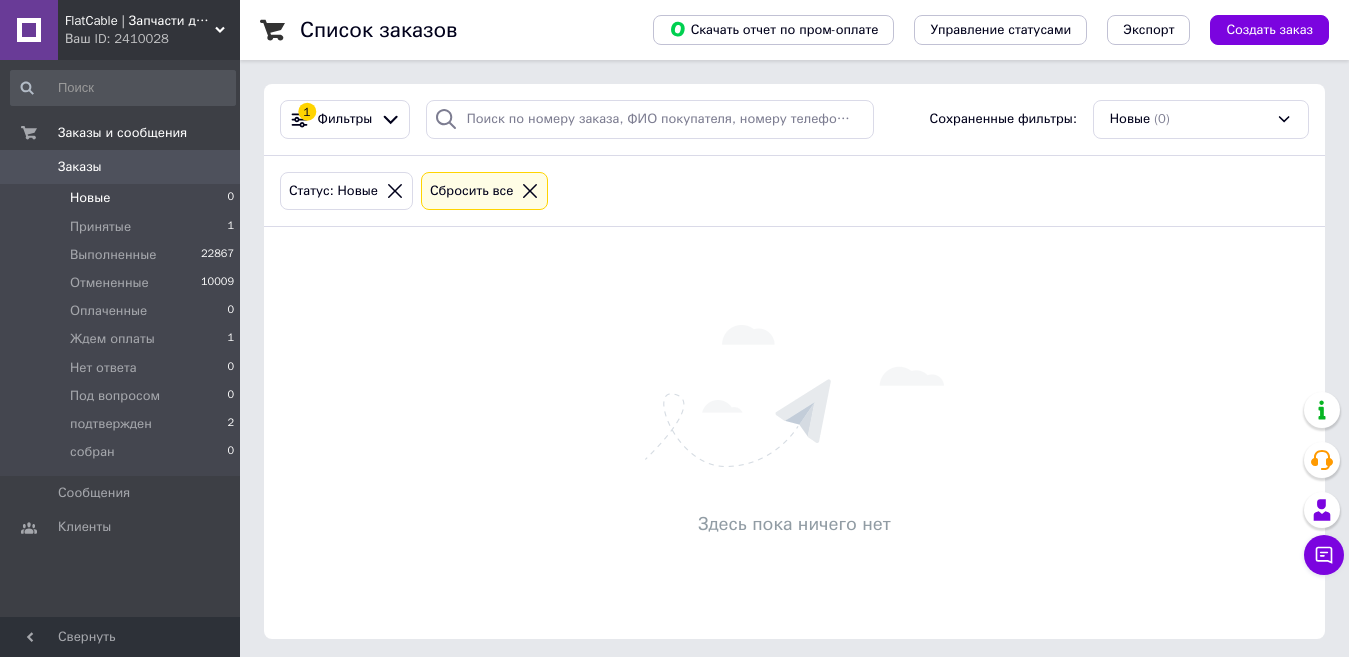 click on "Ваш ID: 2410028" at bounding box center [152, 39] 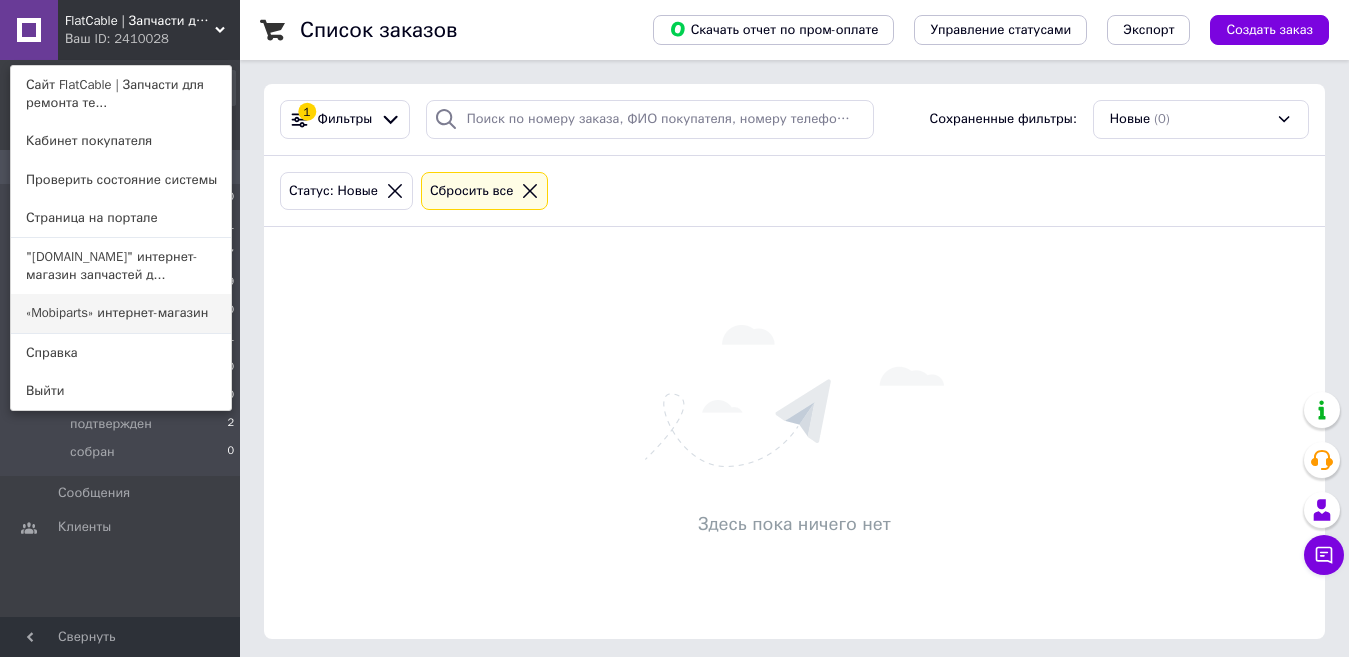 click on "«Mobiparts» интернет-магазин" at bounding box center (121, 313) 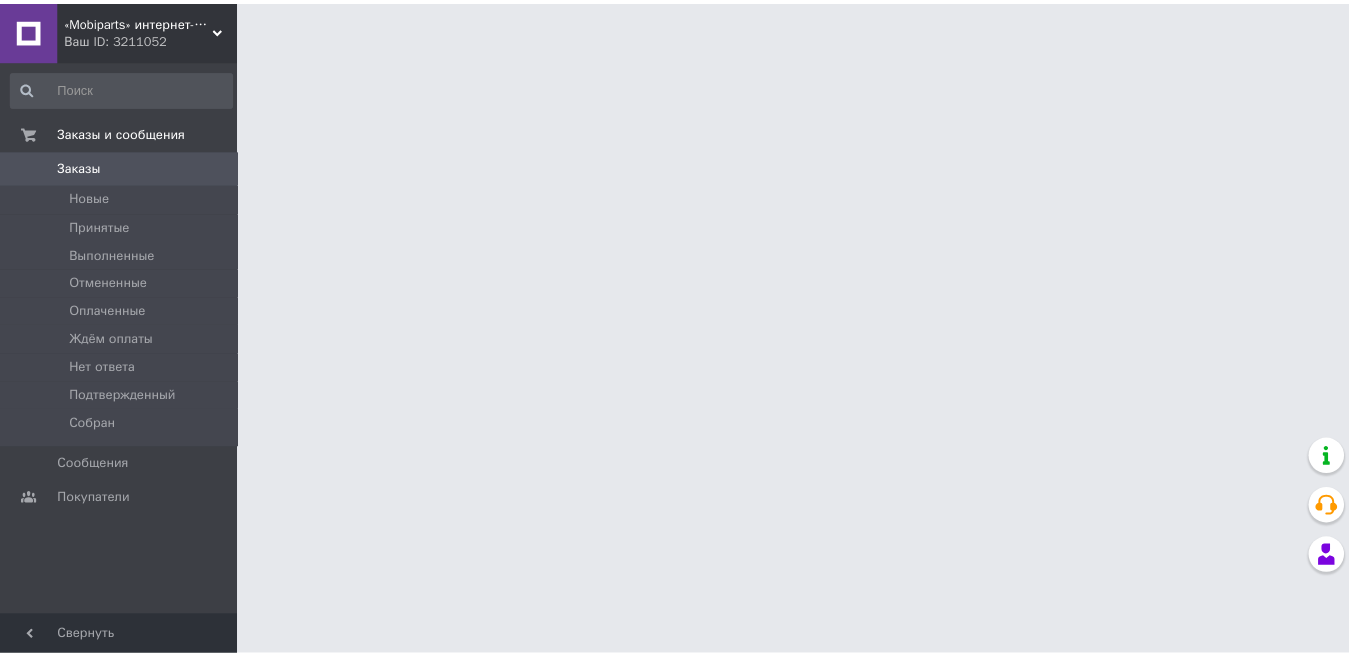 scroll, scrollTop: 0, scrollLeft: 0, axis: both 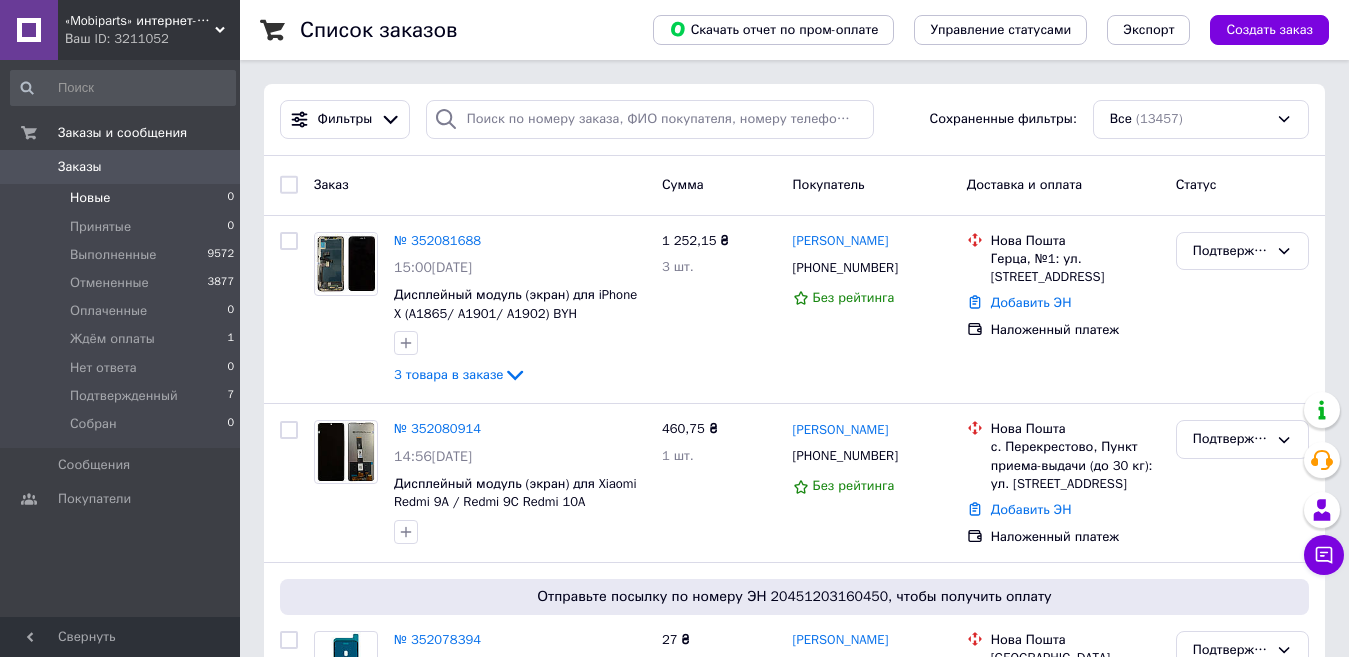 click on "Новые 0" at bounding box center [123, 198] 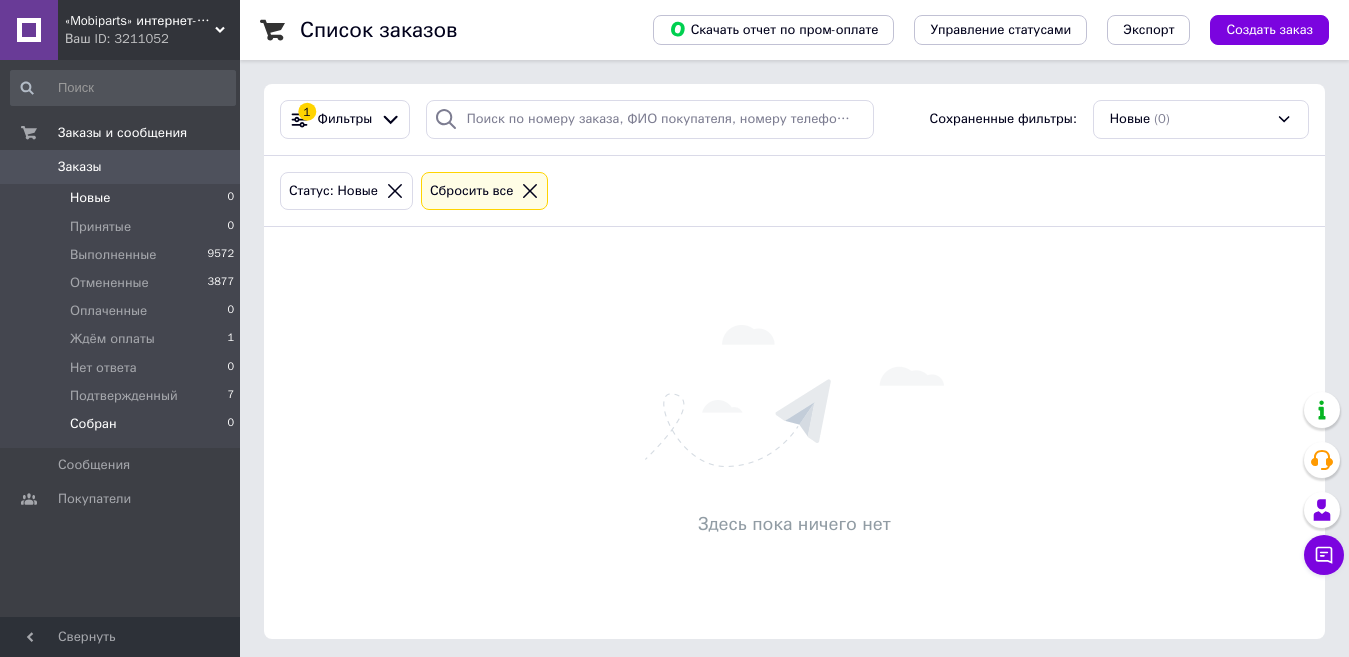 click on "Собран" at bounding box center (93, 424) 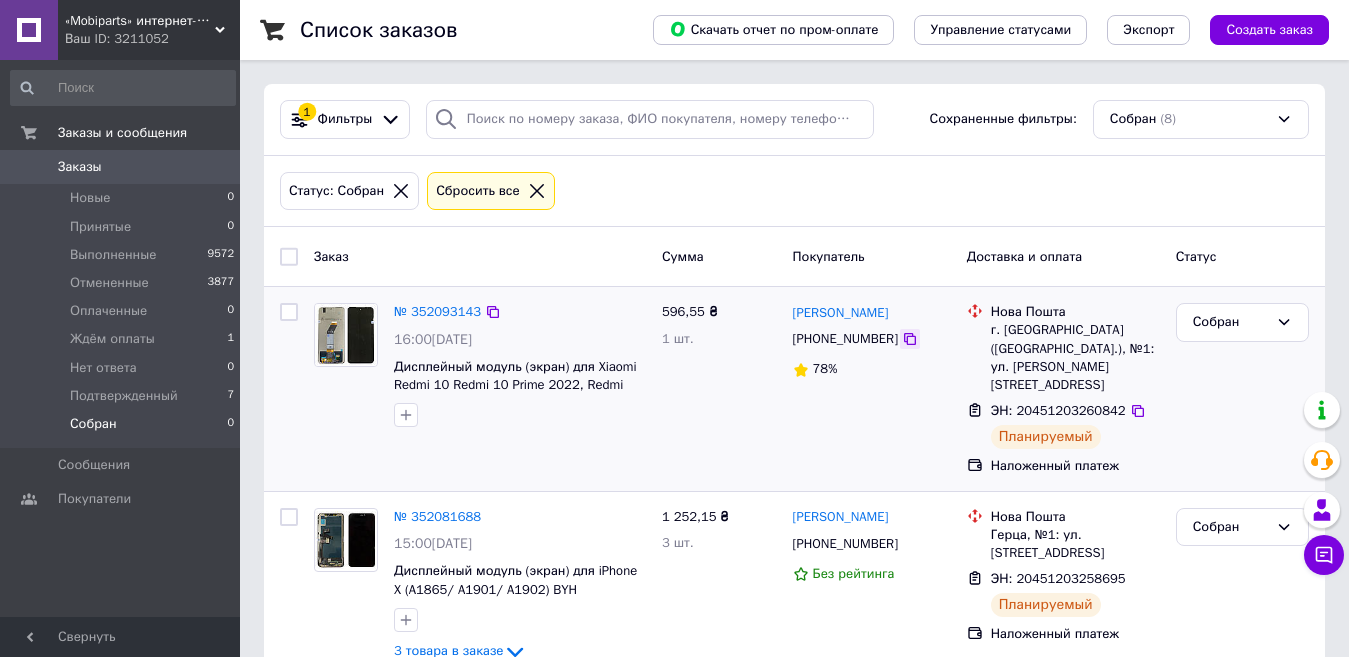 click 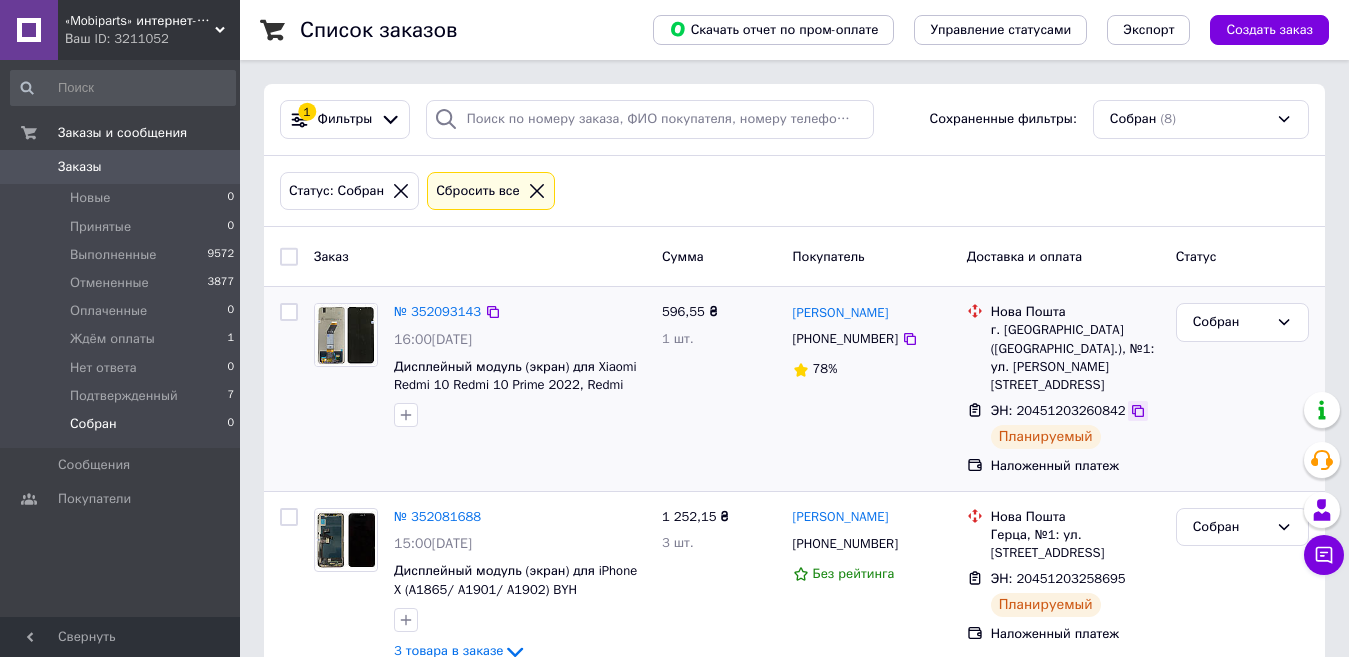 click 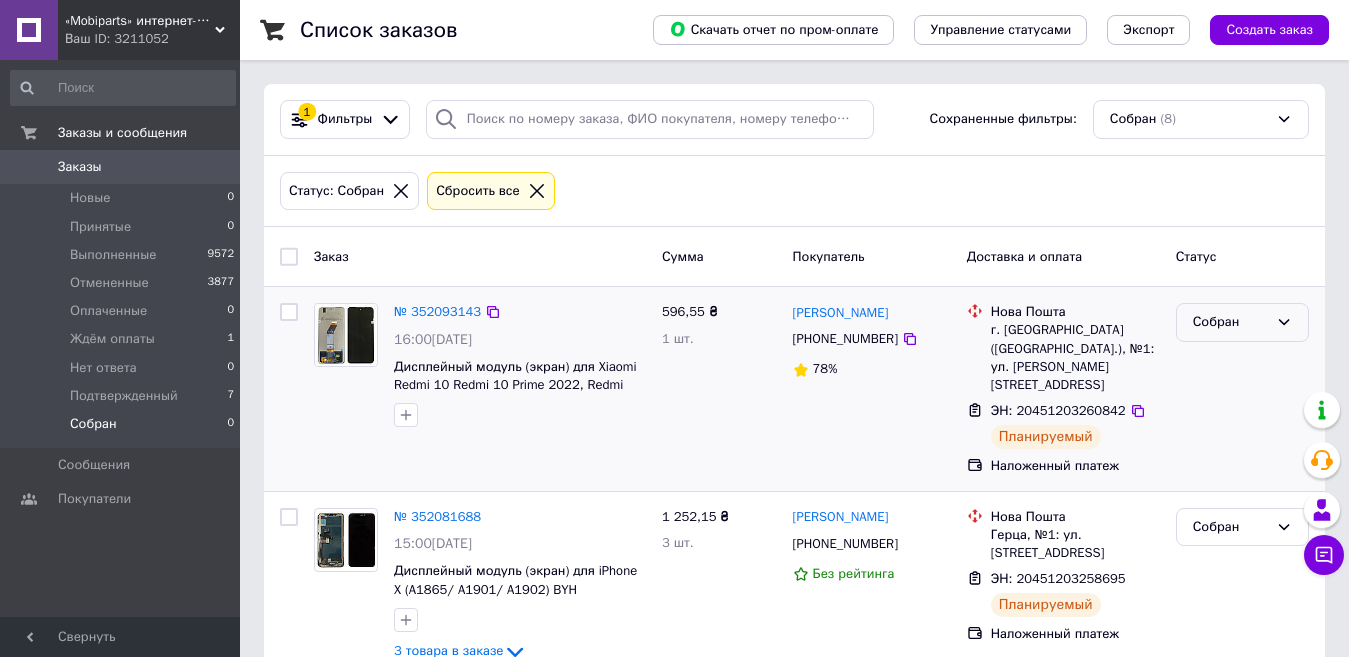 click on "Собран" at bounding box center (1230, 322) 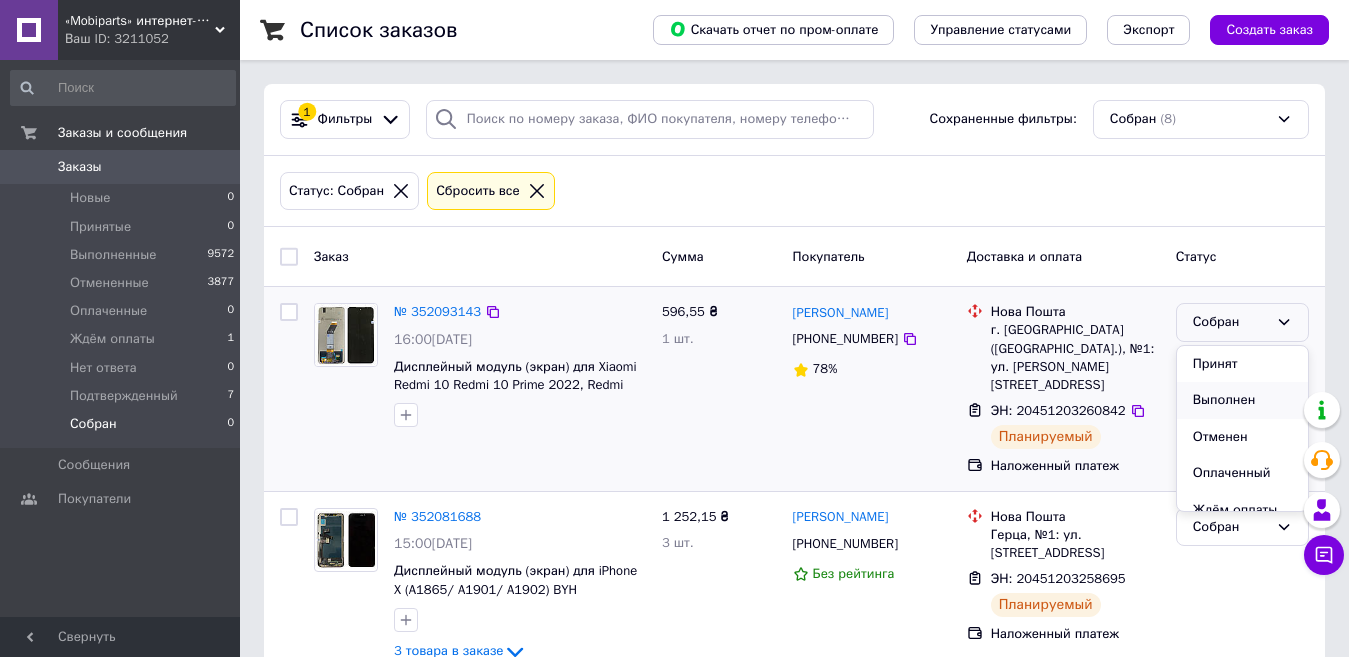 click on "Выполнен" at bounding box center [1242, 400] 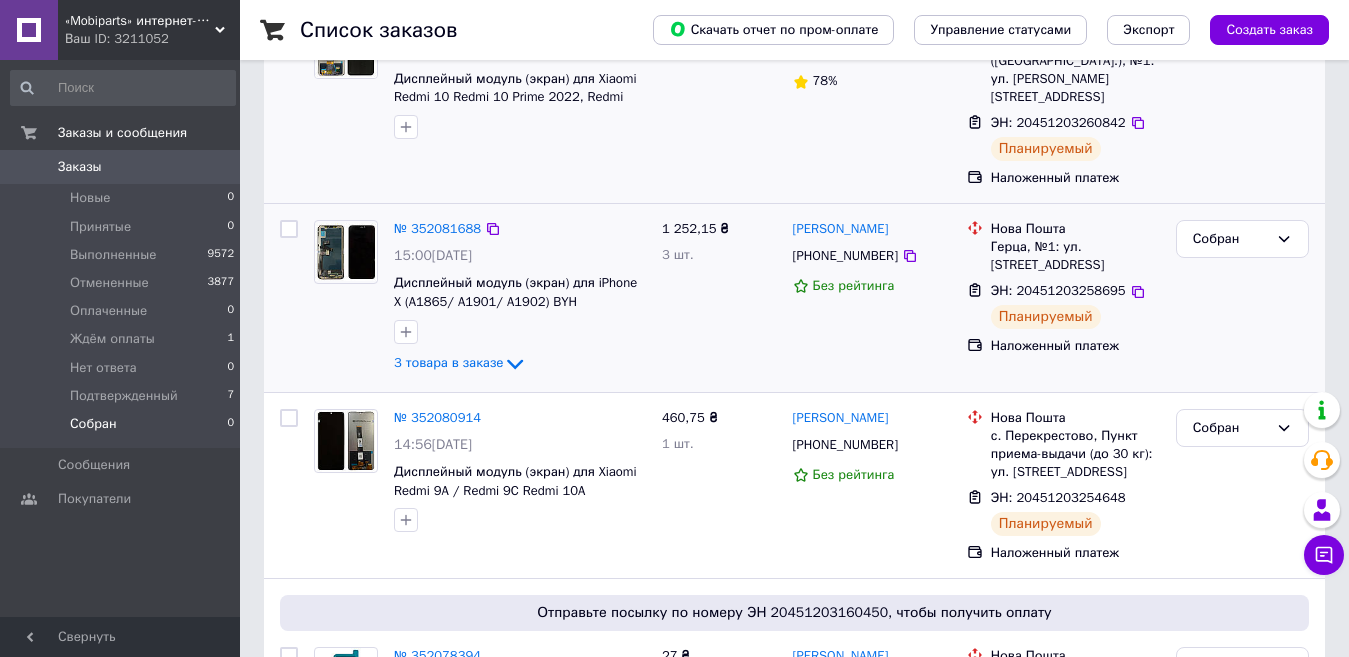 scroll, scrollTop: 300, scrollLeft: 0, axis: vertical 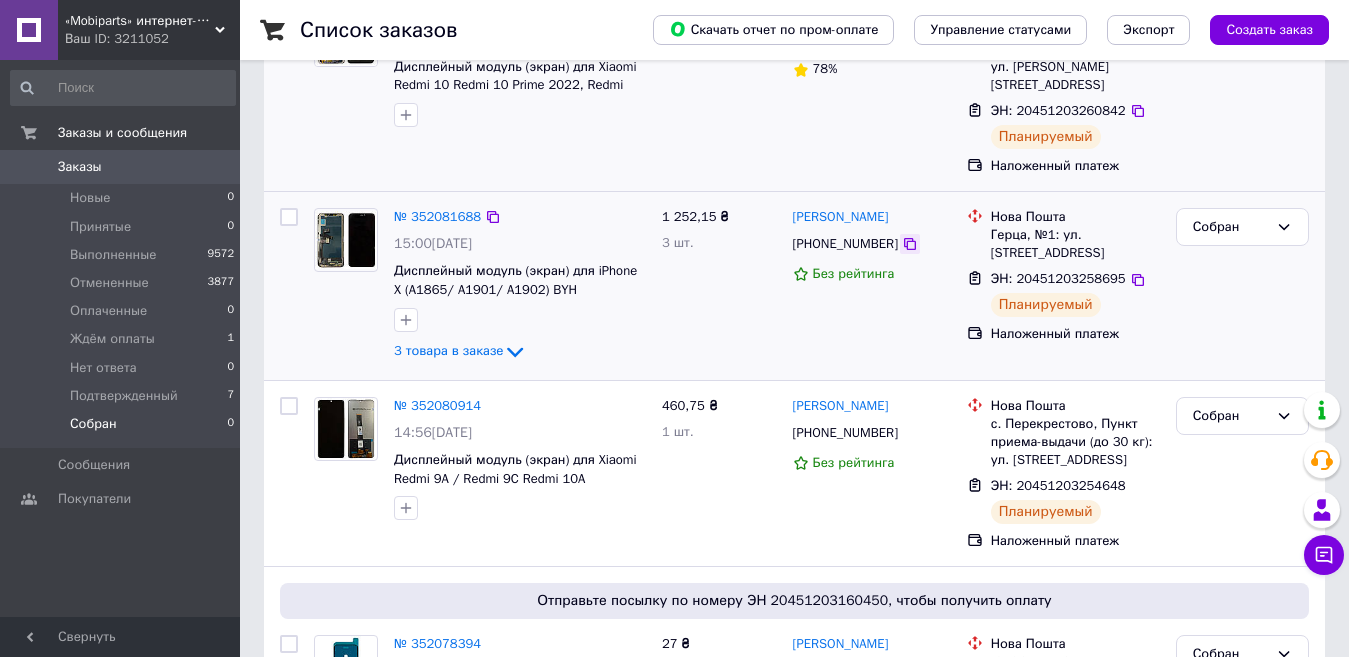 click 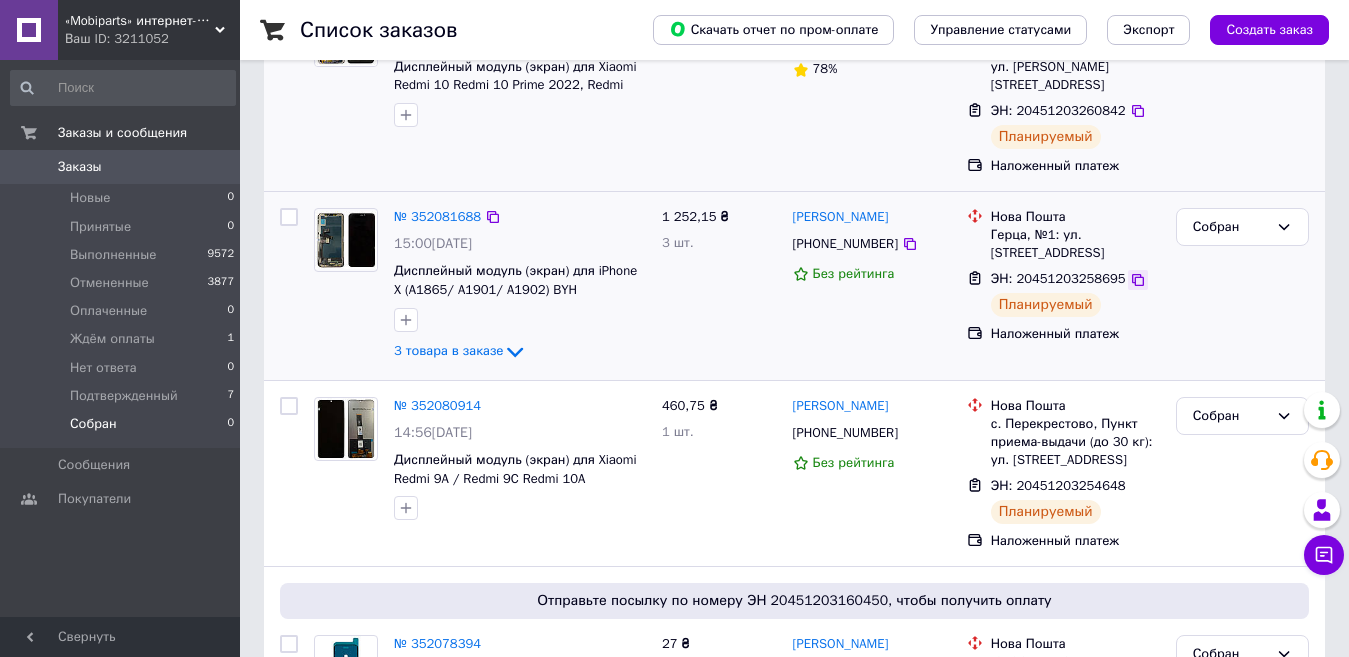 click 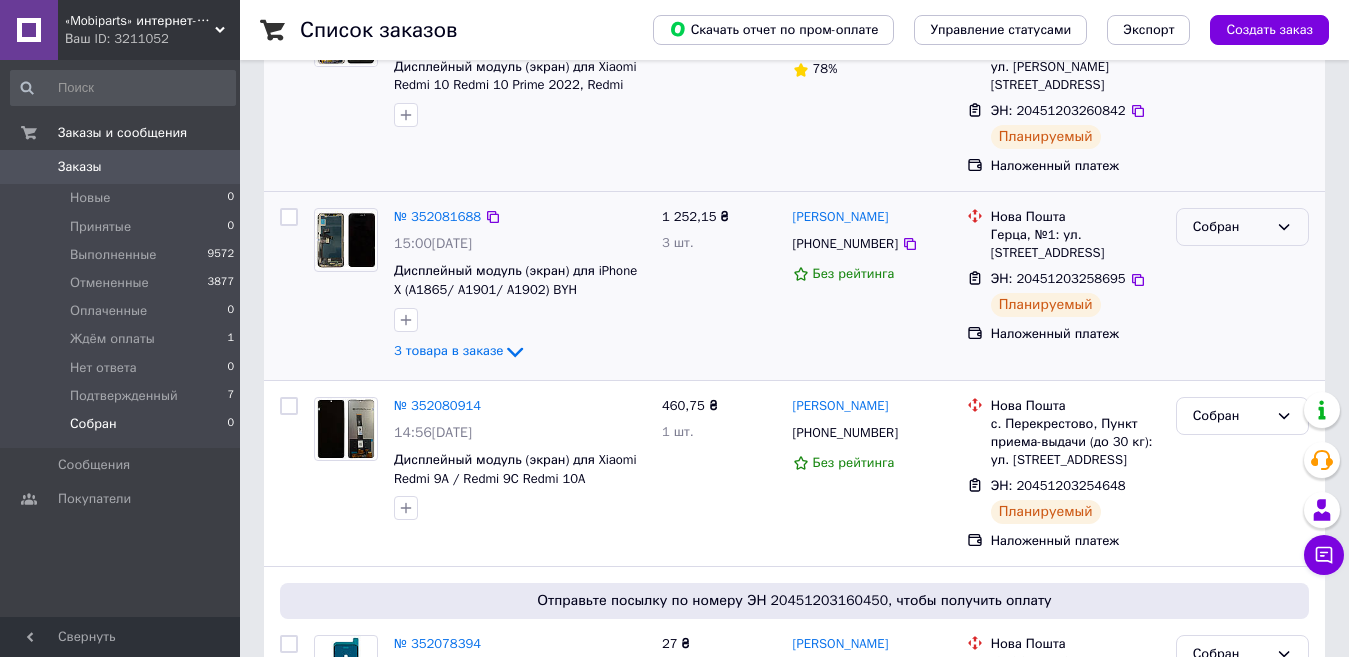 click on "Собран" at bounding box center (1230, 227) 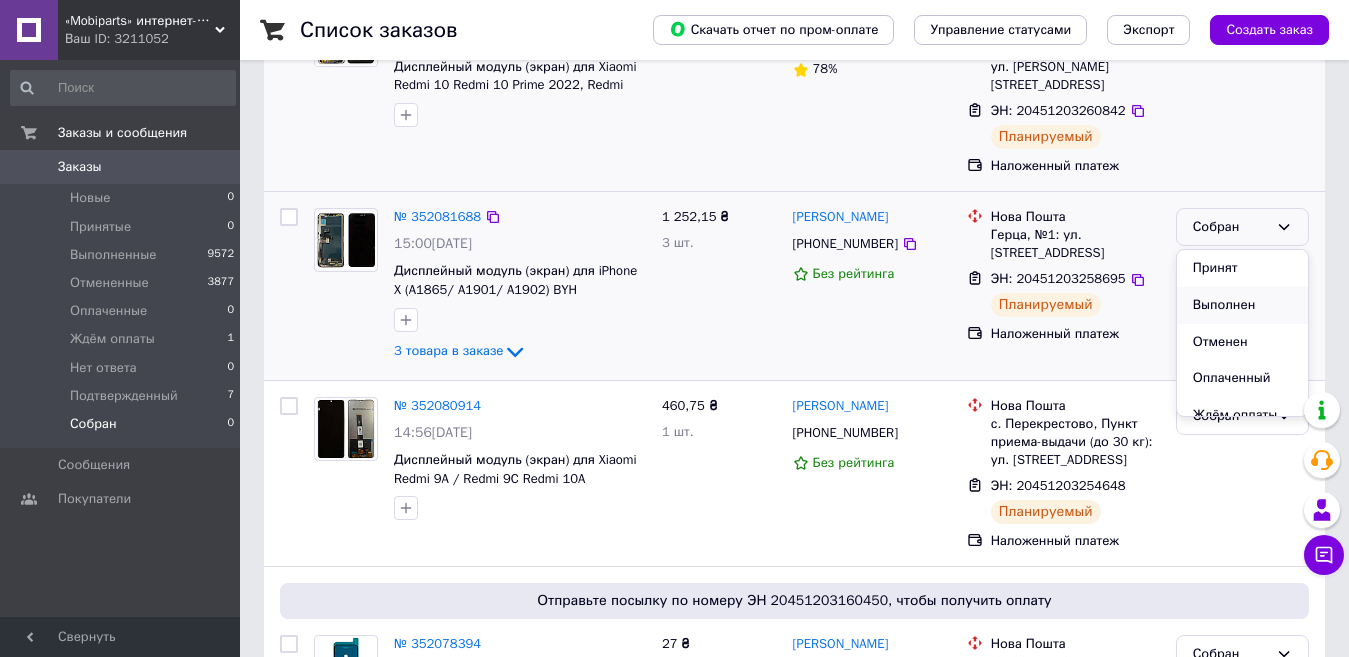 click on "Выполнен" at bounding box center [1242, 305] 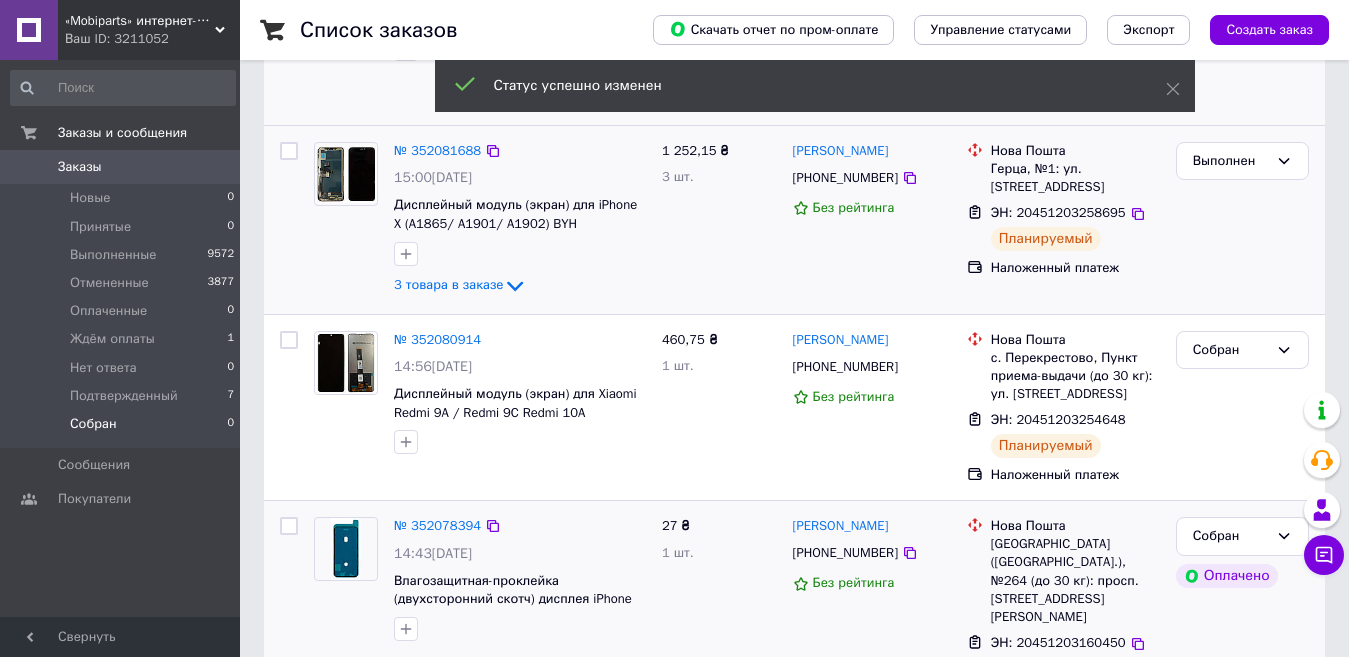 scroll, scrollTop: 500, scrollLeft: 0, axis: vertical 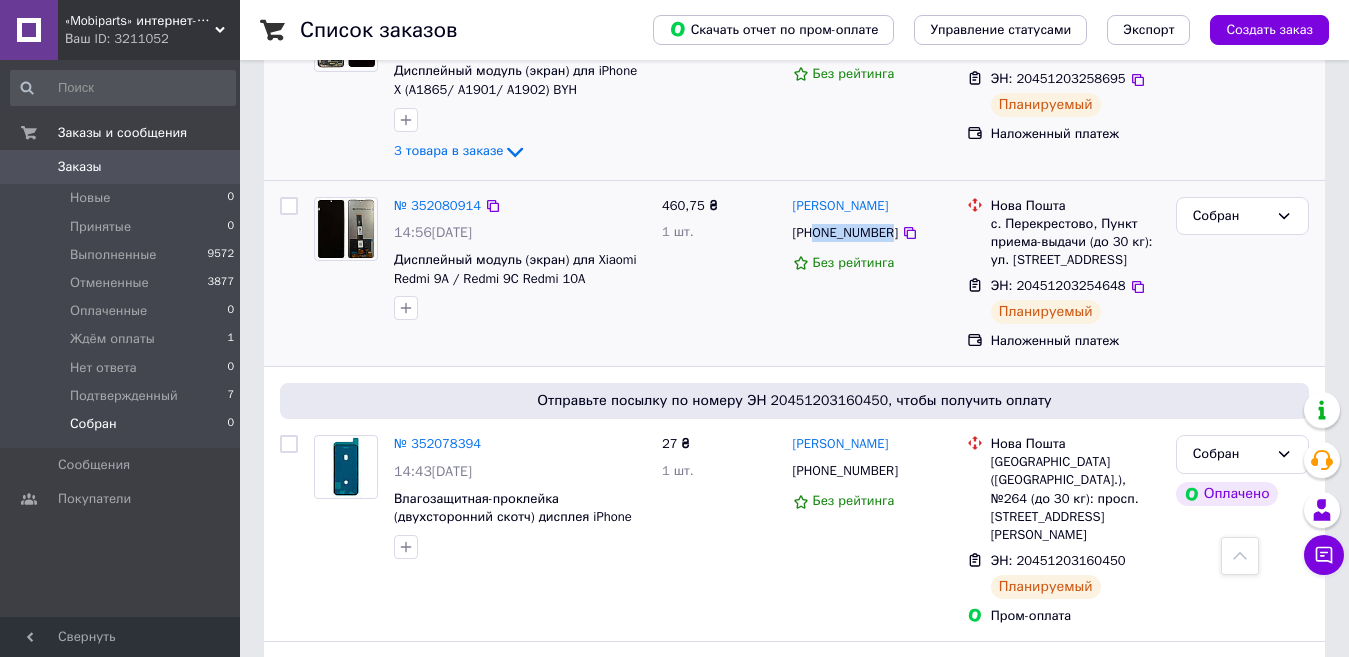 drag, startPoint x: 884, startPoint y: 200, endPoint x: 818, endPoint y: 196, distance: 66.1211 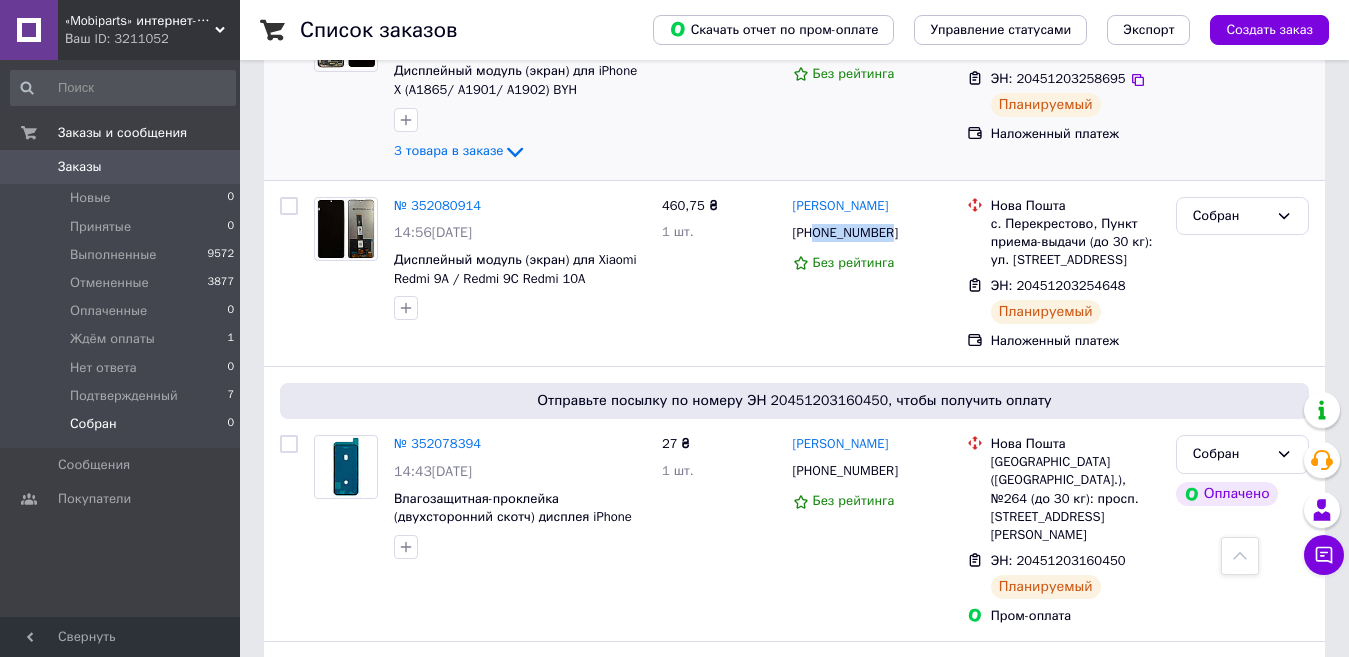 copy on "0955969135" 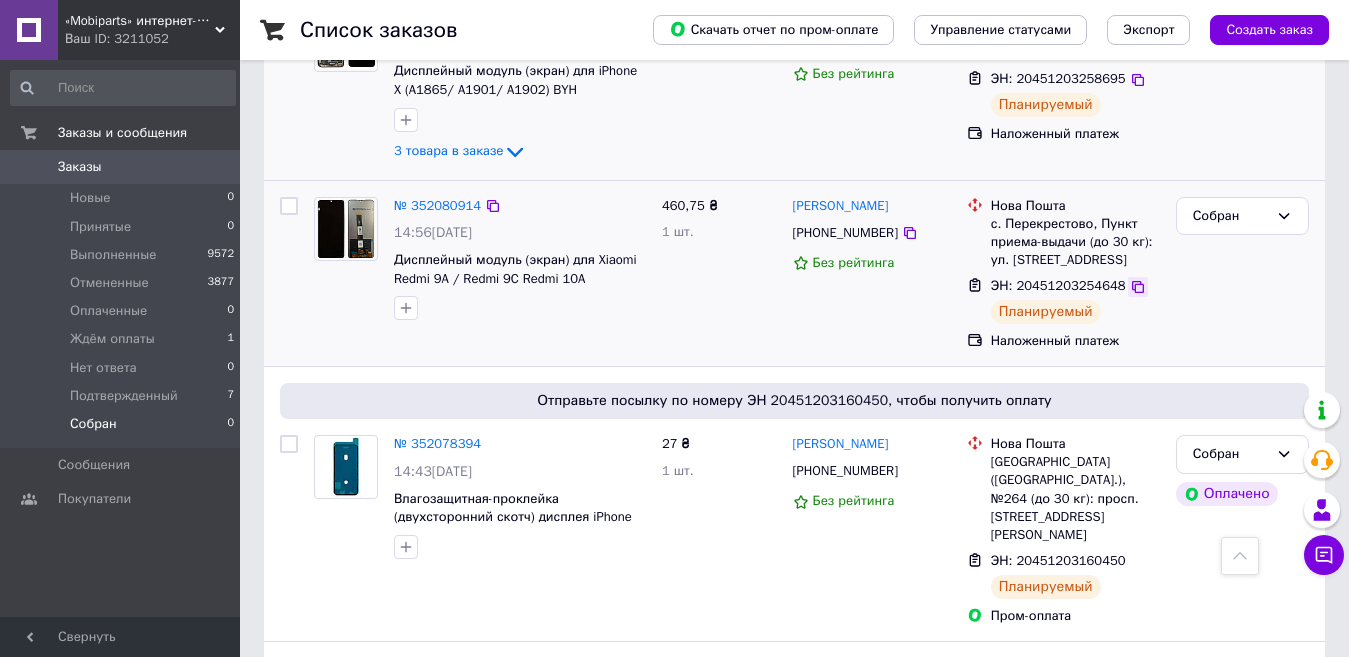 click 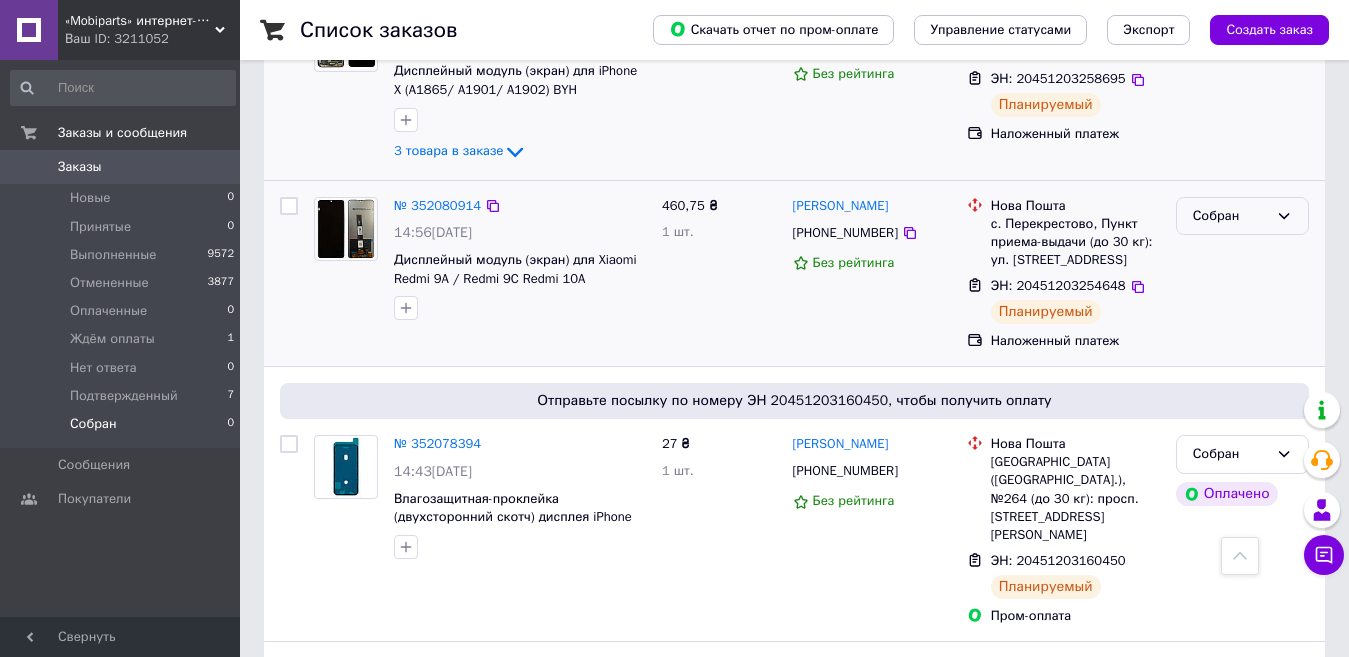 click on "Собран" at bounding box center (1230, 216) 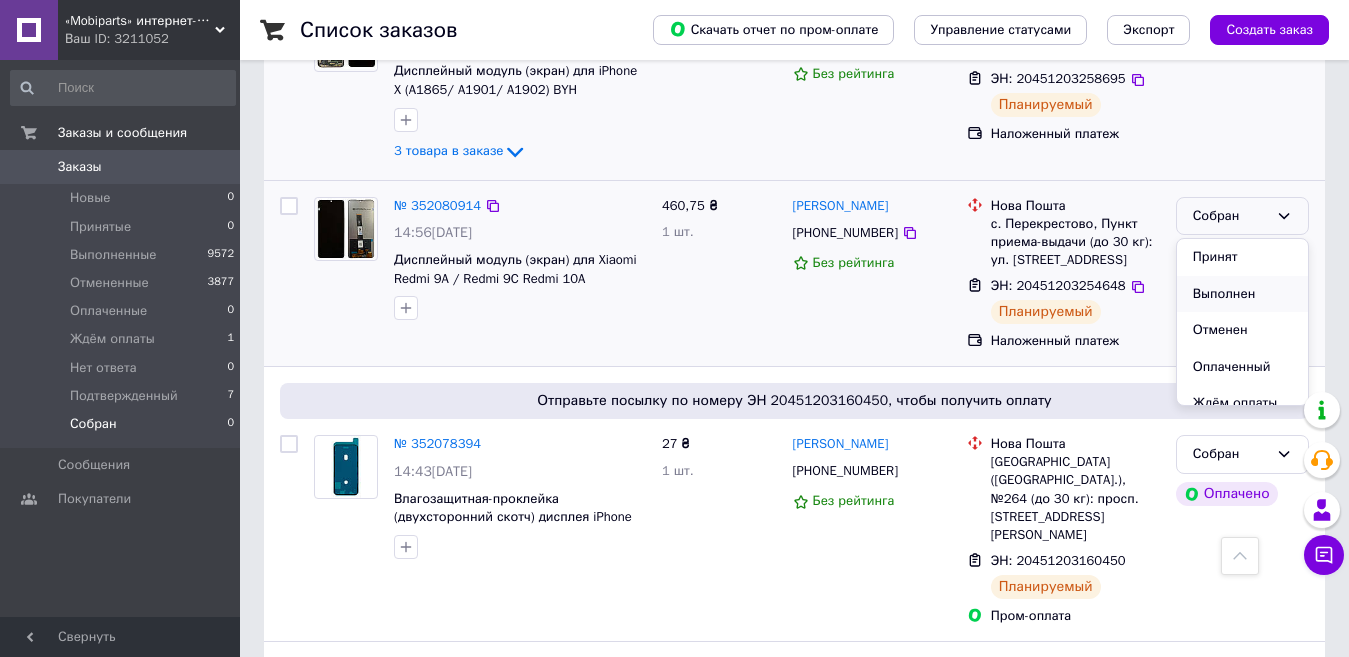 click on "Выполнен" at bounding box center [1242, 294] 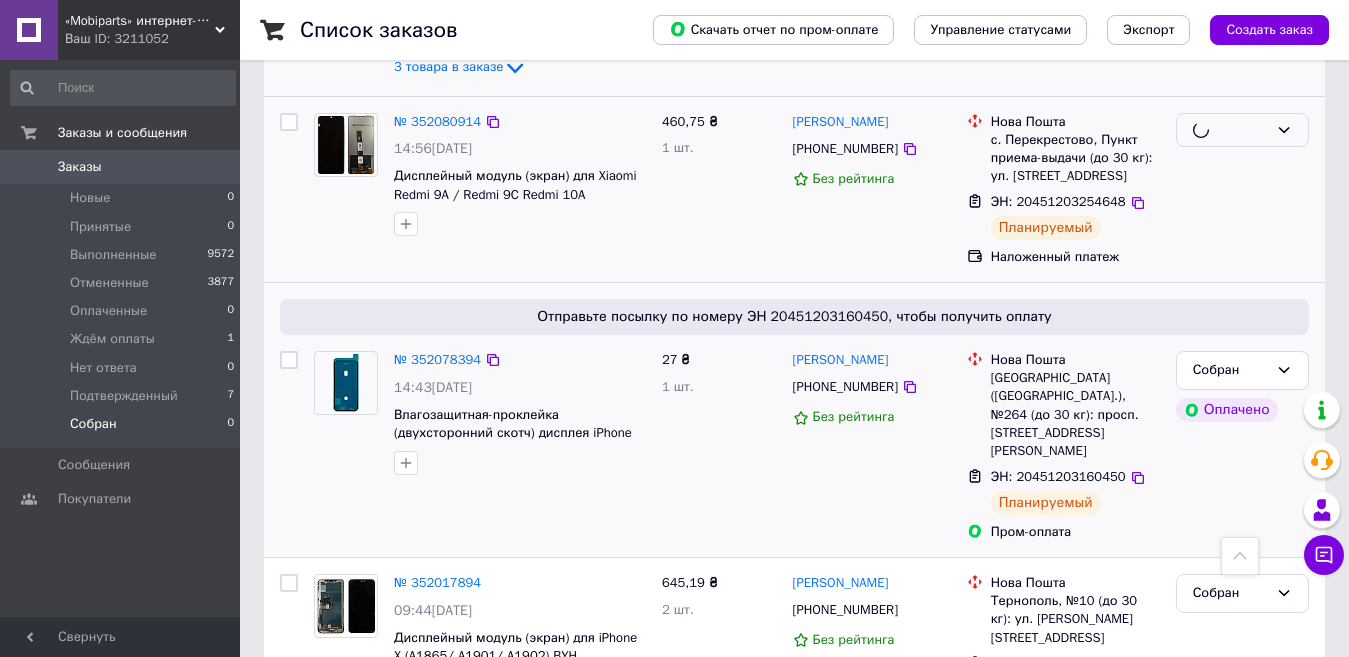 scroll, scrollTop: 700, scrollLeft: 0, axis: vertical 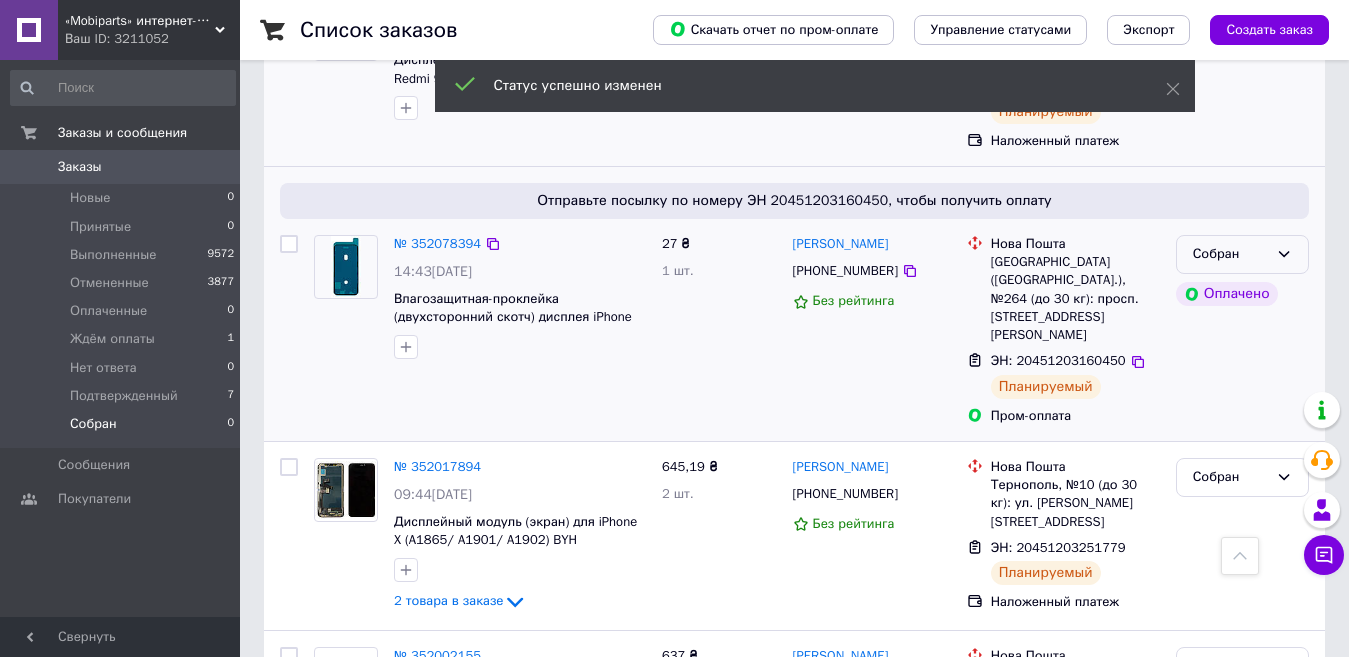 click 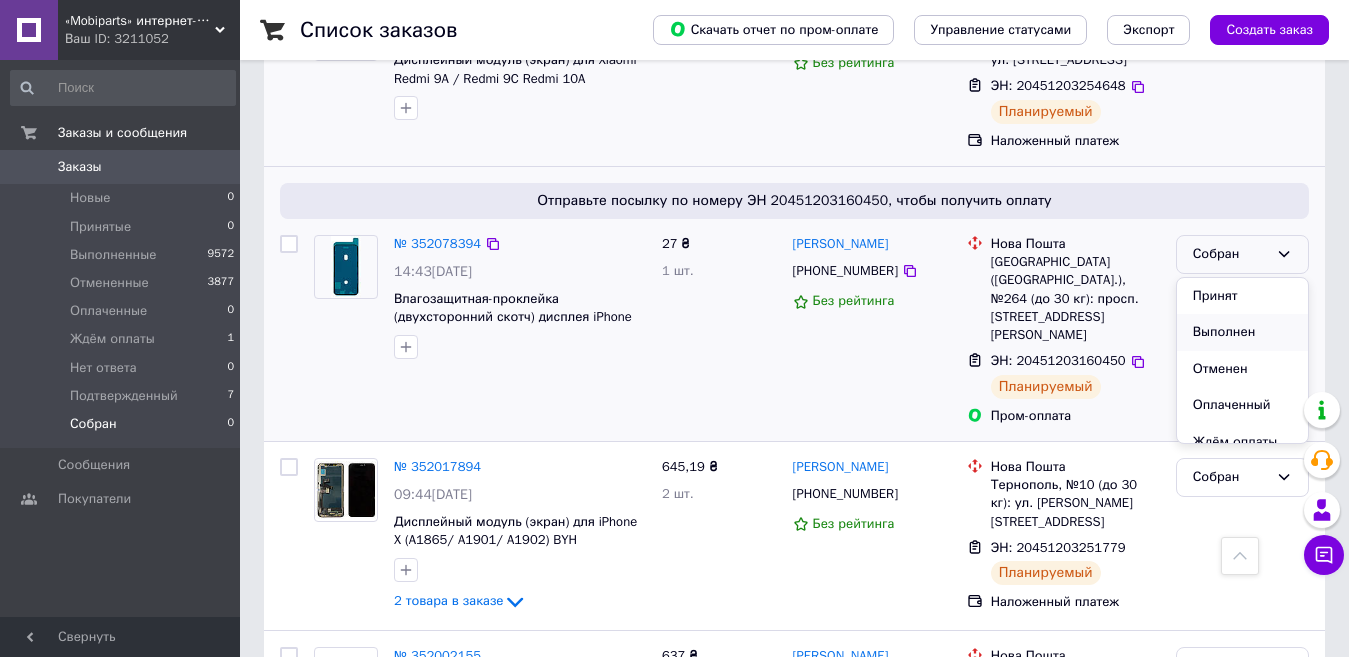 click on "Выполнен" at bounding box center [1242, 332] 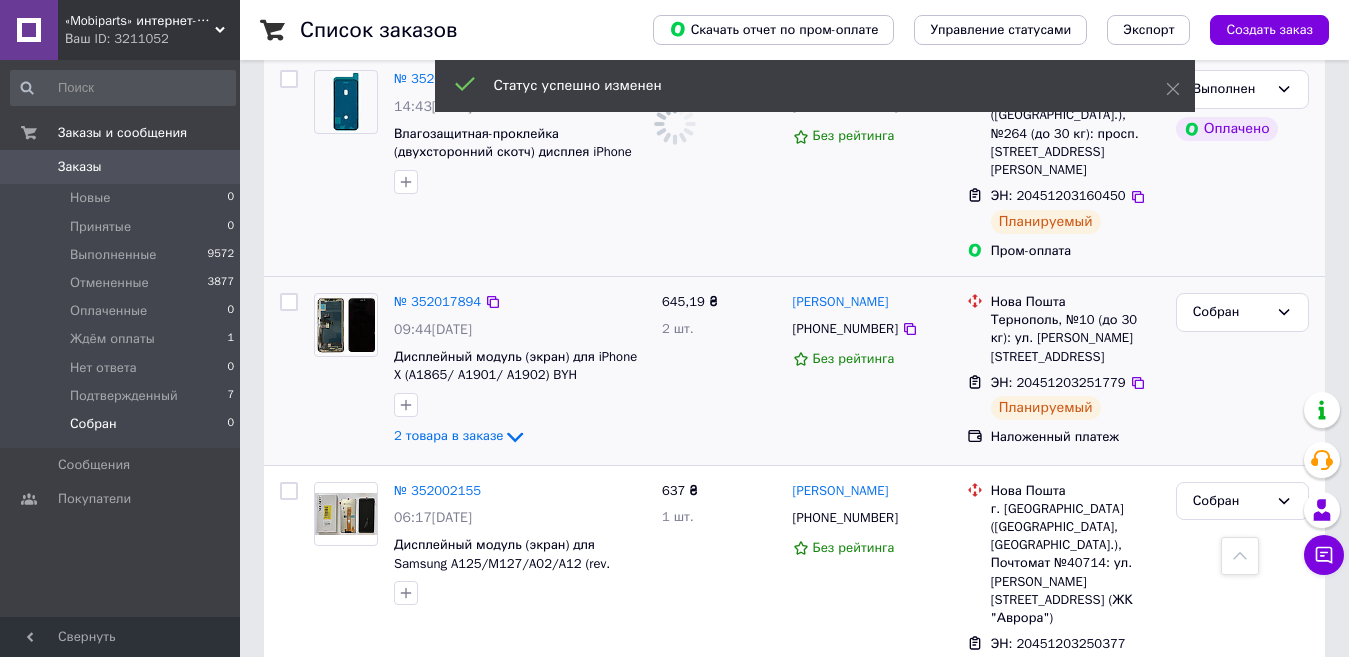 scroll, scrollTop: 900, scrollLeft: 0, axis: vertical 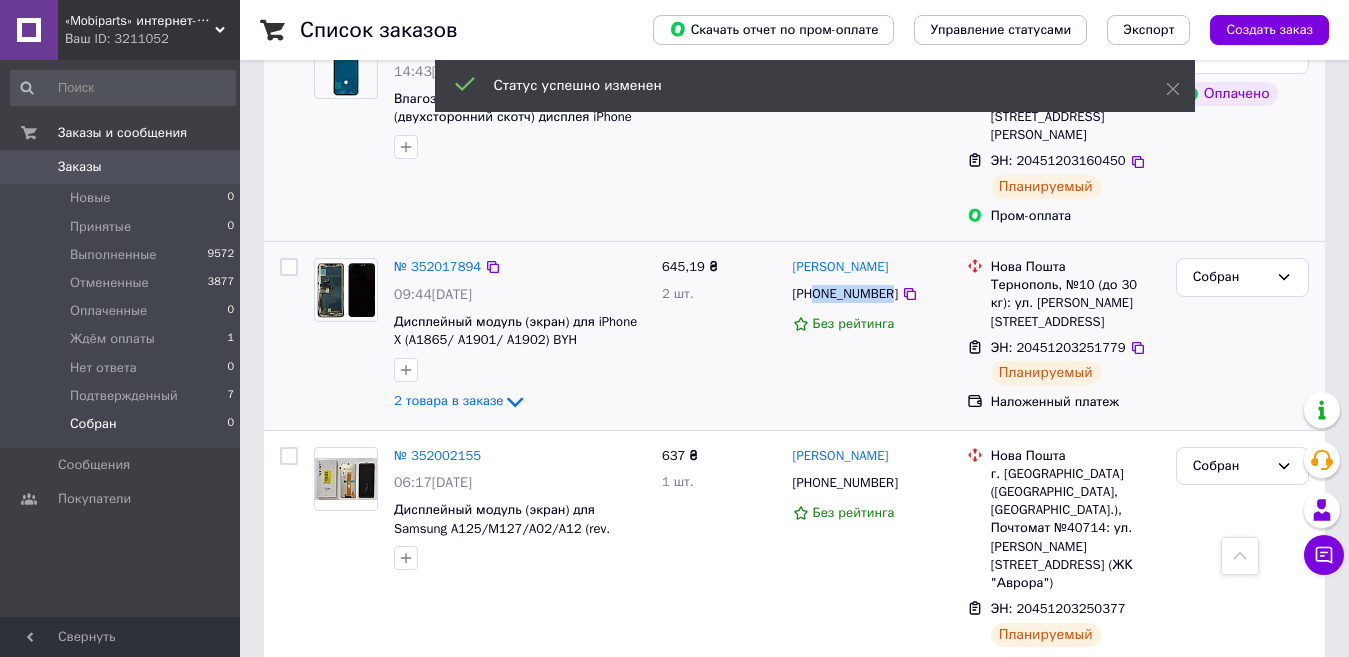 drag, startPoint x: 885, startPoint y: 218, endPoint x: 818, endPoint y: 219, distance: 67.00746 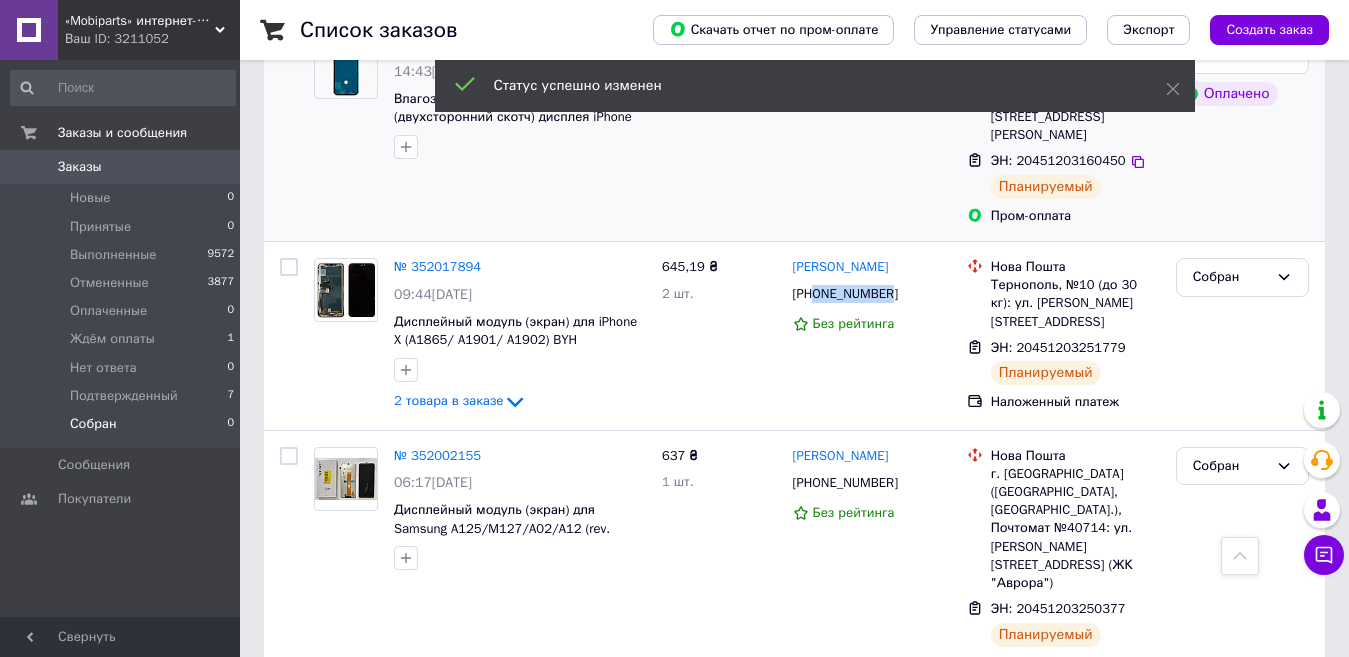 copy on "0965666731" 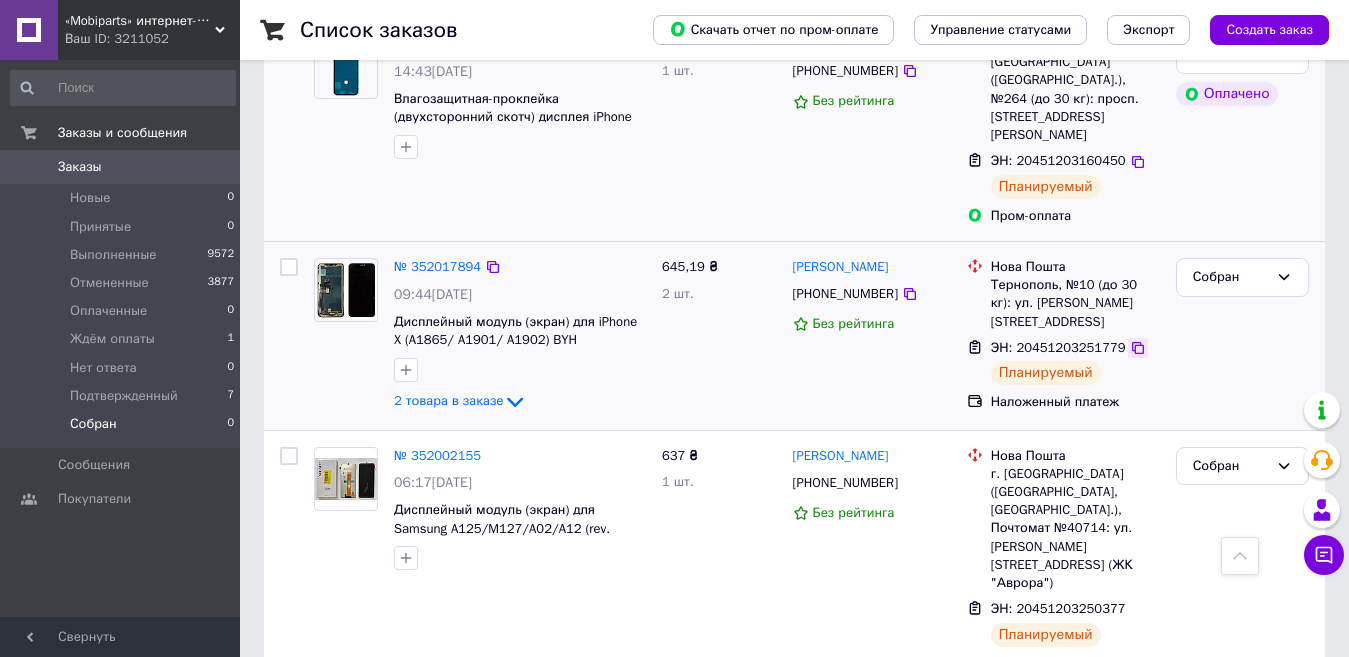 click 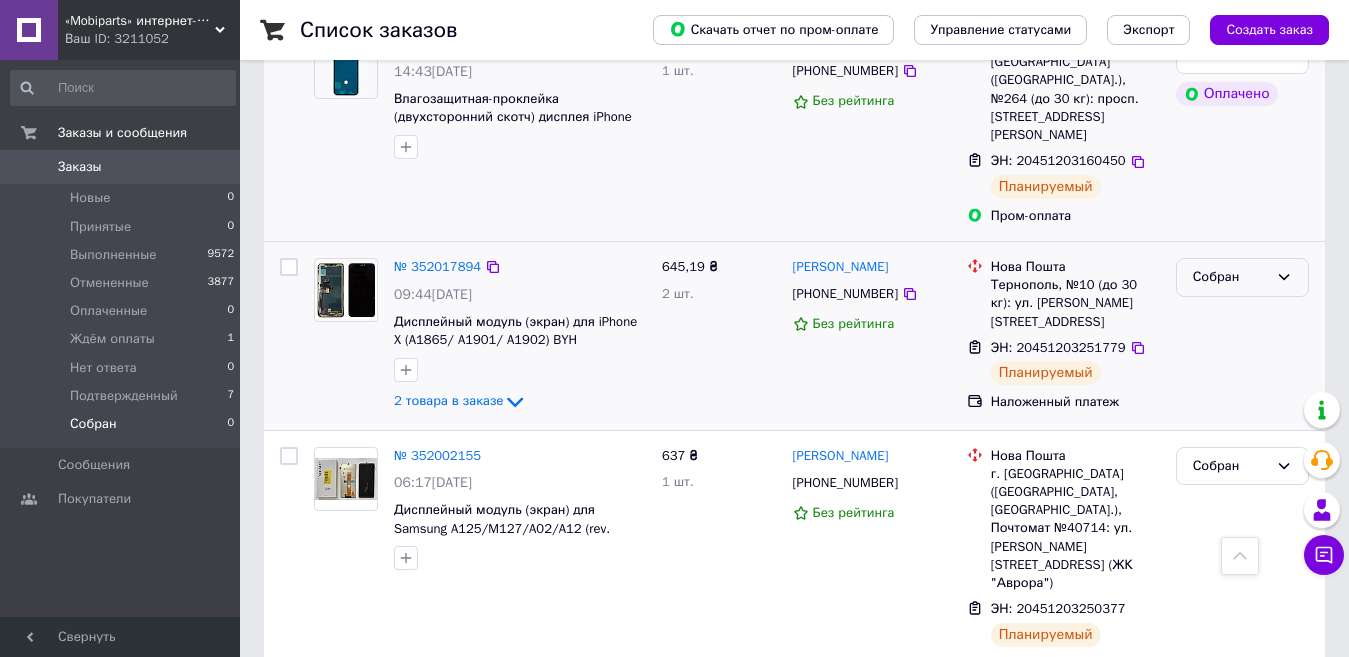 click on "Собран" at bounding box center [1230, 277] 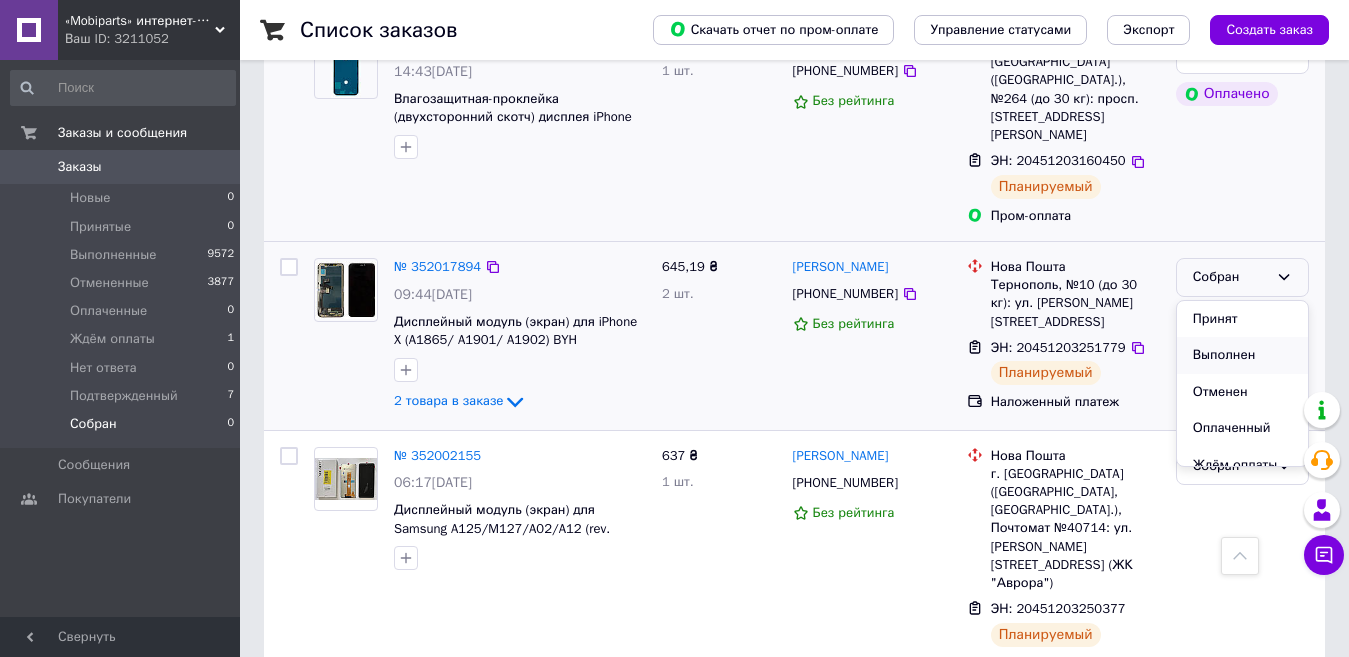 click on "Выполнен" at bounding box center (1242, 355) 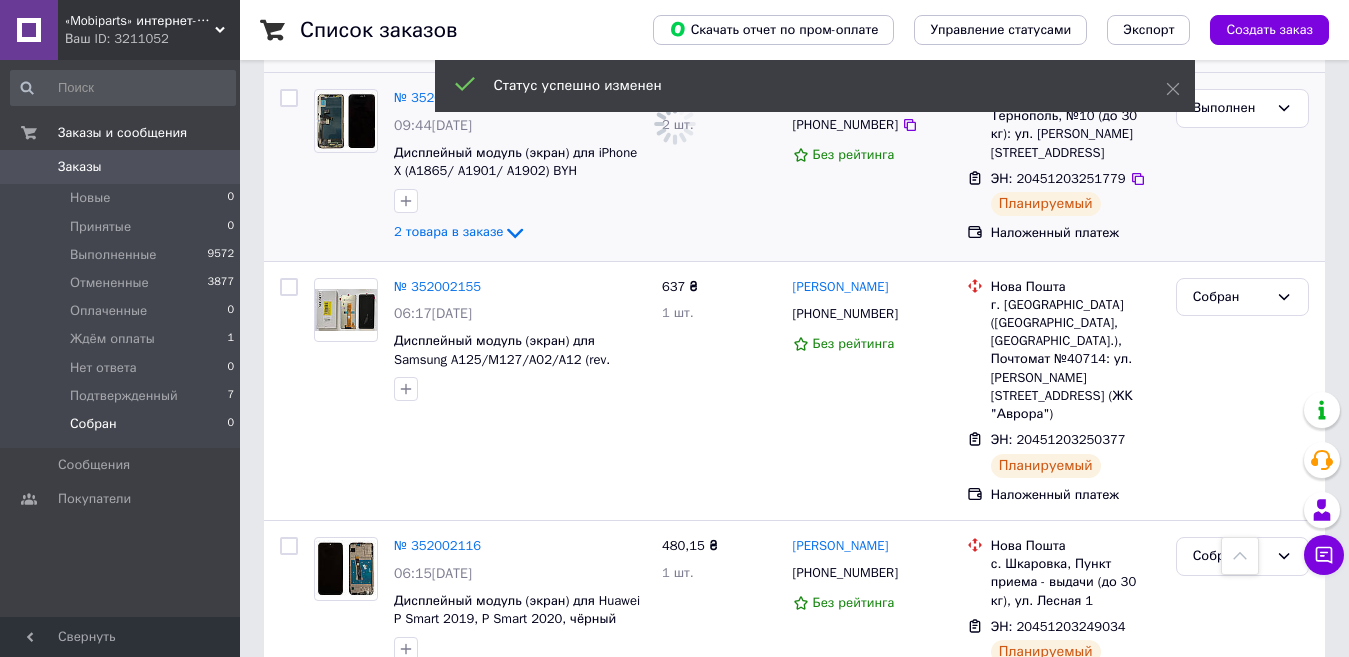 scroll, scrollTop: 1100, scrollLeft: 0, axis: vertical 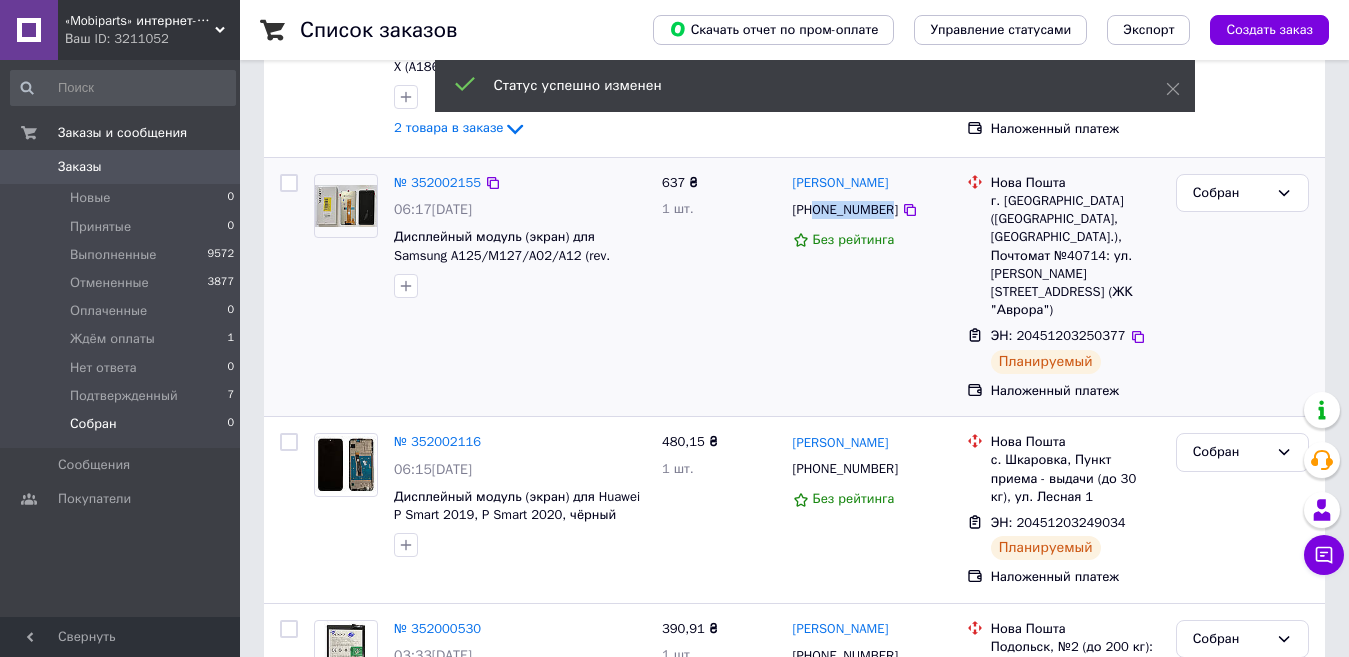 drag, startPoint x: 885, startPoint y: 213, endPoint x: 817, endPoint y: 209, distance: 68.117546 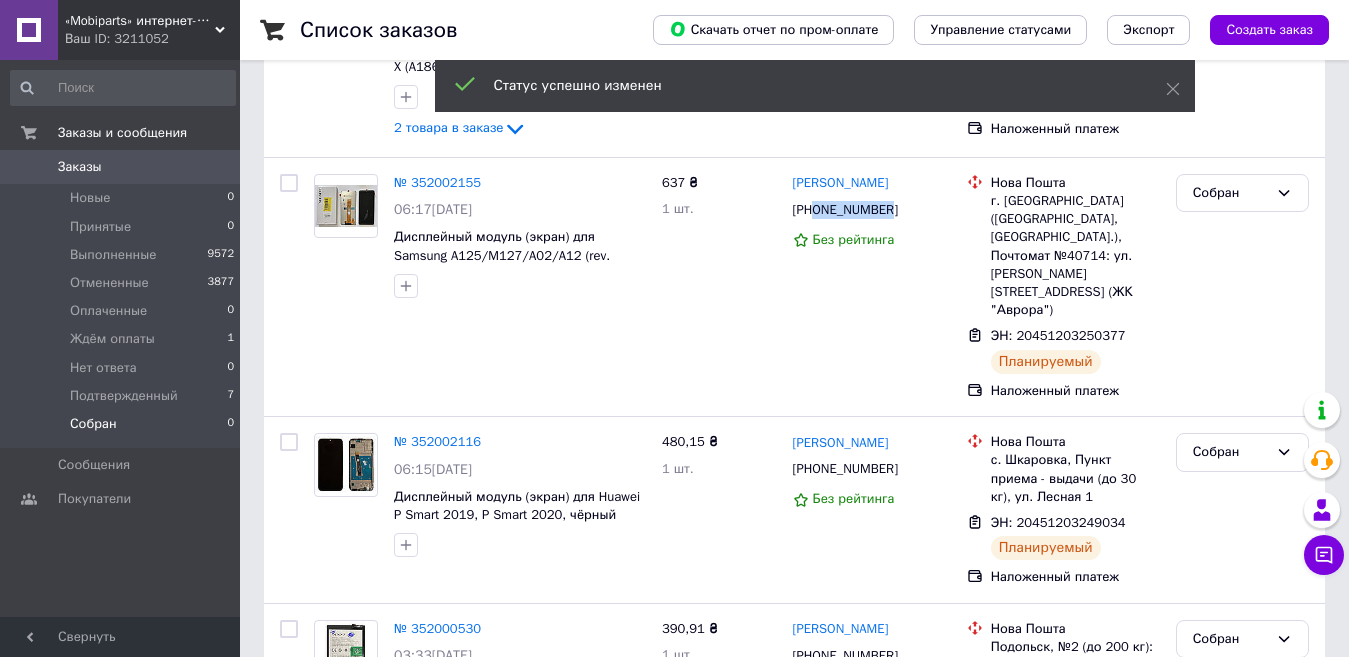 copy on "0983425527" 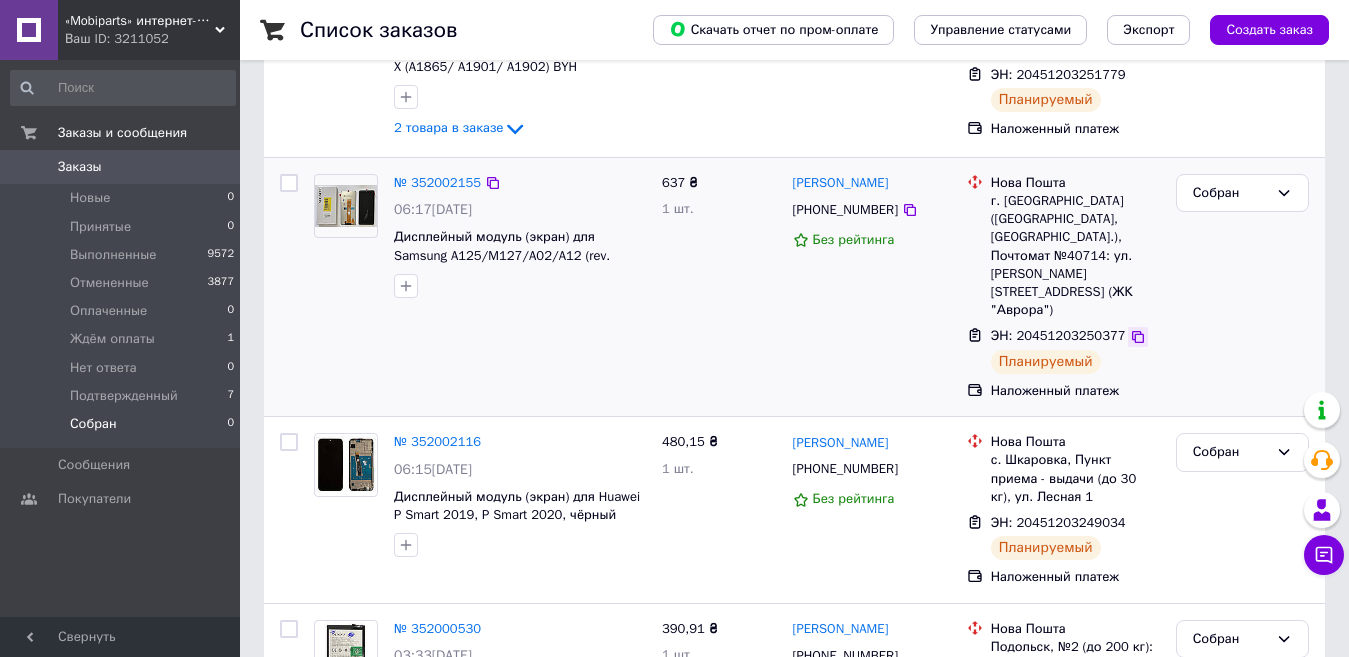 click 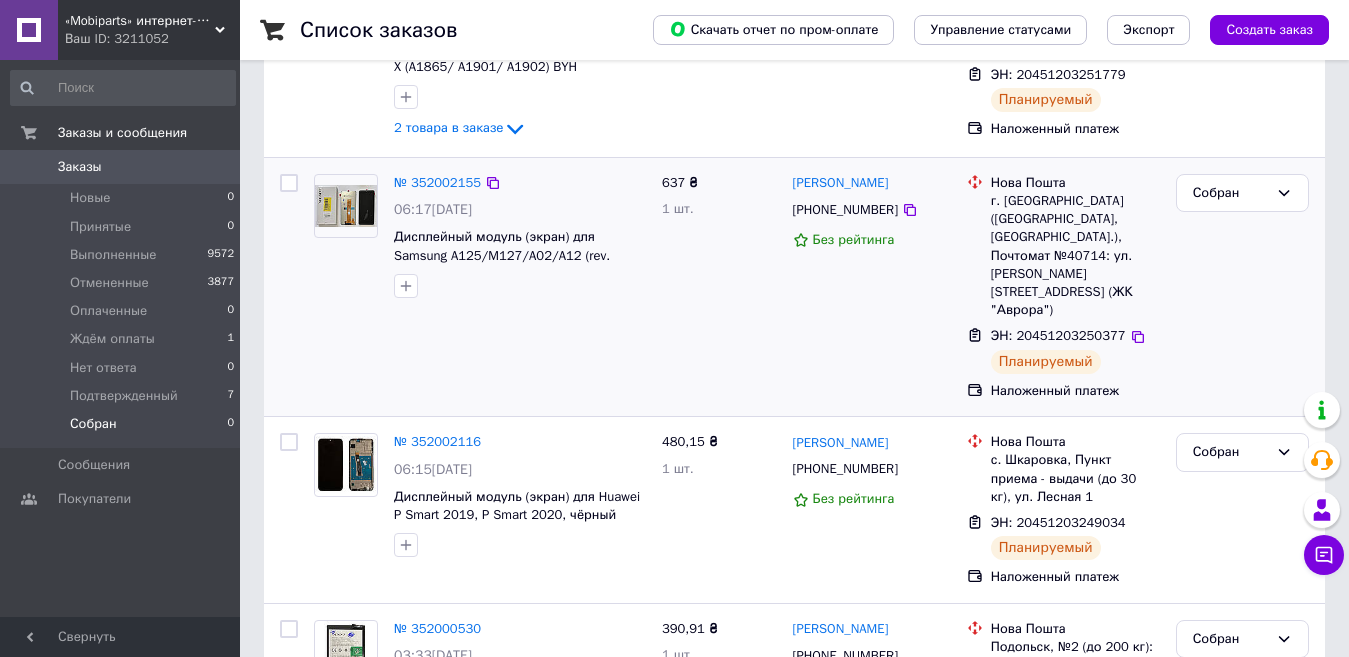 scroll, scrollTop: 401, scrollLeft: 0, axis: vertical 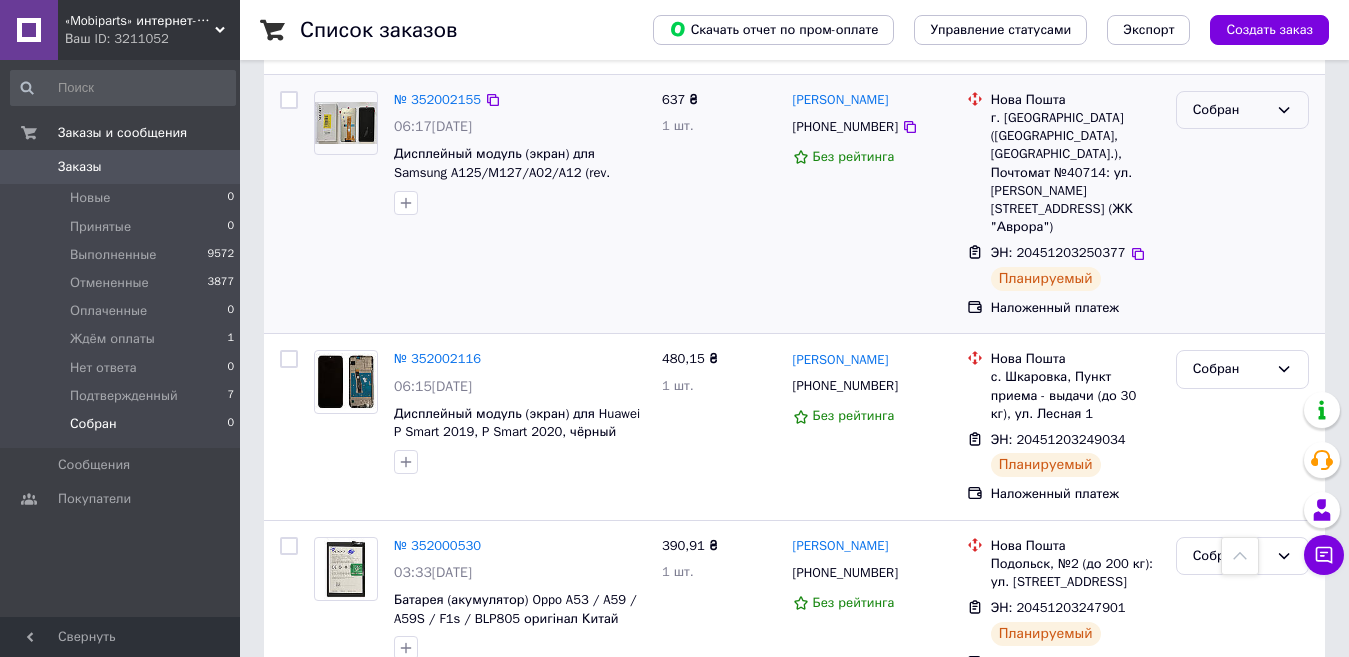 click on "Собран" at bounding box center (1242, 110) 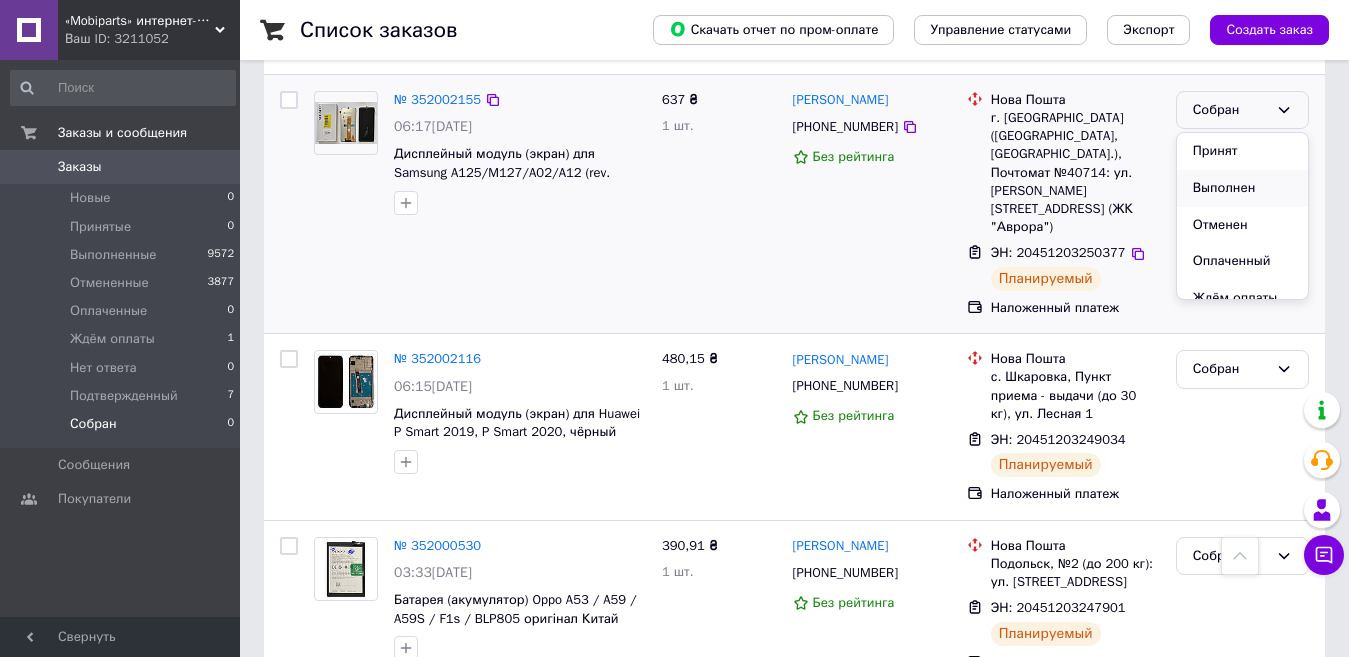 click on "Выполнен" at bounding box center [1242, 188] 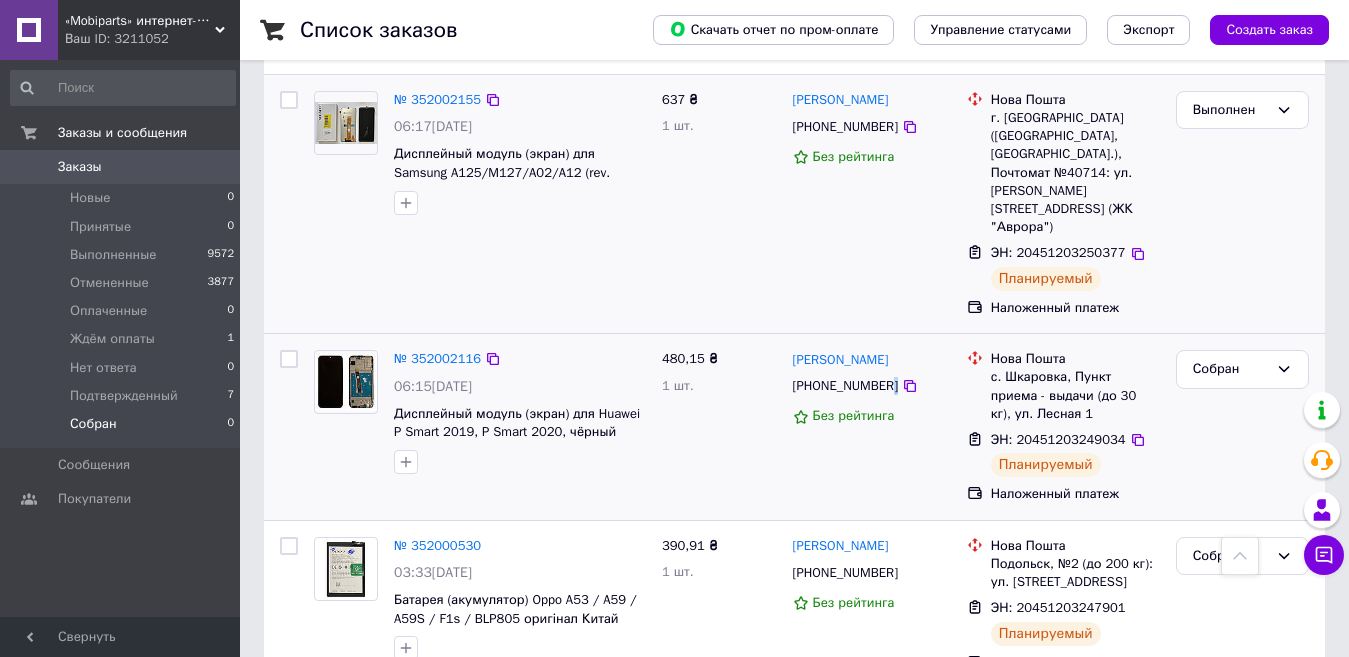 drag, startPoint x: 886, startPoint y: 335, endPoint x: 816, endPoint y: 346, distance: 70.85902 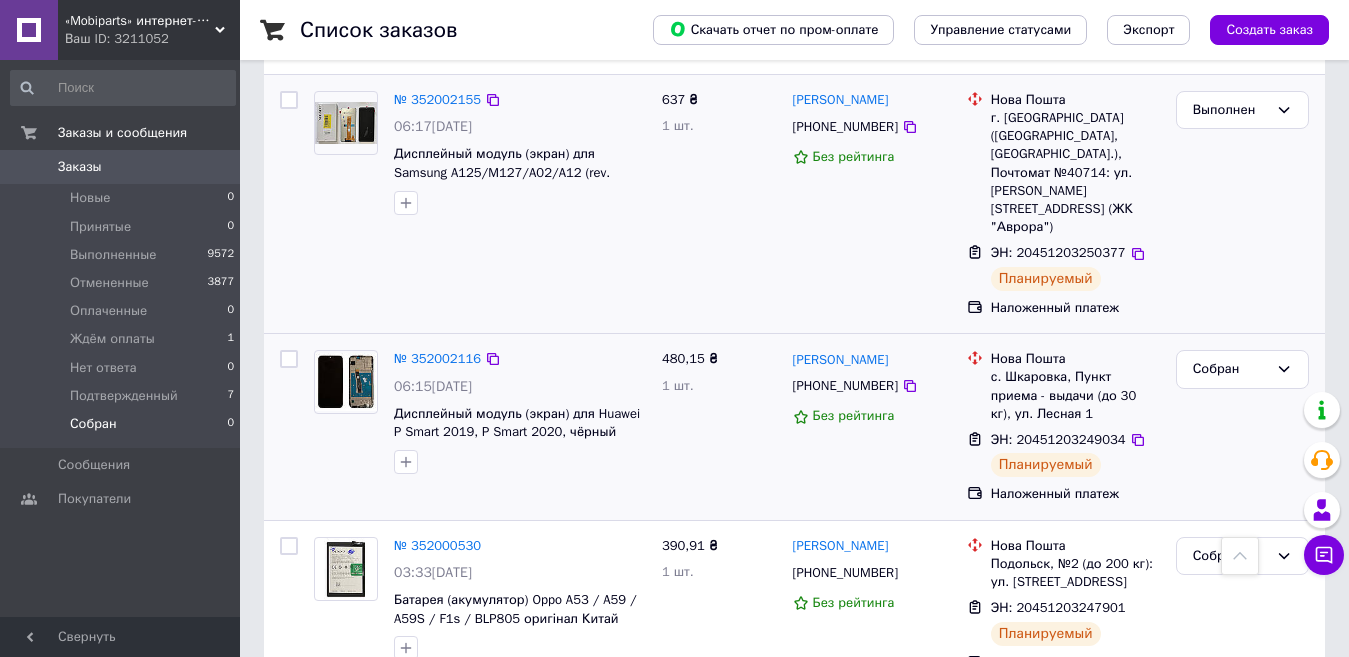 click on "+380679854134" at bounding box center [845, 386] 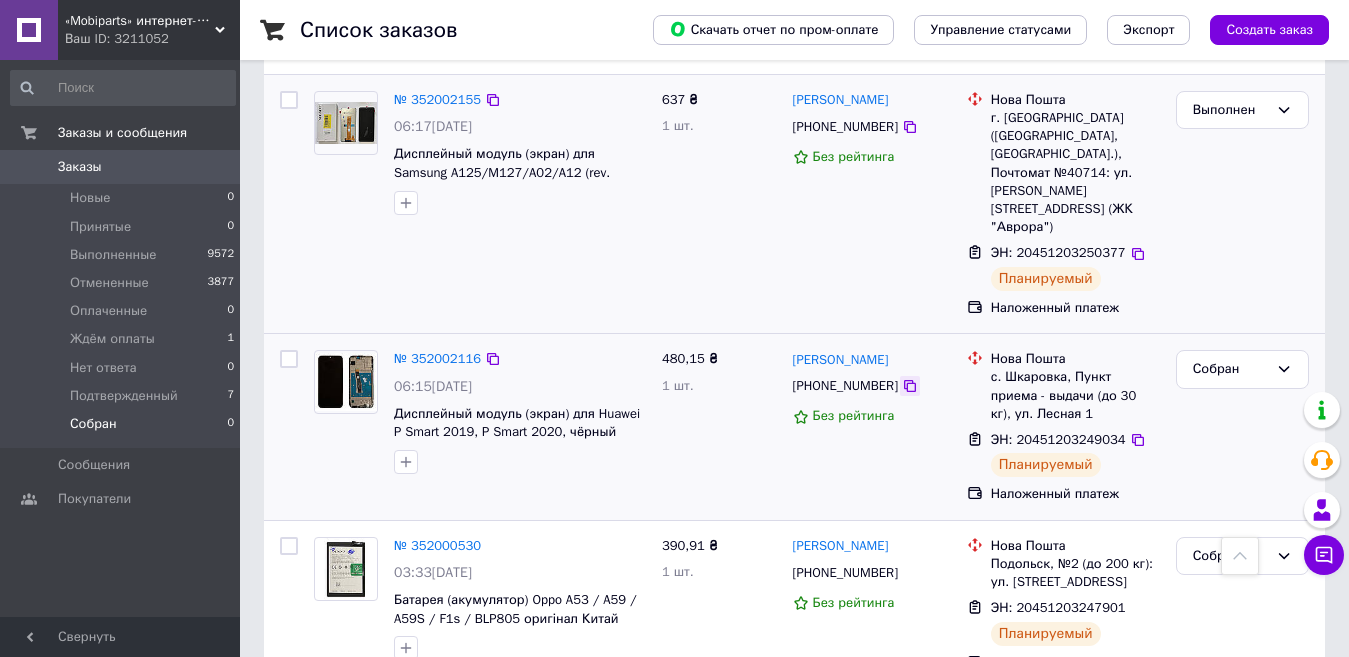 click 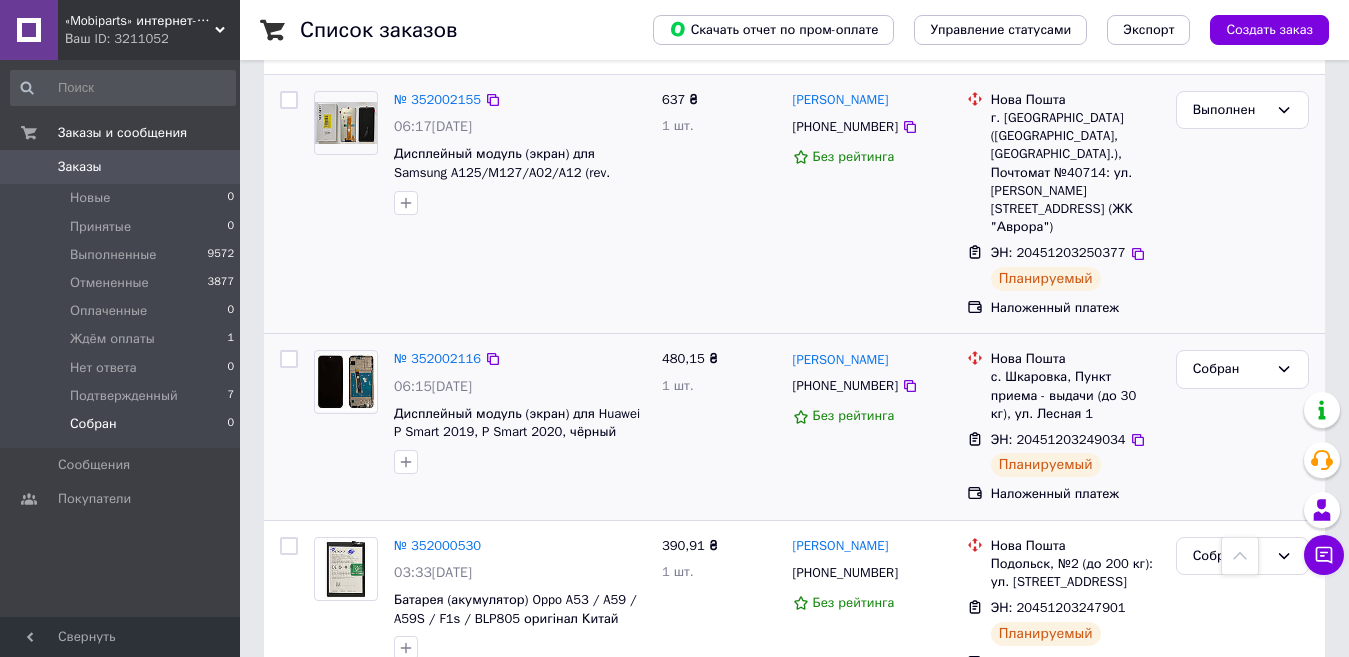 drag, startPoint x: 1124, startPoint y: 388, endPoint x: 1100, endPoint y: 350, distance: 44.94441 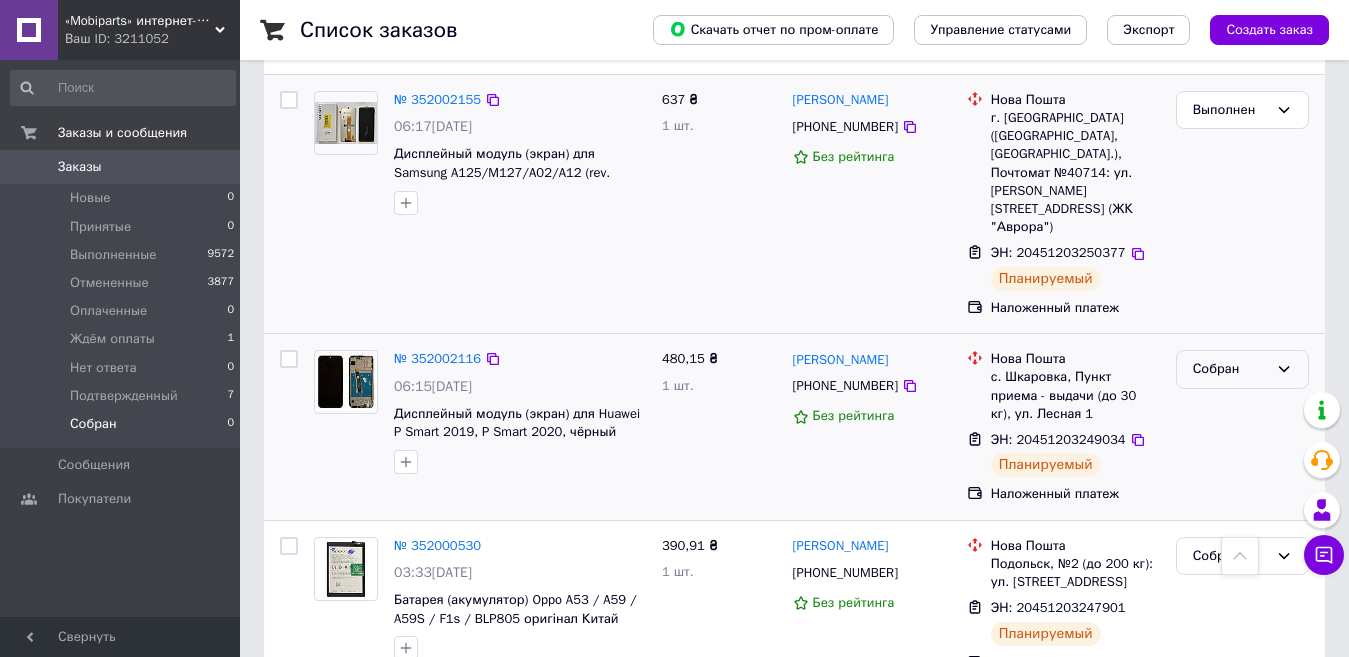 click on "Собран" at bounding box center [1230, 369] 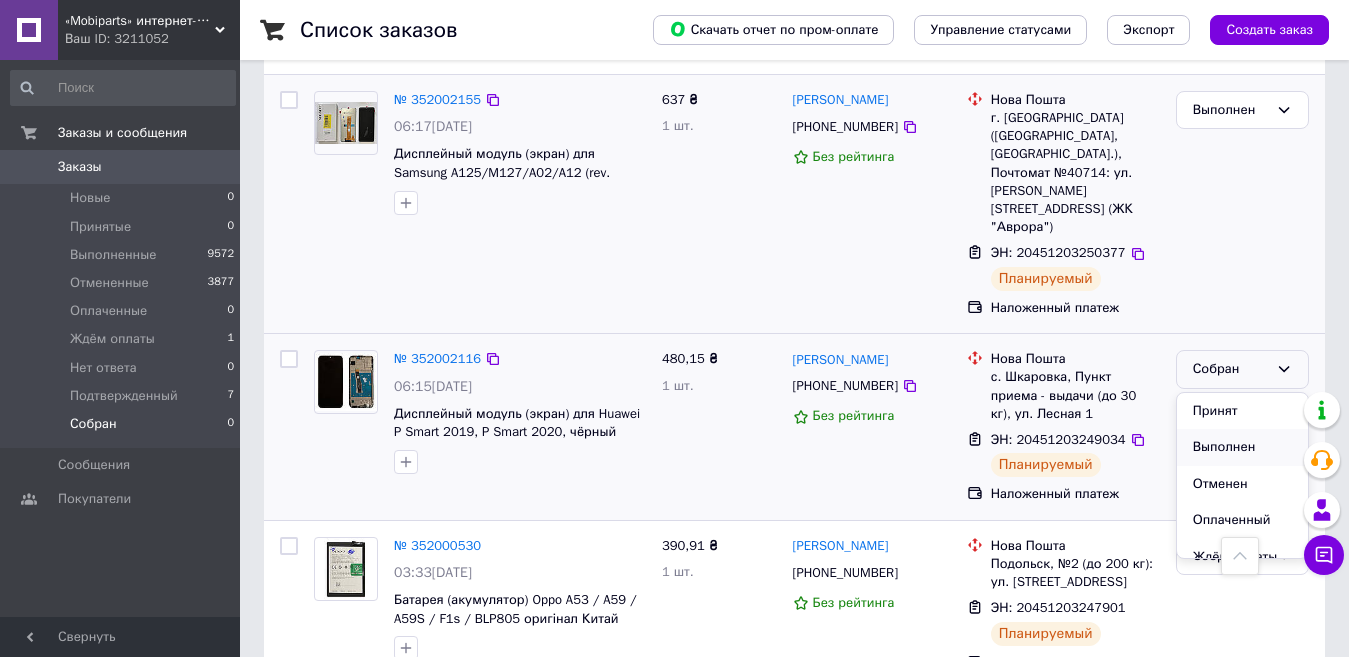click on "Выполнен" at bounding box center [1242, 447] 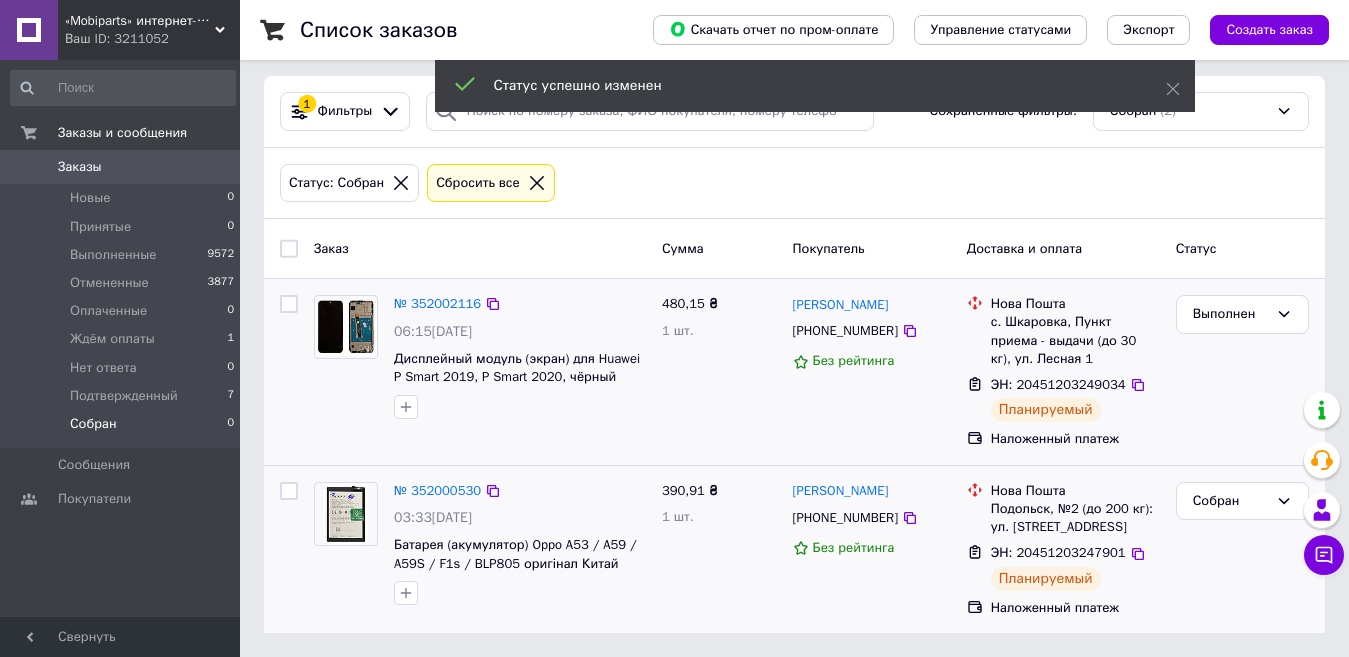 scroll, scrollTop: 7, scrollLeft: 0, axis: vertical 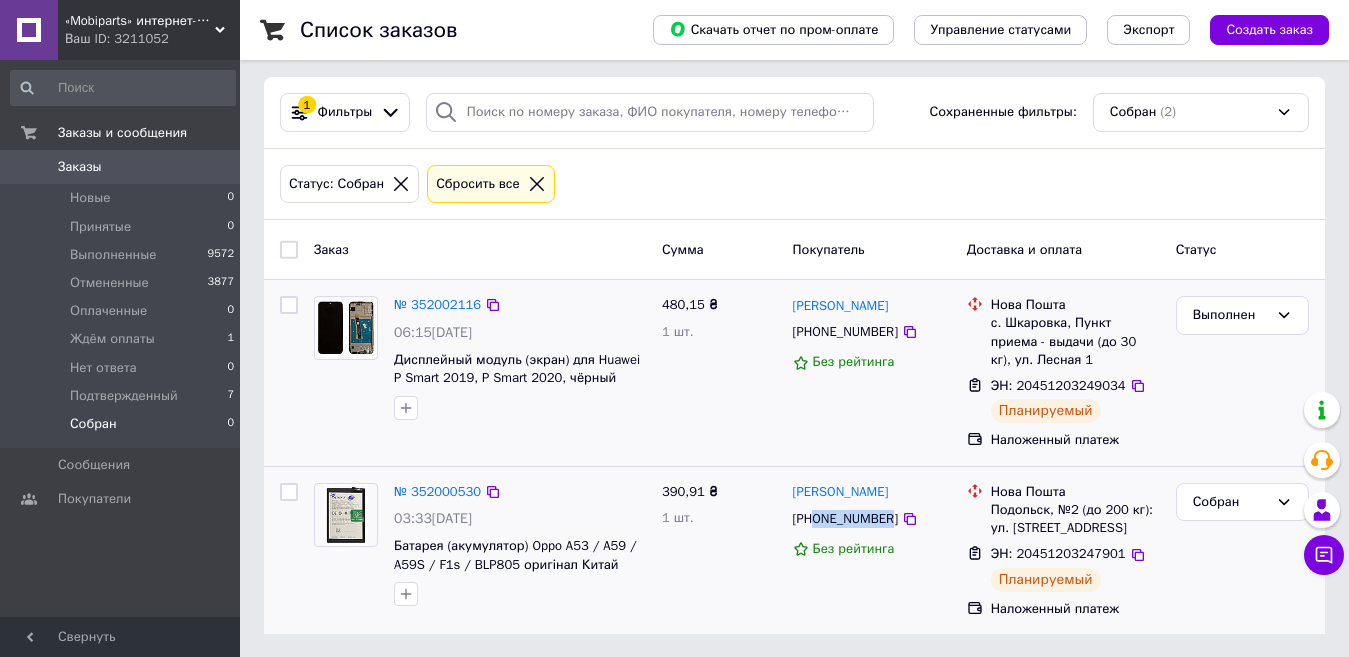 drag, startPoint x: 885, startPoint y: 519, endPoint x: 815, endPoint y: 524, distance: 70.178345 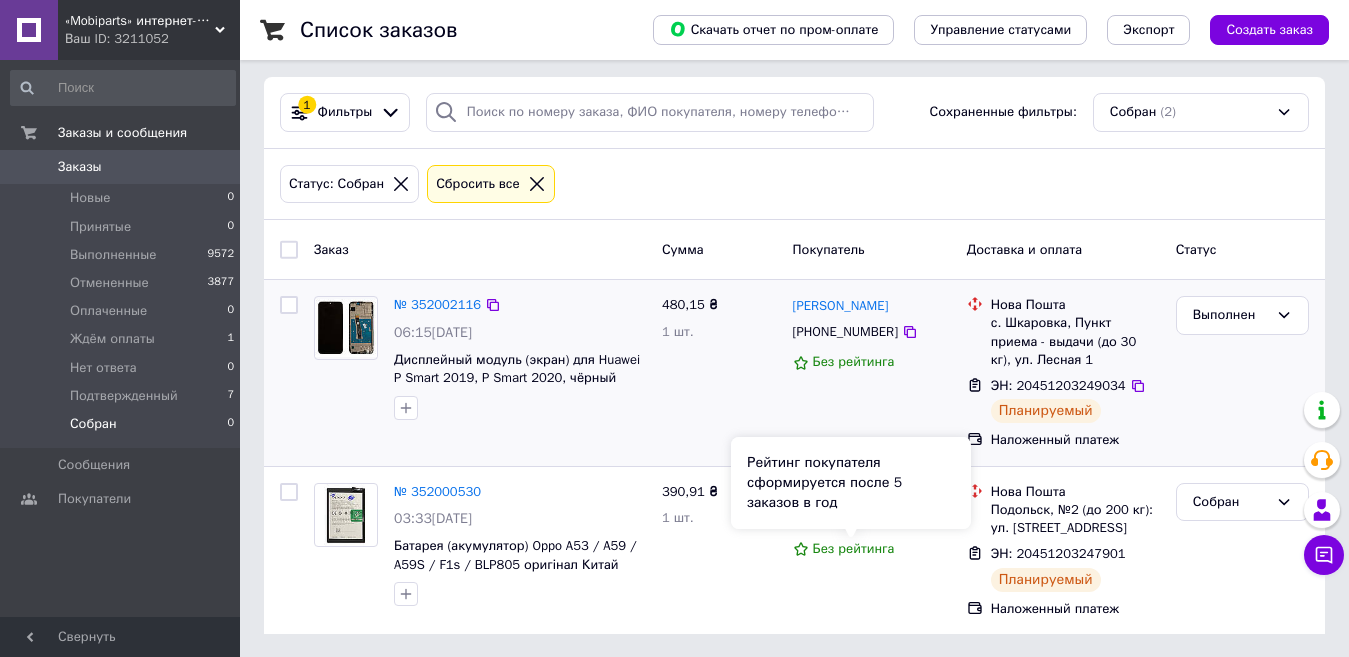 copy on "0957216023" 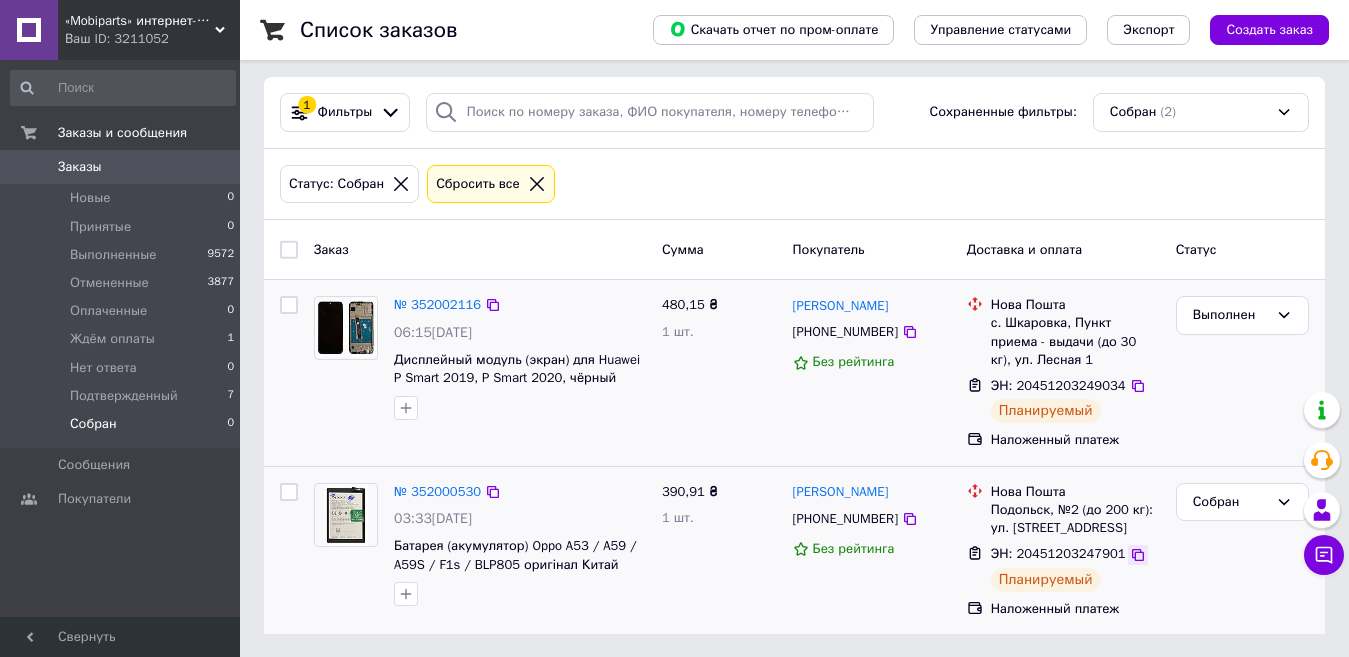 click 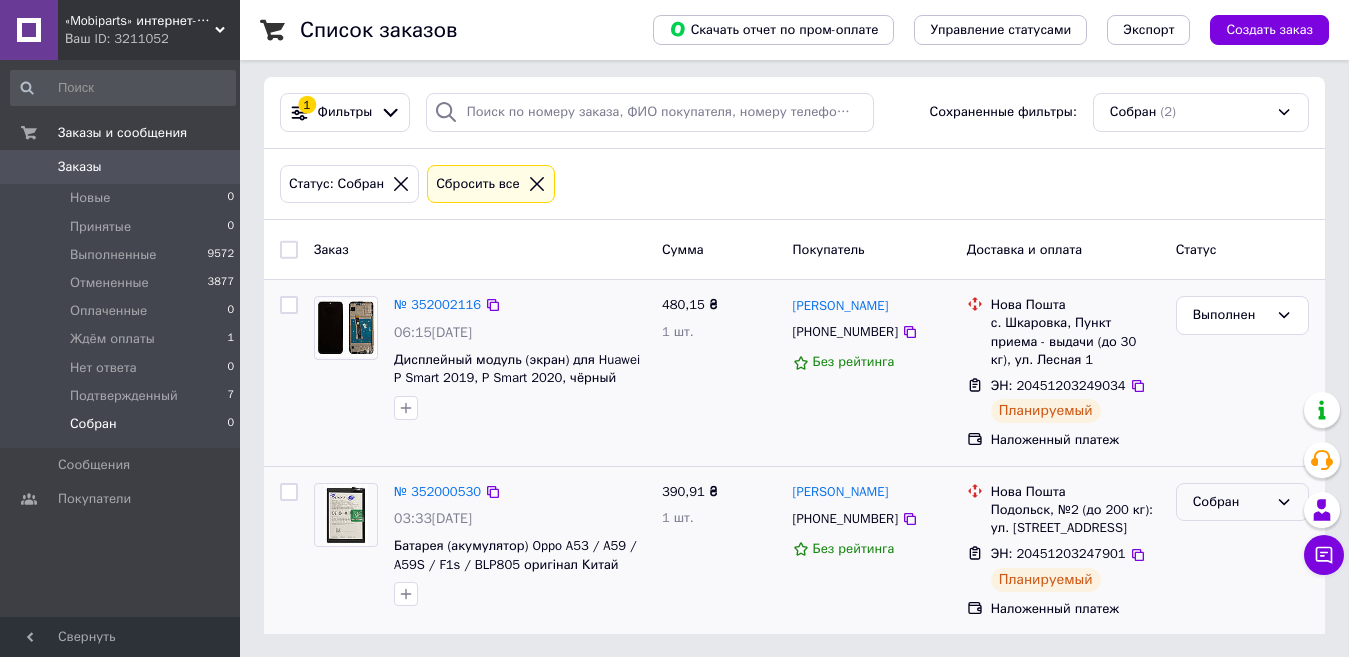 click on "Собран" at bounding box center (1230, 502) 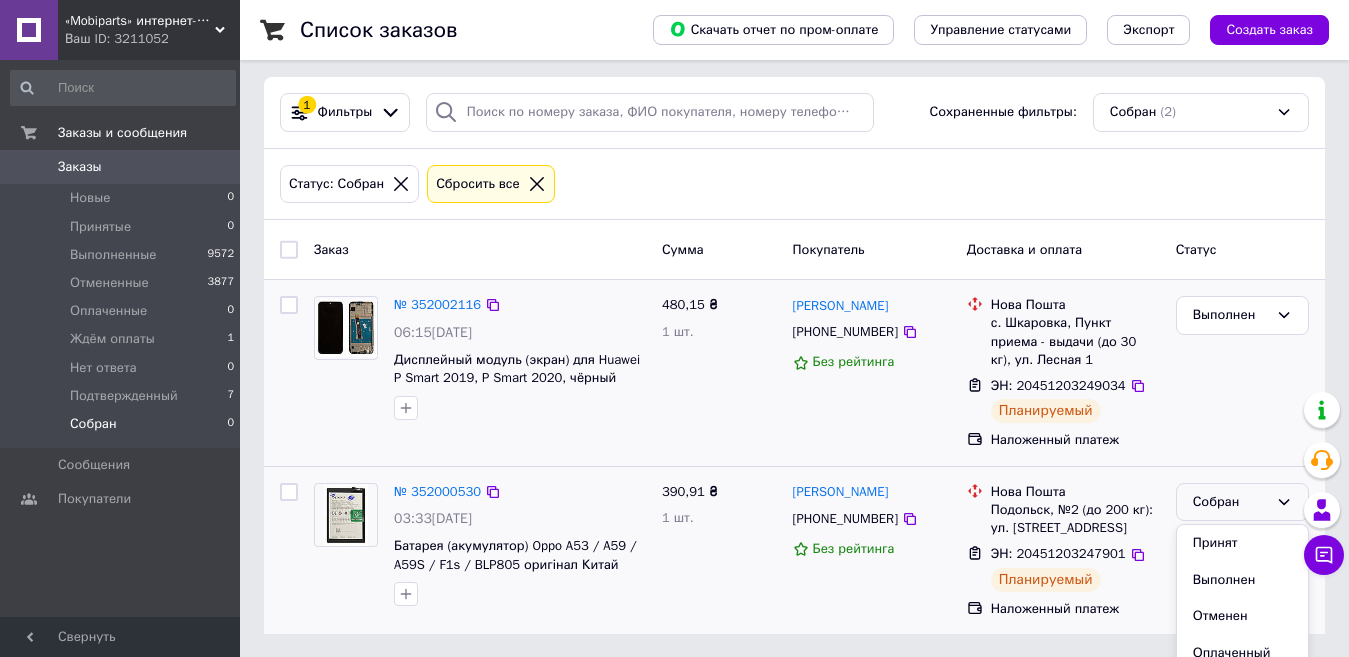 drag, startPoint x: 1223, startPoint y: 575, endPoint x: 1205, endPoint y: 534, distance: 44.777225 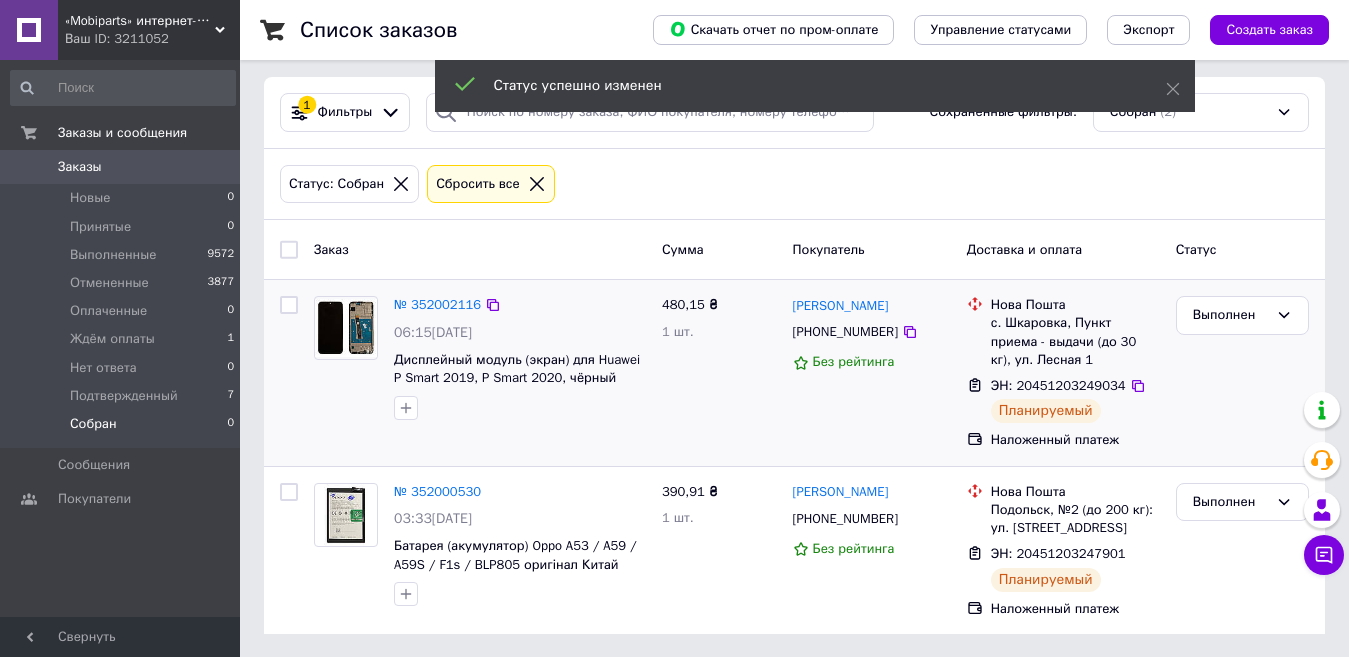 click on "«Mobiparts» интернет-магазин" at bounding box center (140, 21) 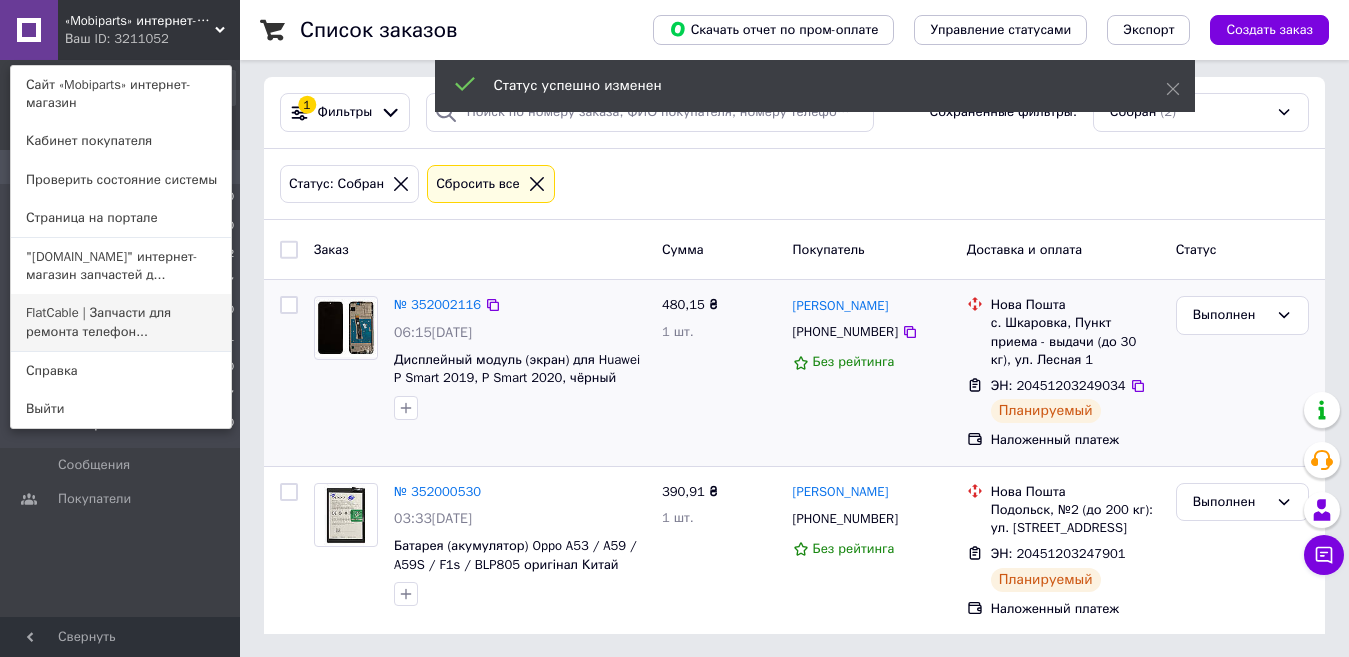 click on "FlatCable | Запчасти для ремонта телефон..." at bounding box center (121, 322) 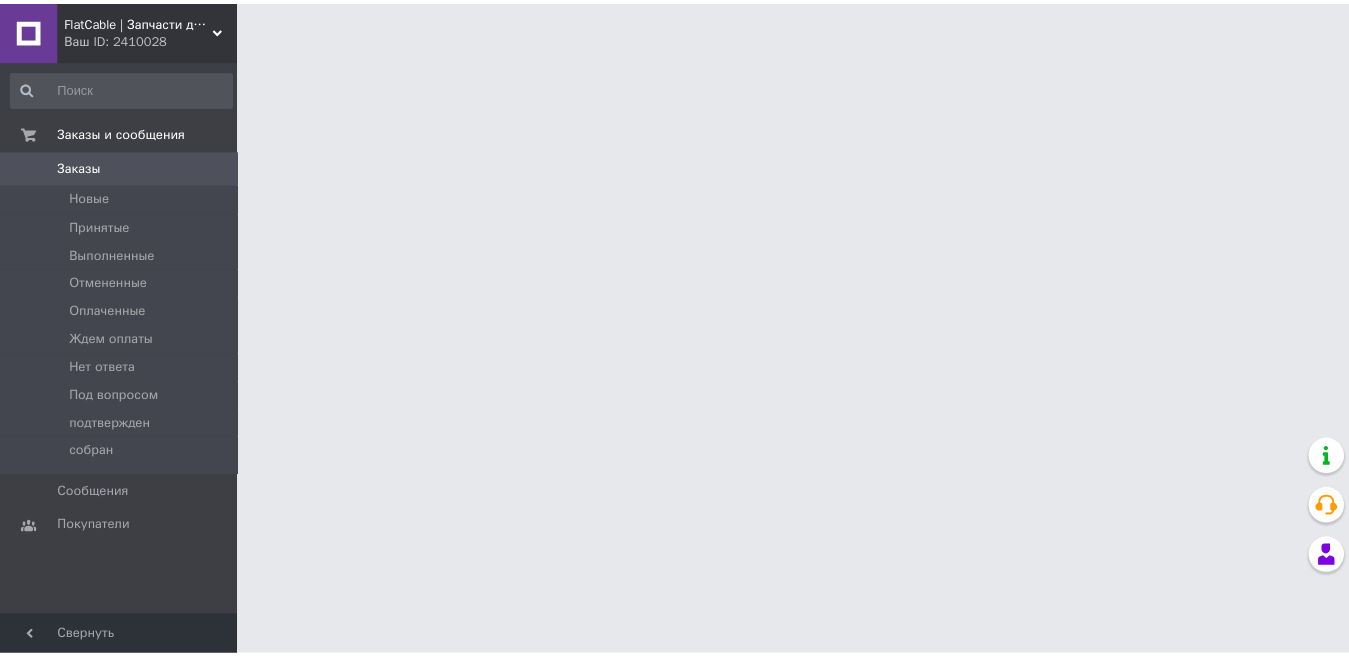 scroll, scrollTop: 0, scrollLeft: 0, axis: both 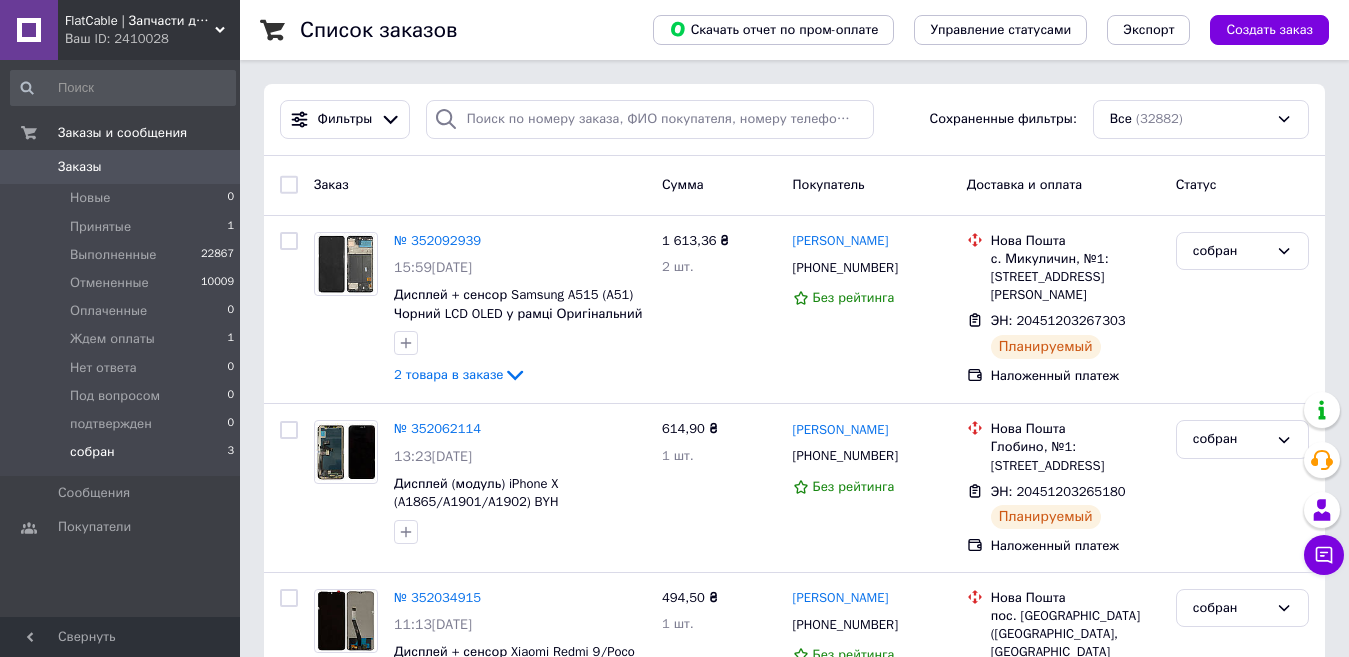 click on "собран 3" at bounding box center (123, 457) 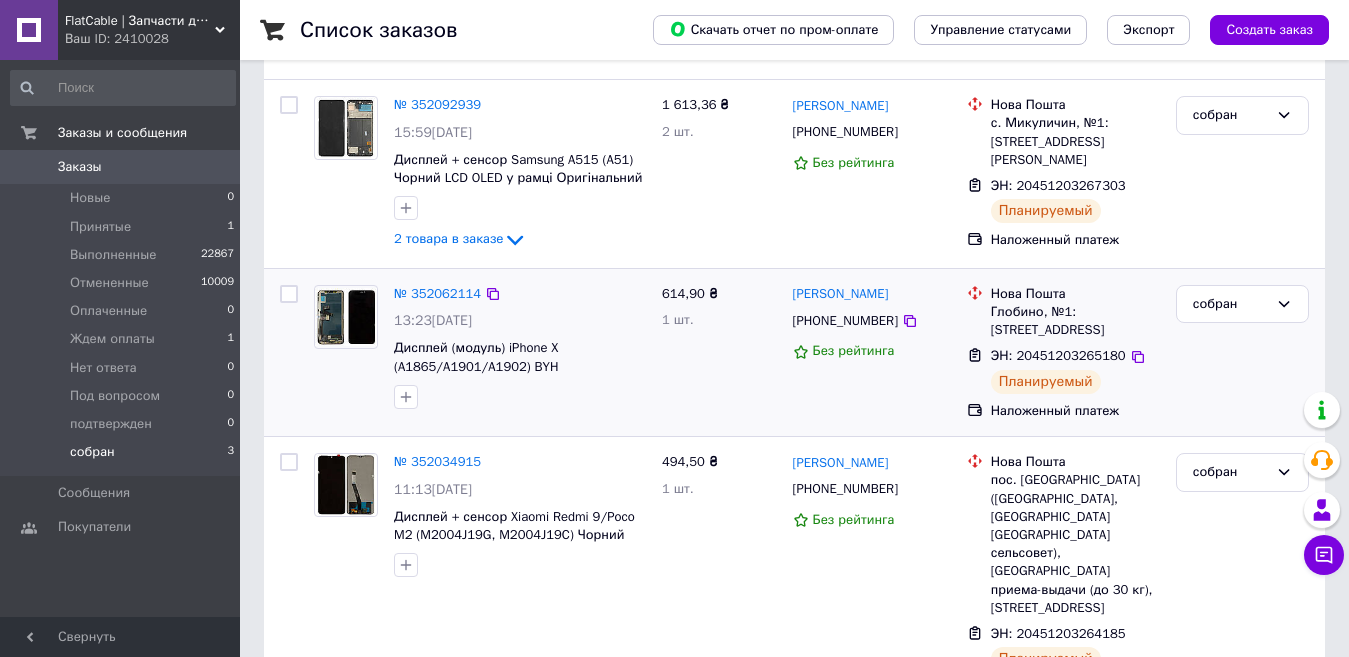 scroll, scrollTop: 251, scrollLeft: 0, axis: vertical 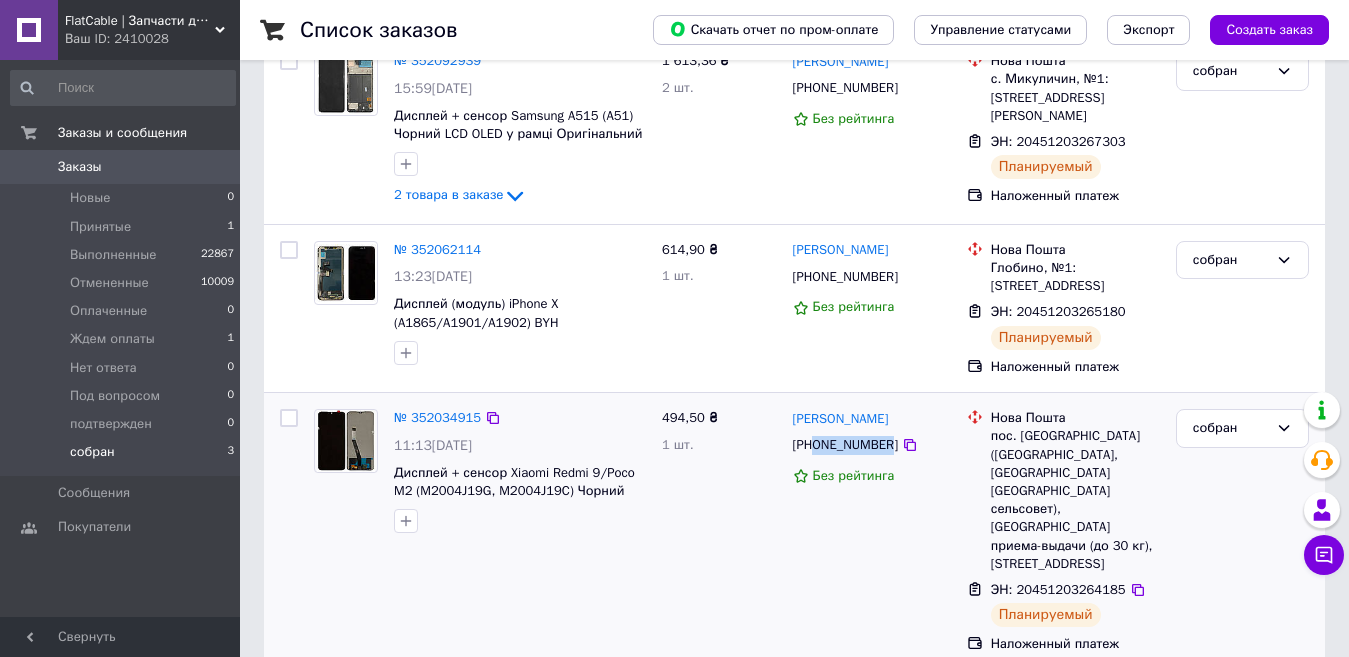 drag, startPoint x: 886, startPoint y: 447, endPoint x: 816, endPoint y: 450, distance: 70.064255 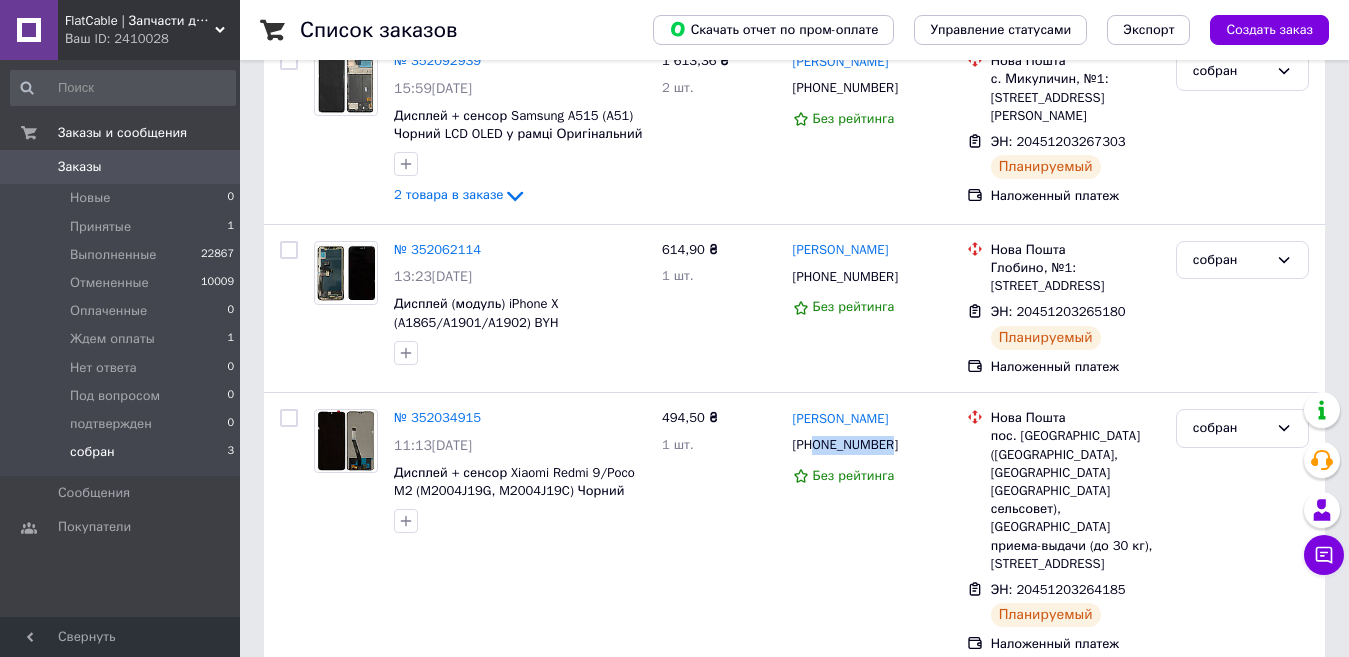 copy on "0733039025" 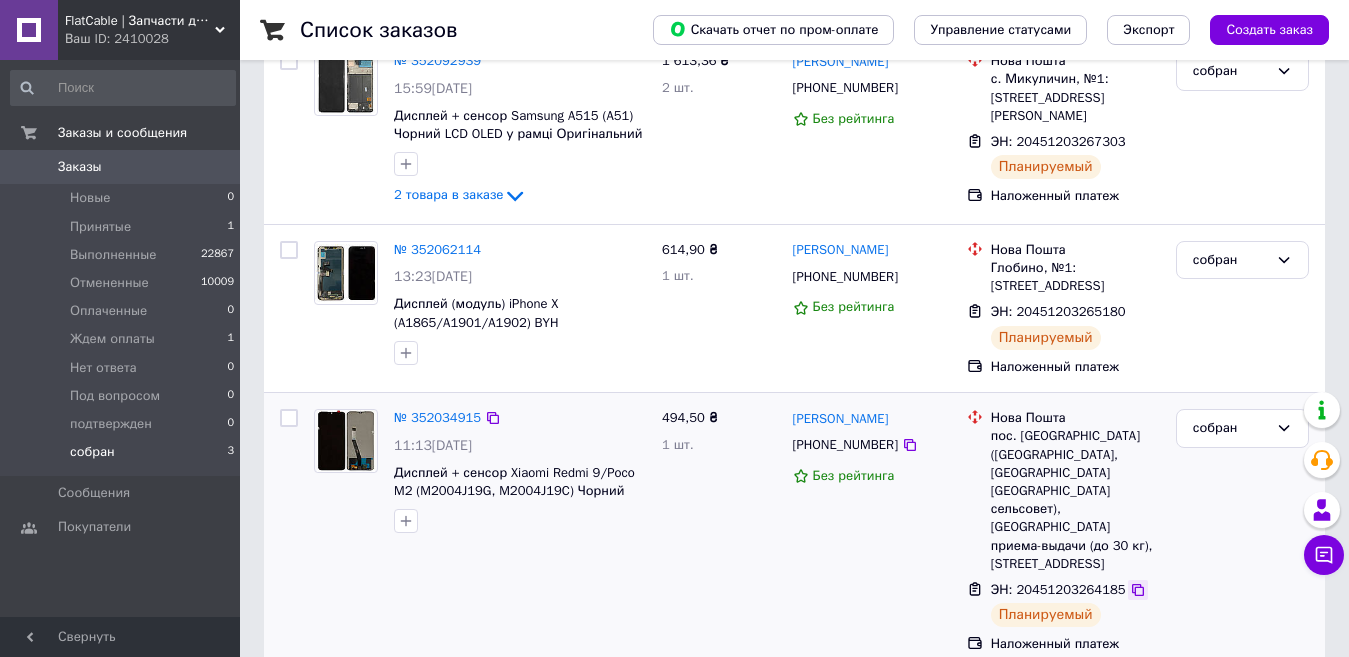 click 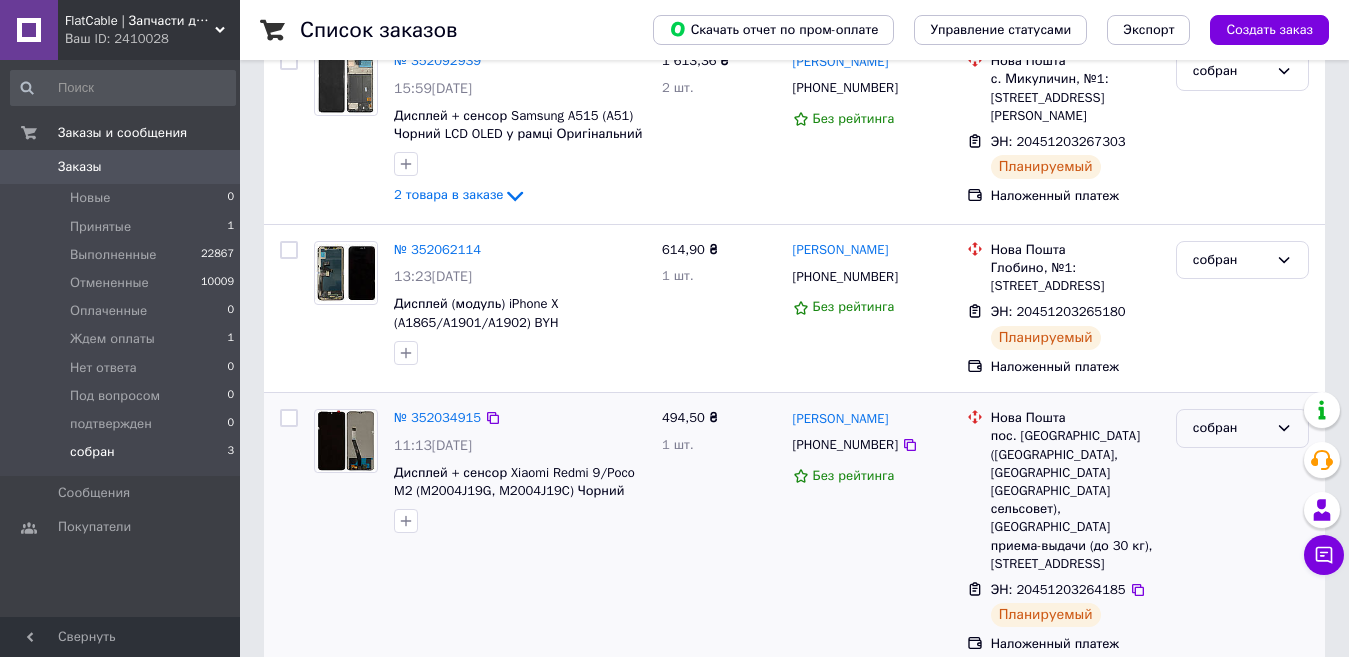 click on "собран" at bounding box center [1230, 428] 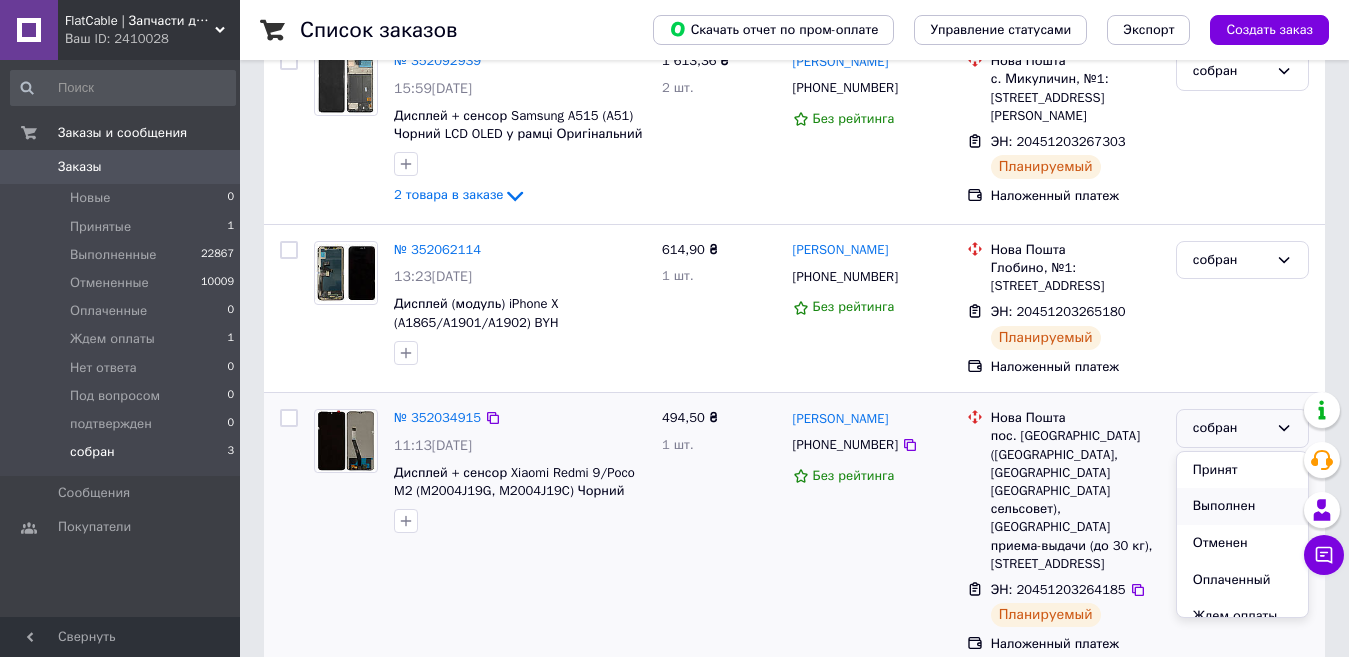click on "Выполнен" at bounding box center [1242, 506] 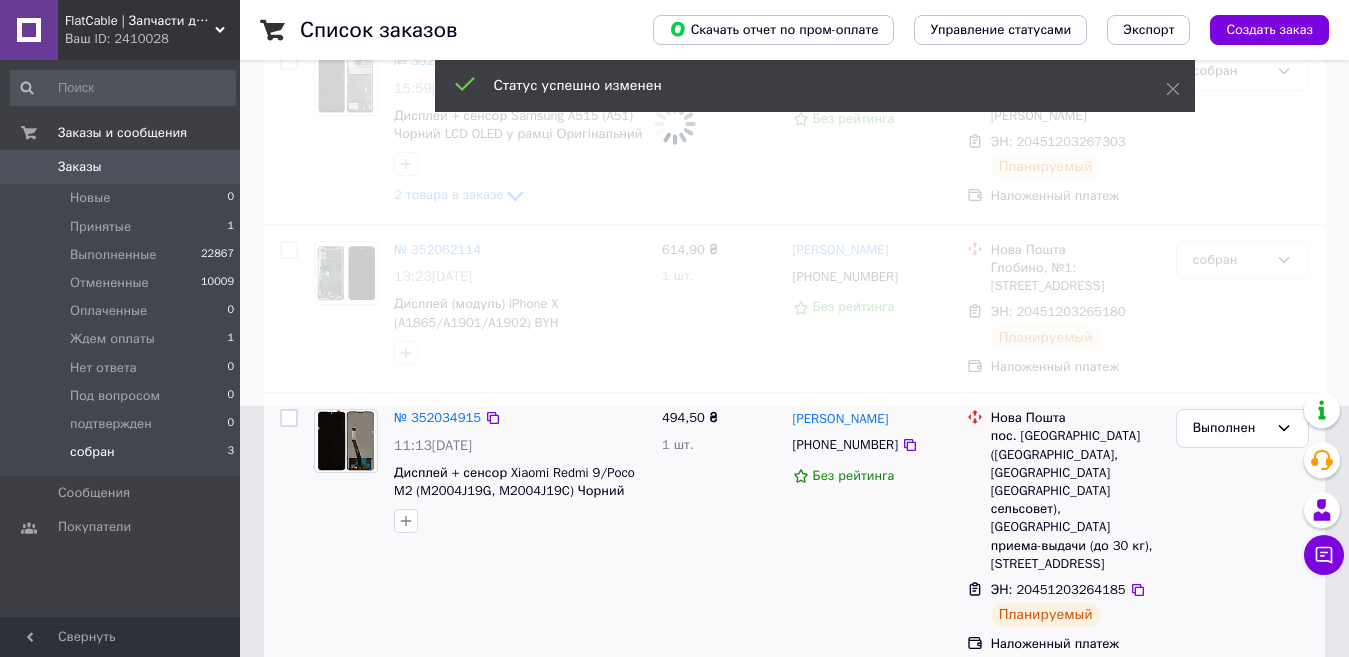 click at bounding box center (674, 77) 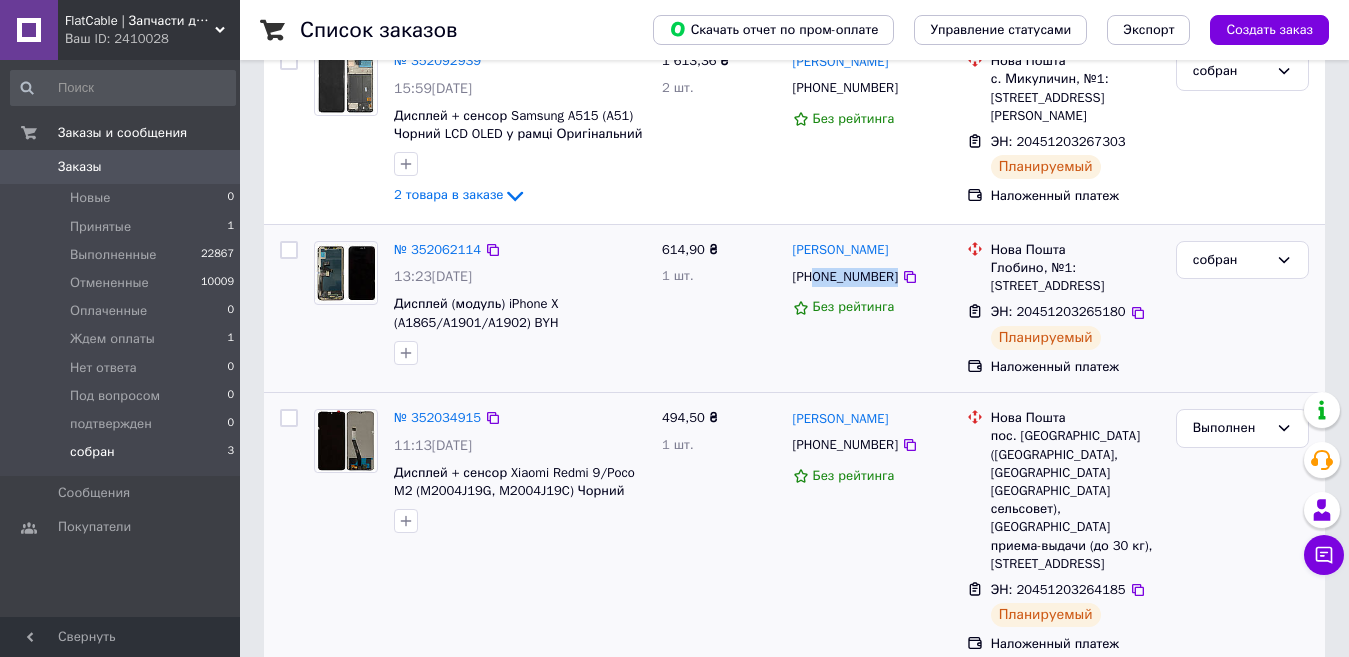 drag, startPoint x: 887, startPoint y: 277, endPoint x: 818, endPoint y: 278, distance: 69.00725 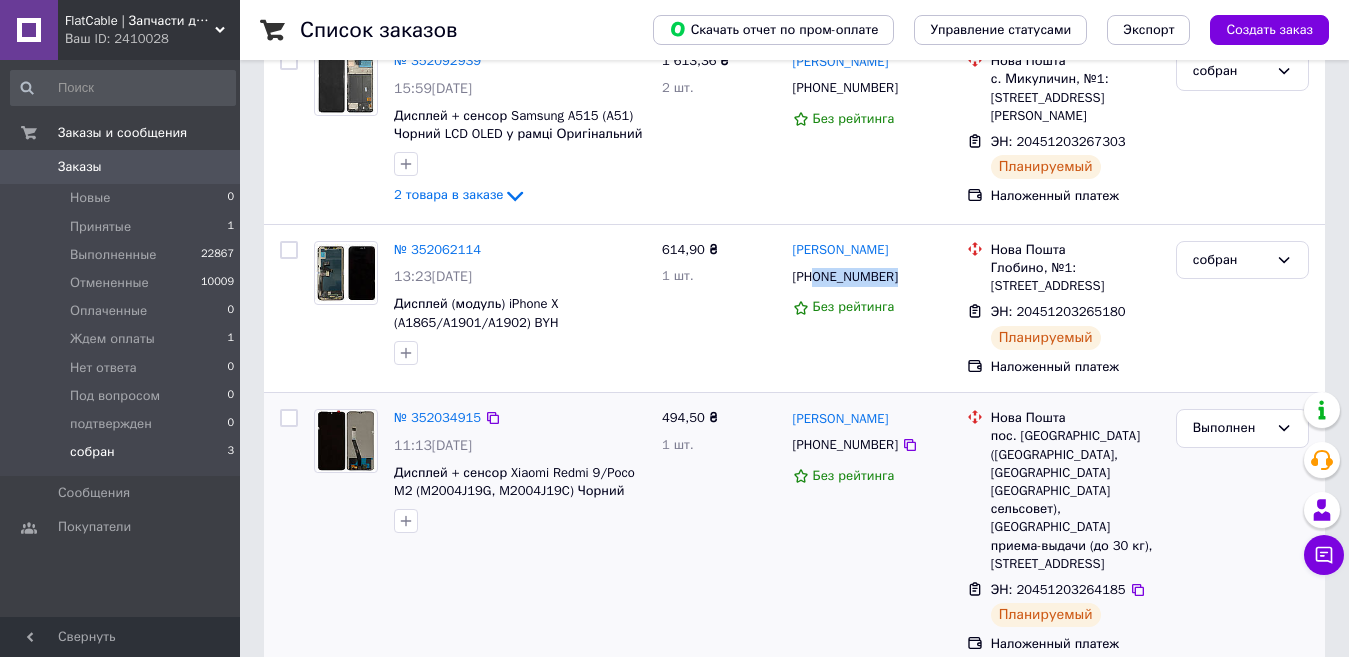 copy on "0962399229" 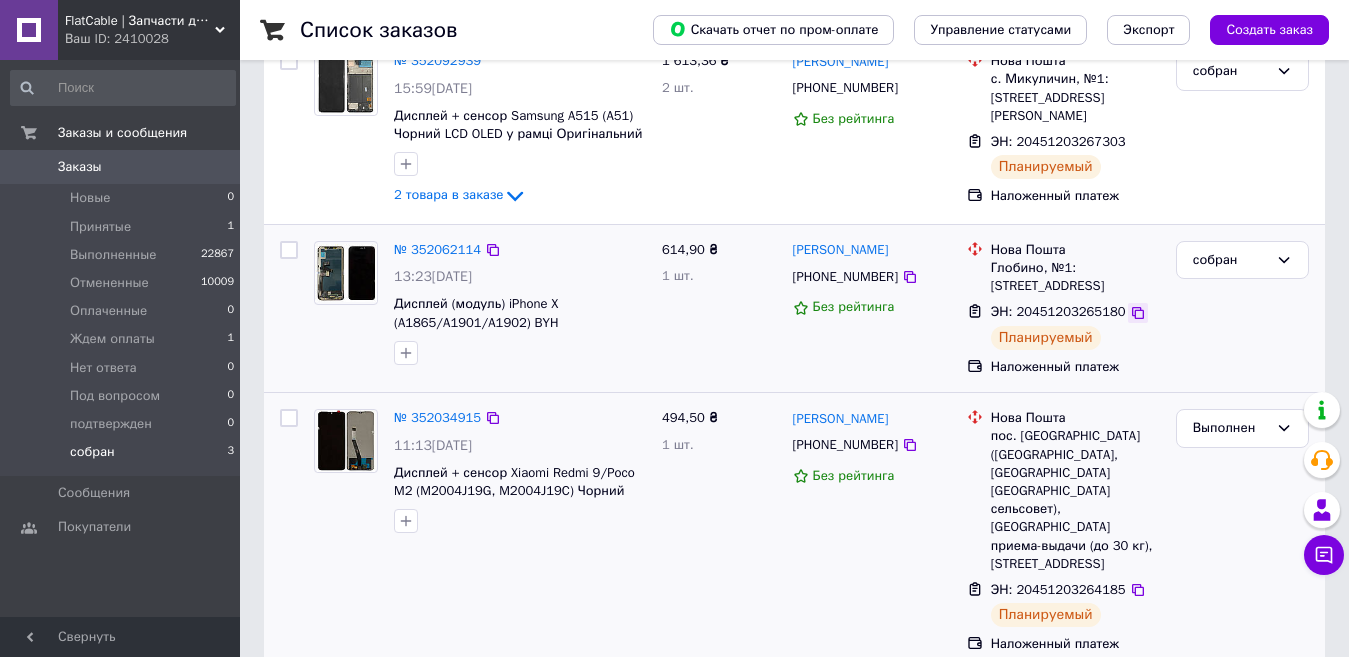 click 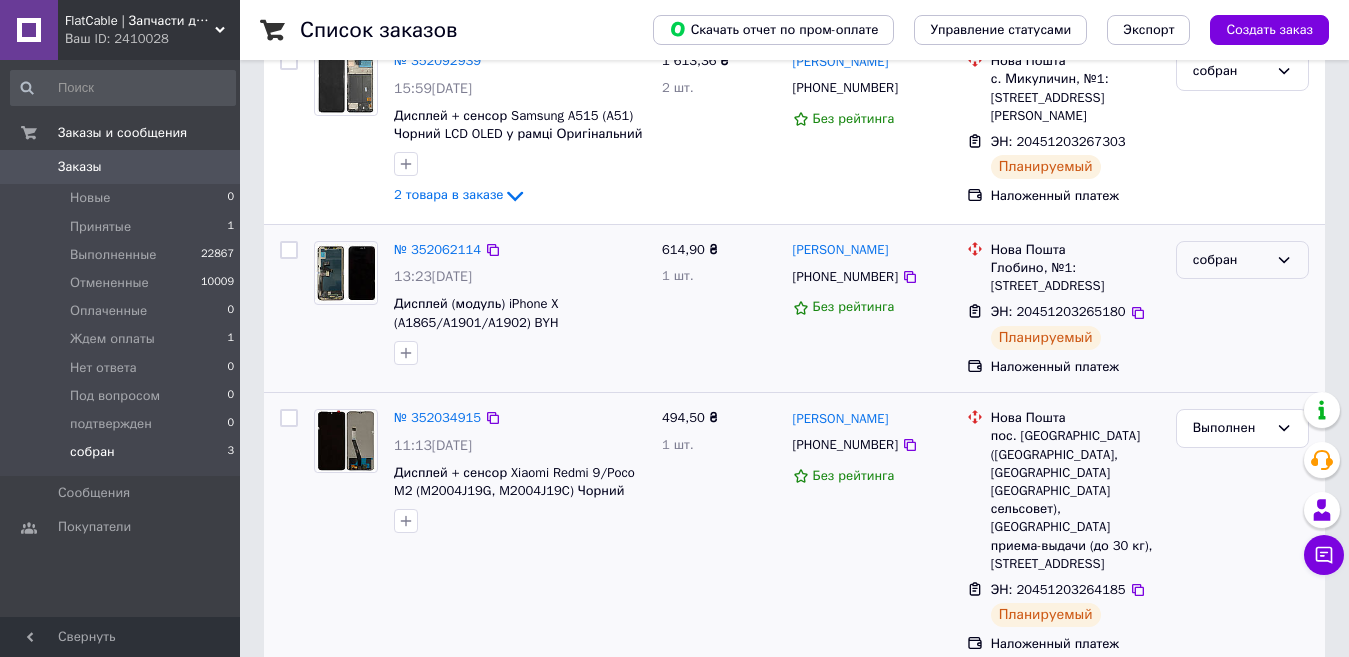 click on "собран" at bounding box center (1230, 260) 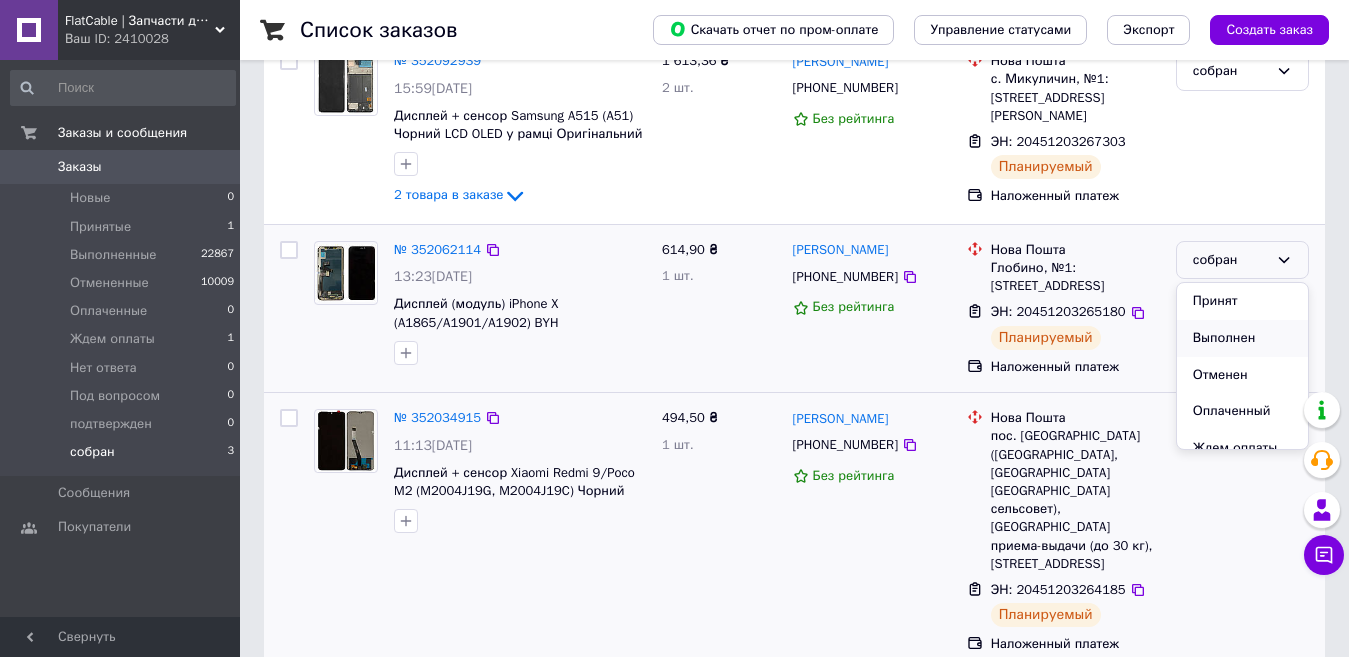 click on "Выполнен" at bounding box center (1242, 338) 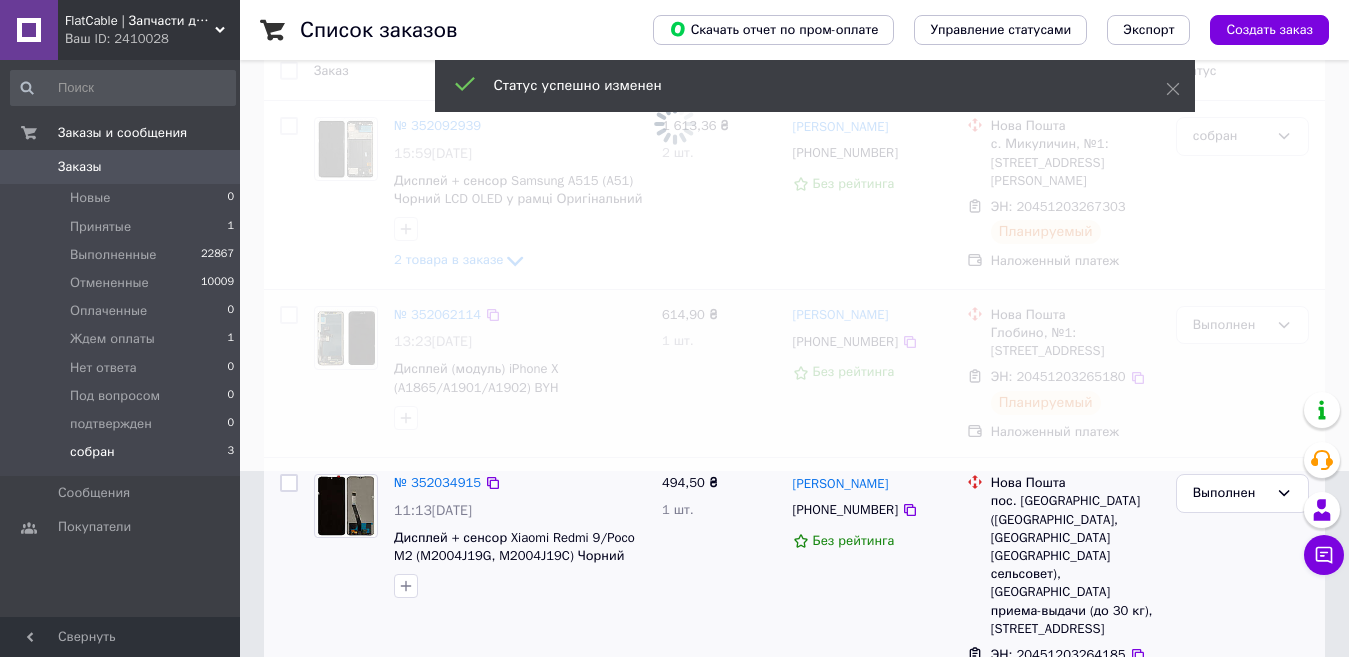 scroll, scrollTop: 51, scrollLeft: 0, axis: vertical 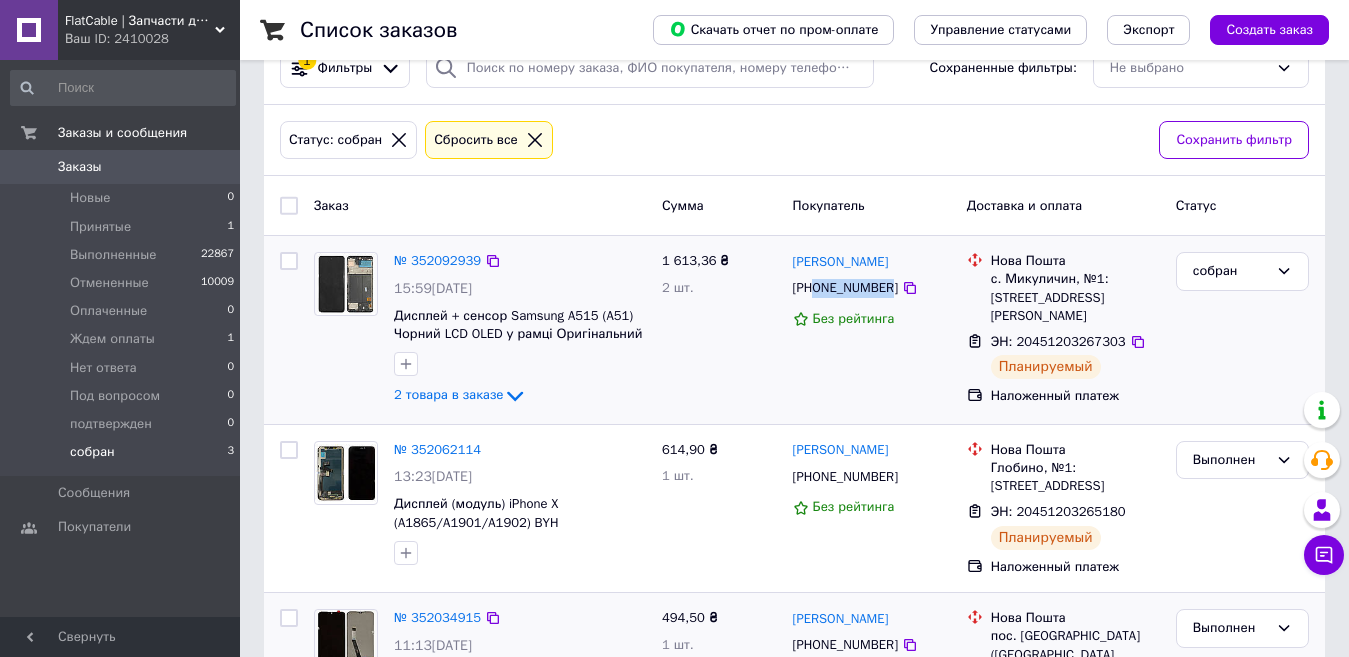 drag, startPoint x: 886, startPoint y: 290, endPoint x: 812, endPoint y: 288, distance: 74.02702 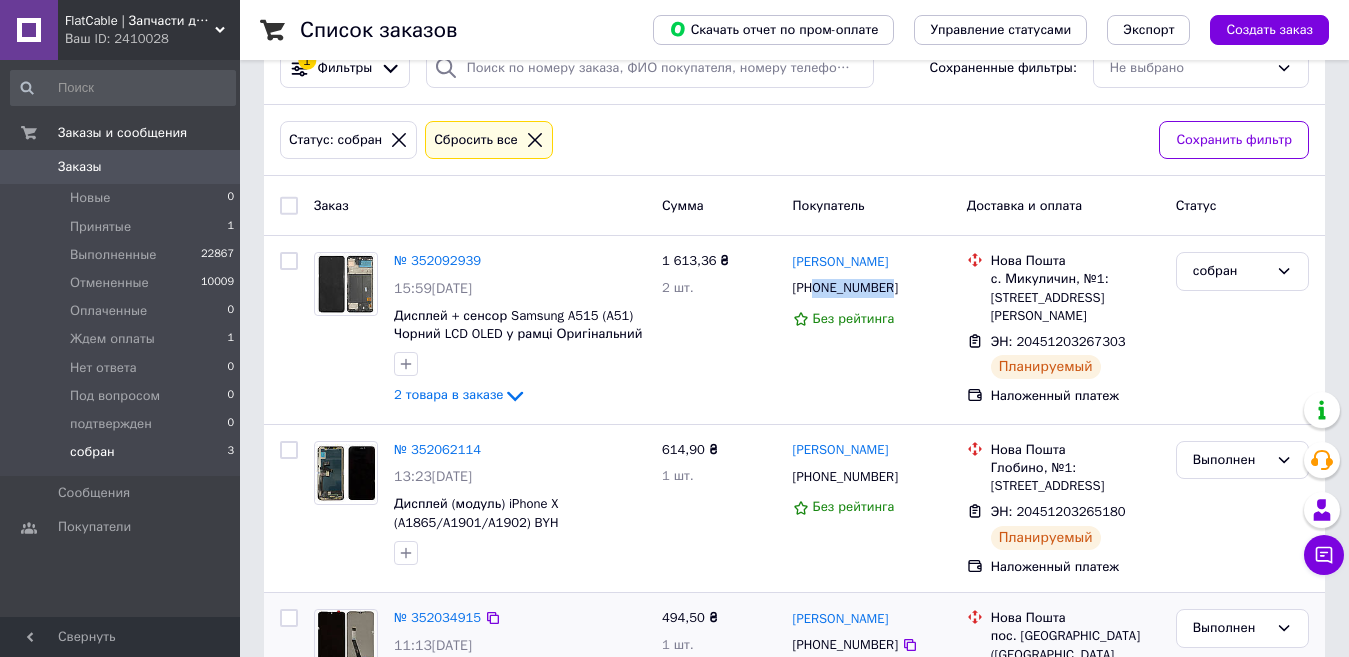 copy on "0963561953" 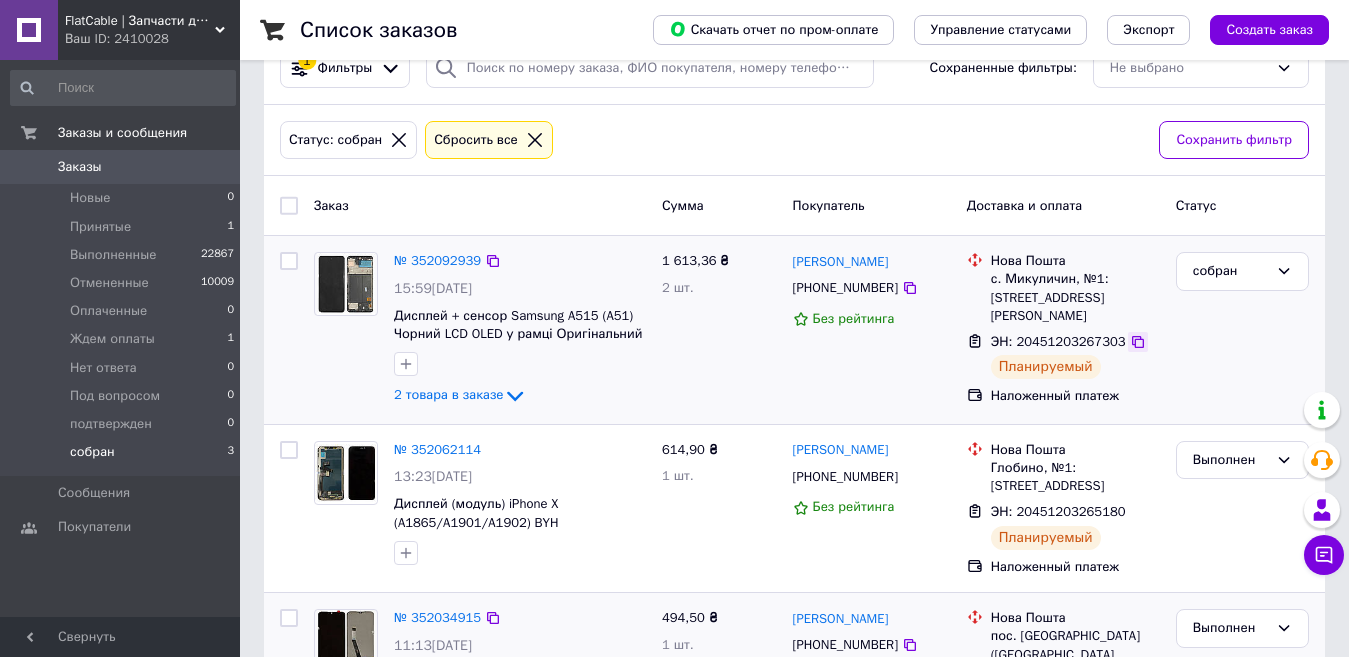 click 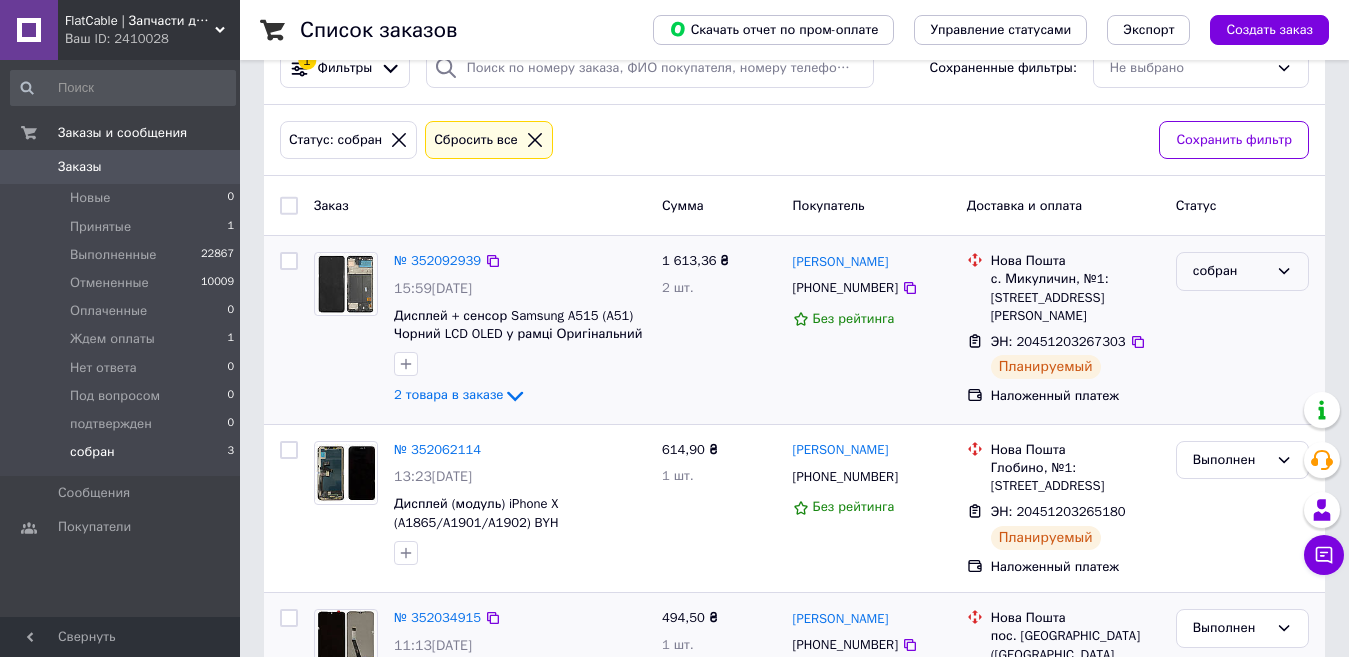 click on "собран" at bounding box center (1230, 271) 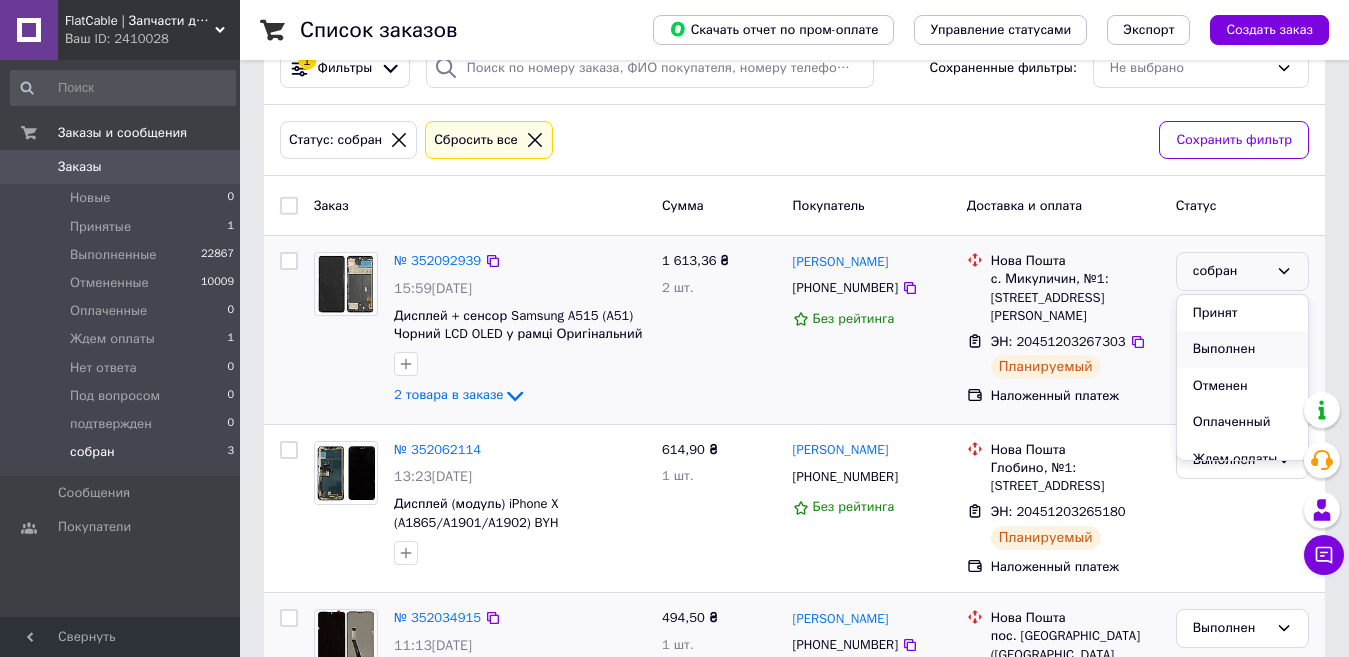 click on "Выполнен" at bounding box center (1242, 349) 